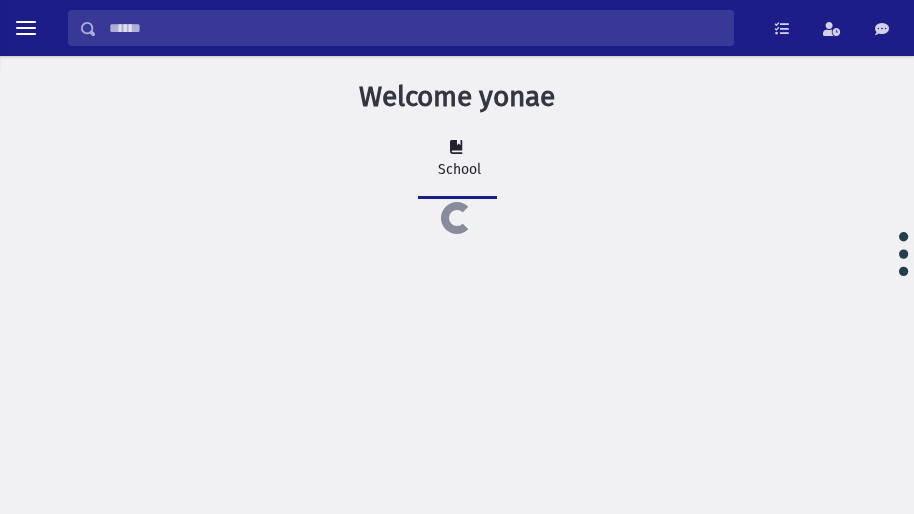 scroll, scrollTop: 0, scrollLeft: 0, axis: both 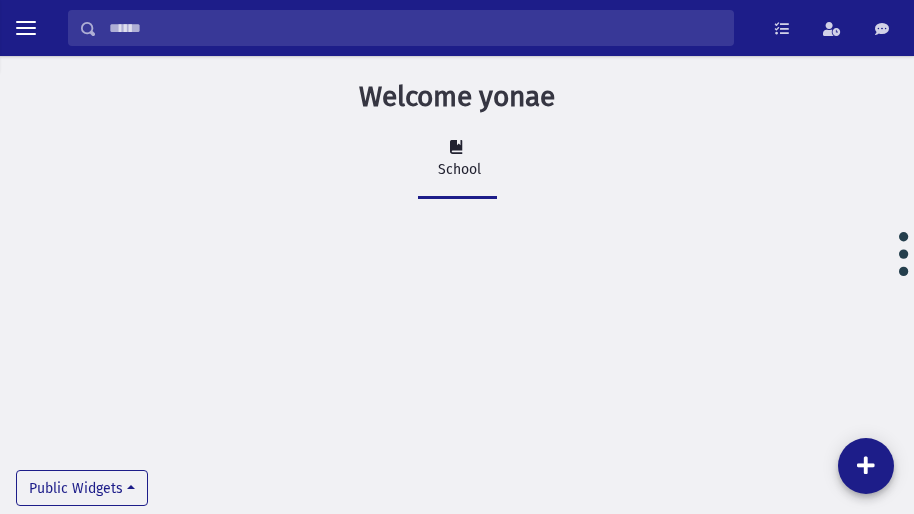 click on "Welcome yonae
School
Public Widgets" at bounding box center (457, 157) 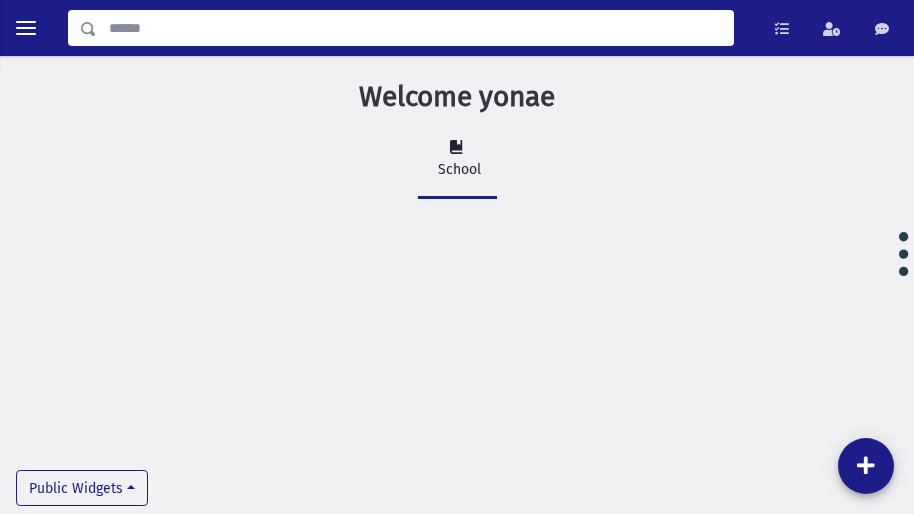 click at bounding box center [415, 28] 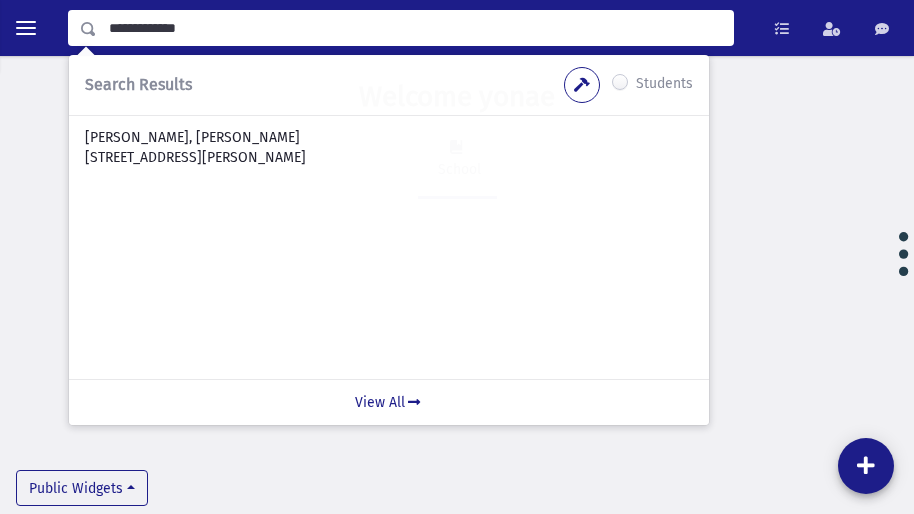 click on "**********" at bounding box center [415, 28] 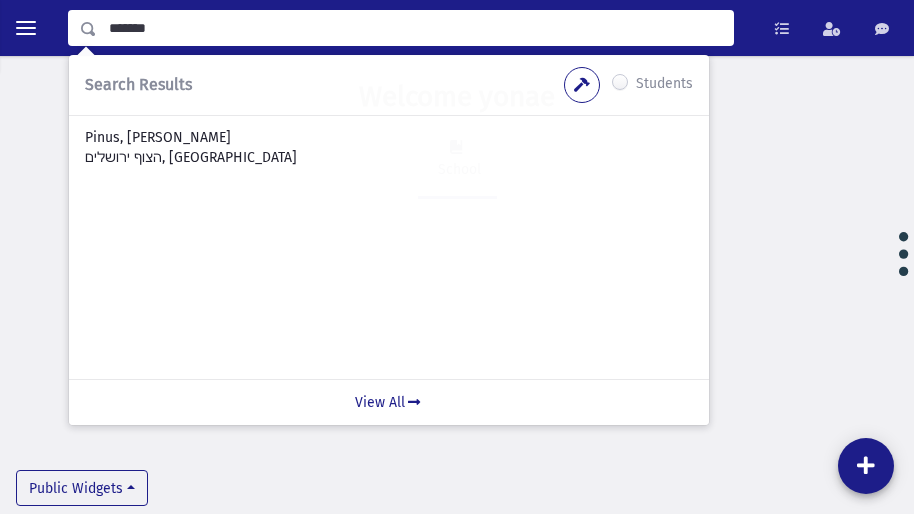 click on "*******" at bounding box center (415, 28) 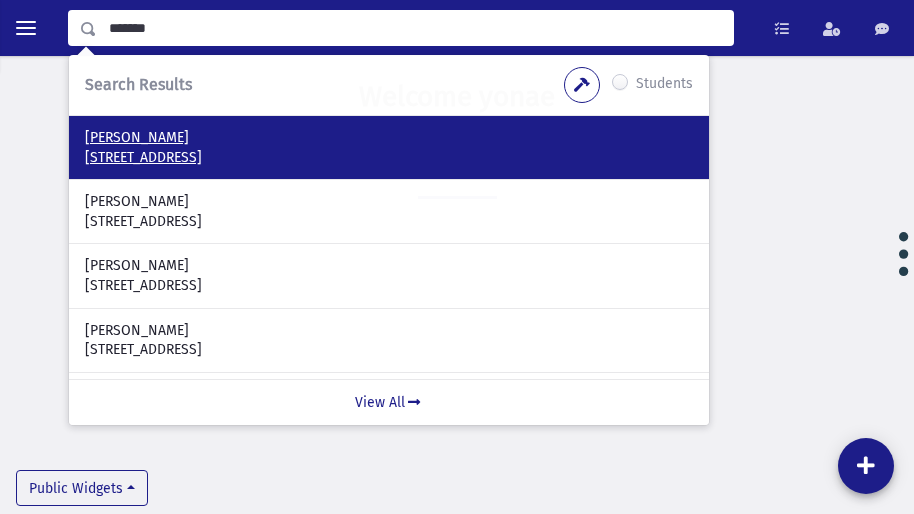 click on "Abenson, Moishe" at bounding box center (389, 138) 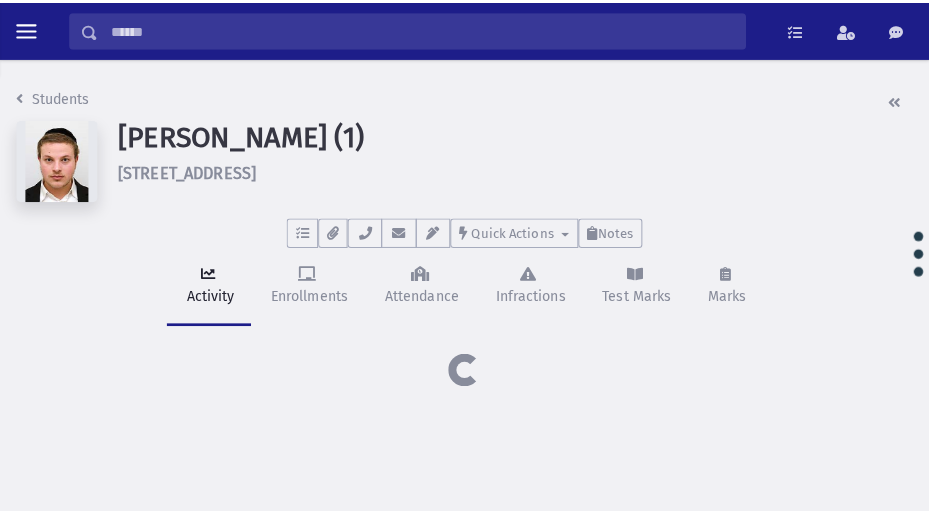 scroll, scrollTop: 0, scrollLeft: 0, axis: both 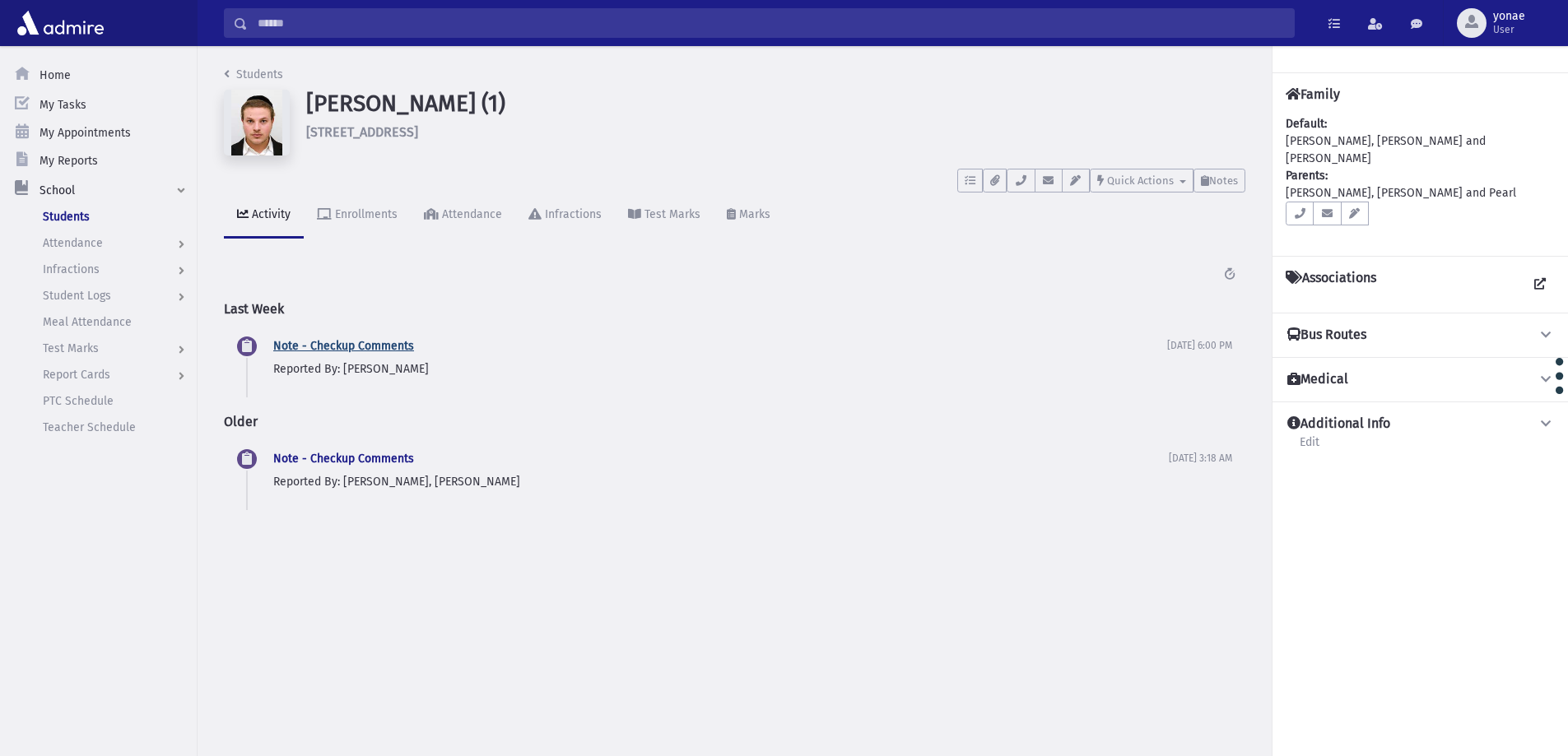 click on "Note - Checkup Comments" at bounding box center (343, 346) 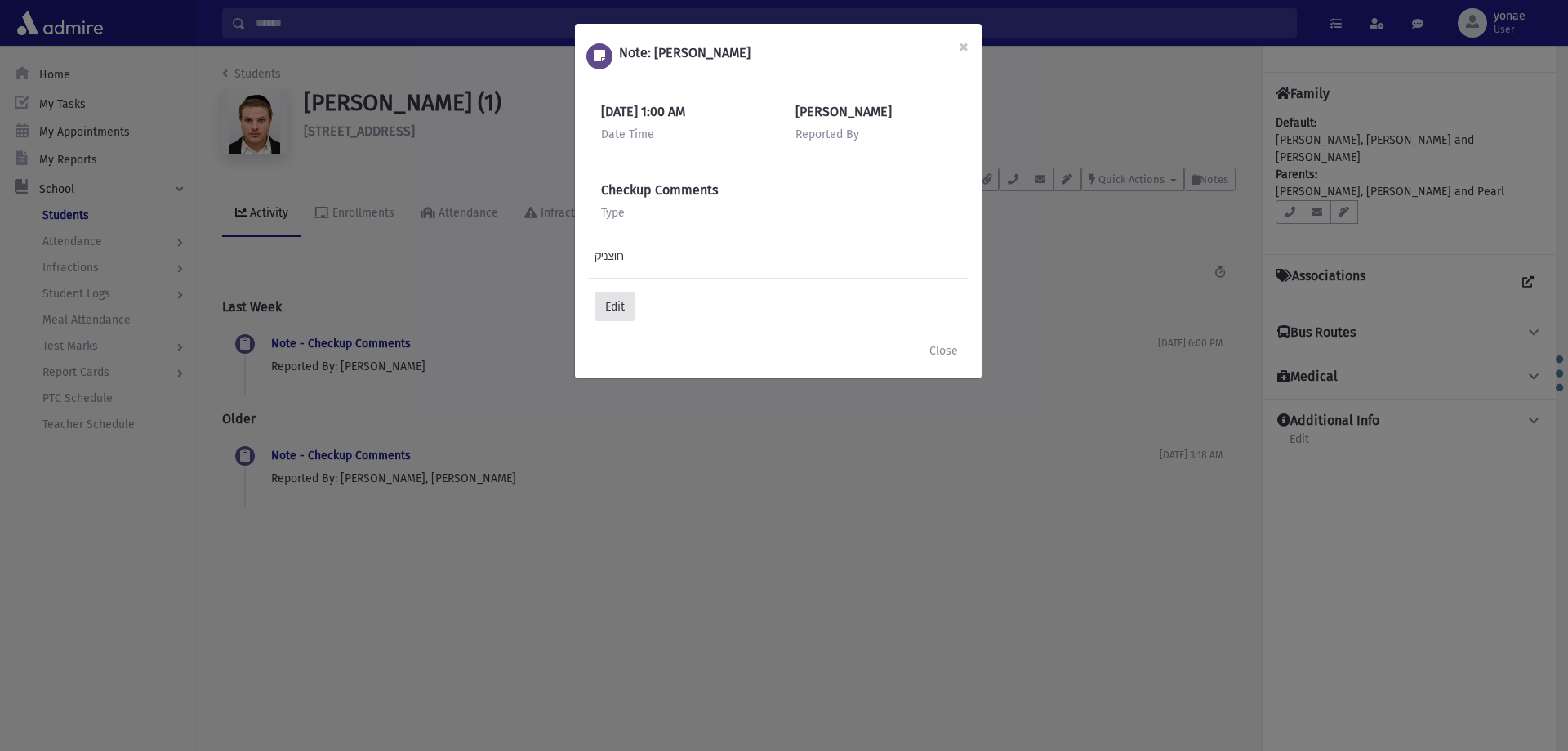 click on "Edit" at bounding box center (615, 306) 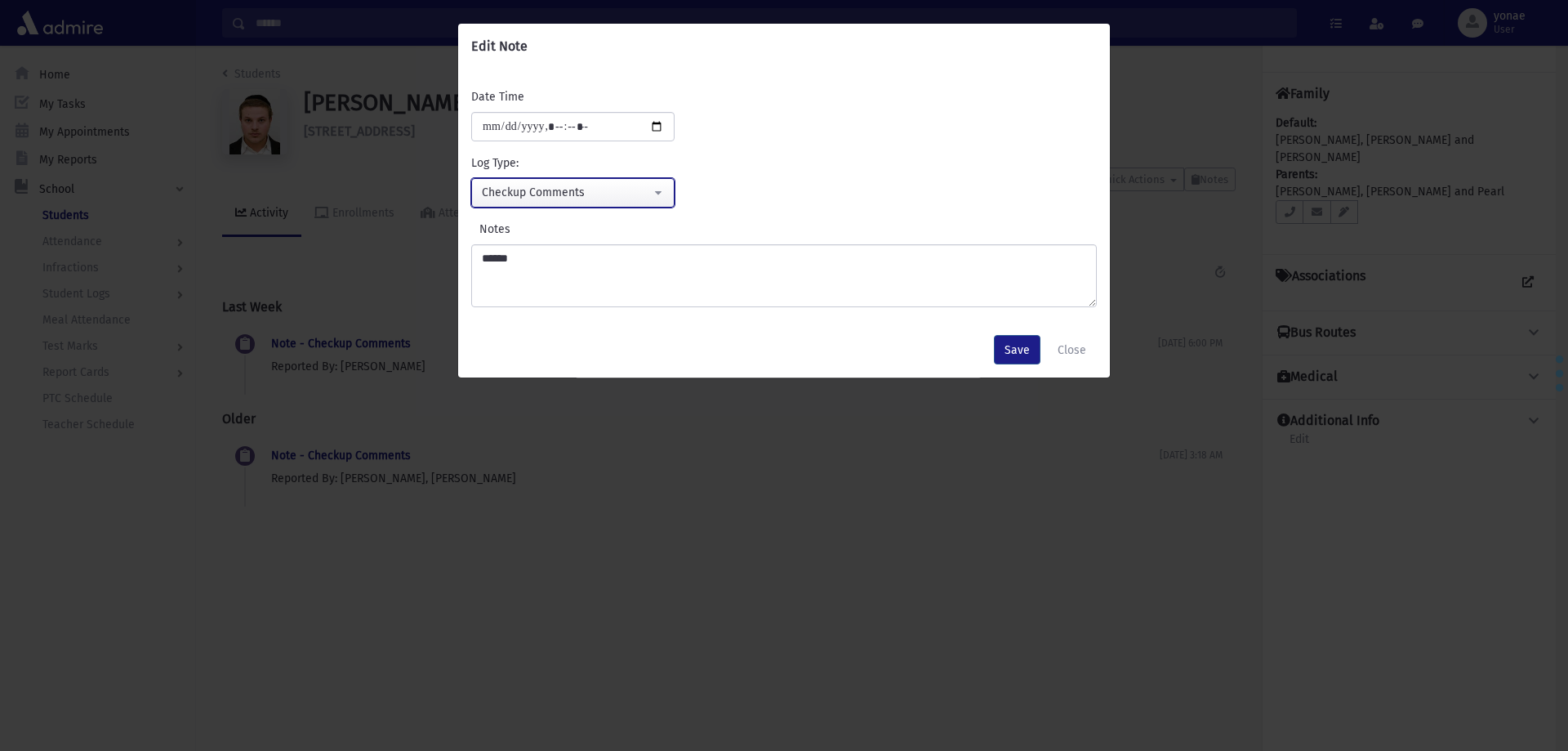 click on "Checkup Comments" at bounding box center (566, 192) 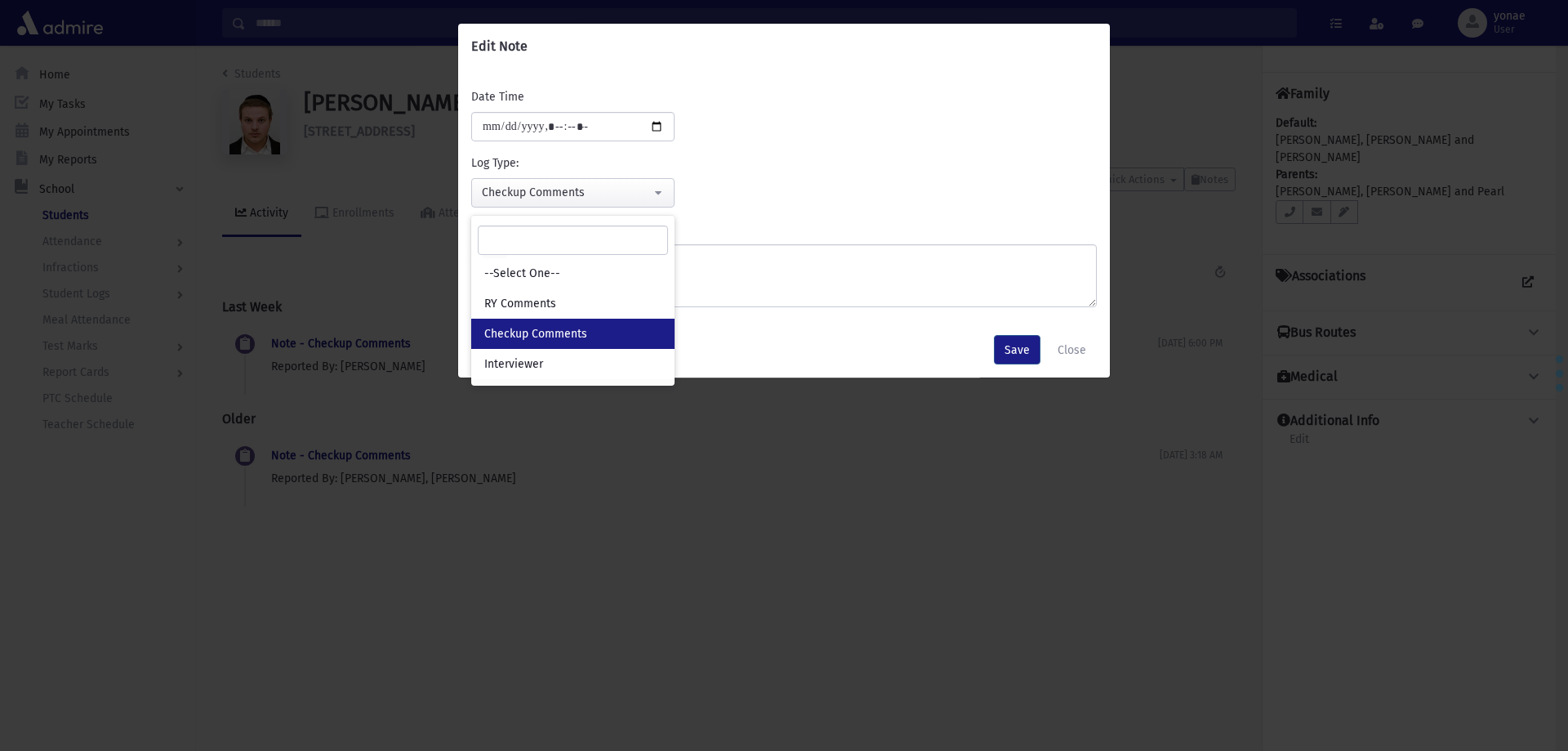 click on "Checkup Comments" at bounding box center [536, 334] 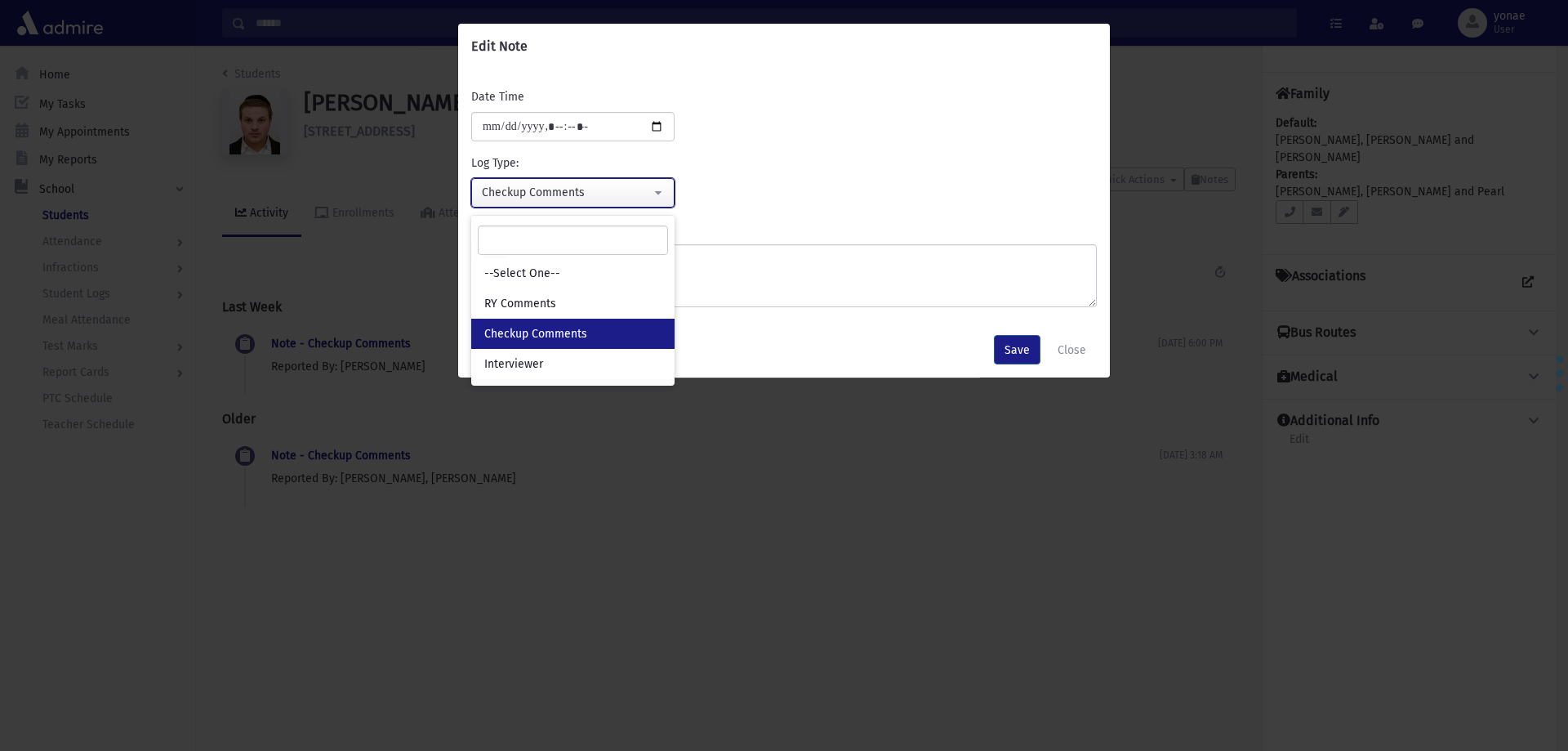select on "*" 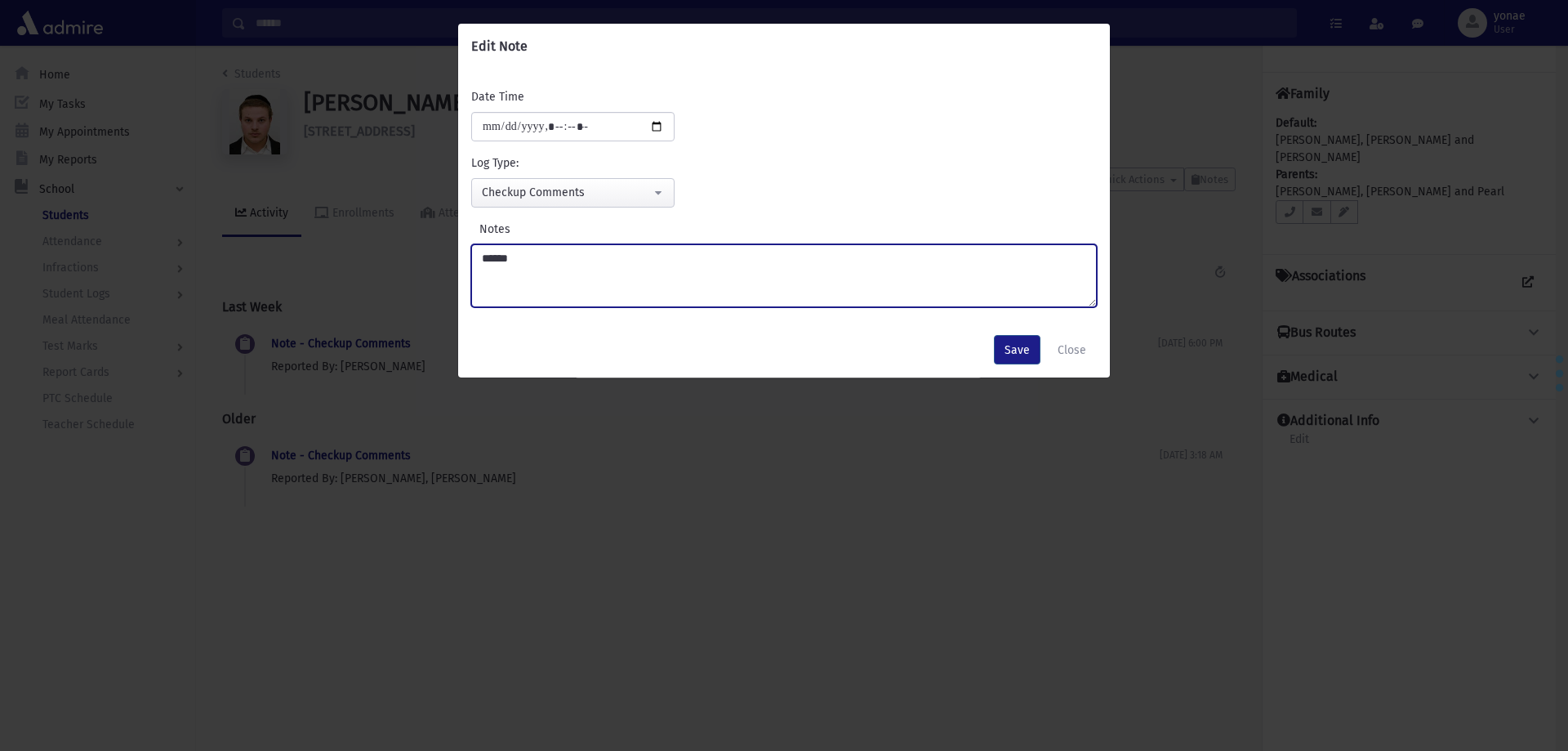 click on "******" at bounding box center [784, 275] 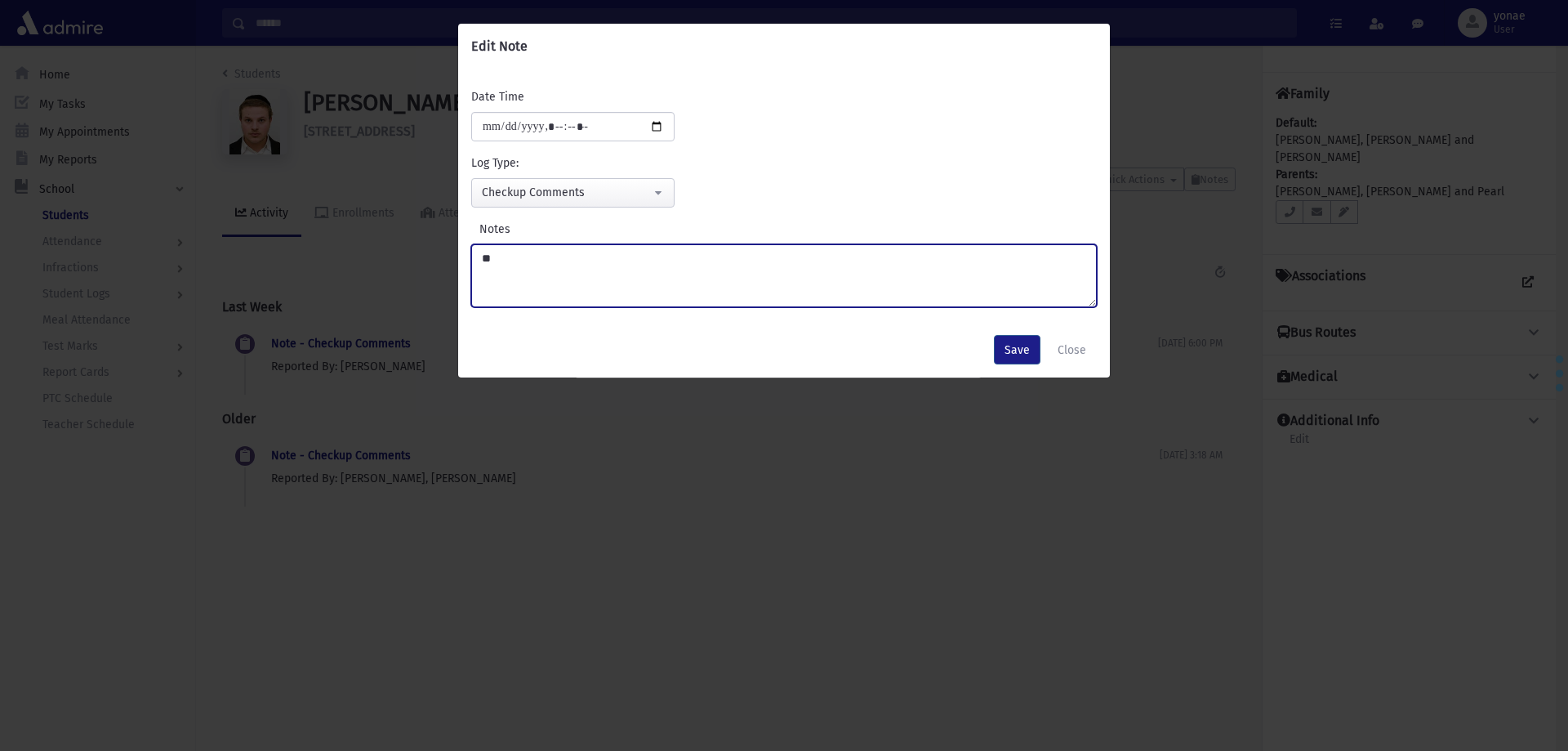 type on "*" 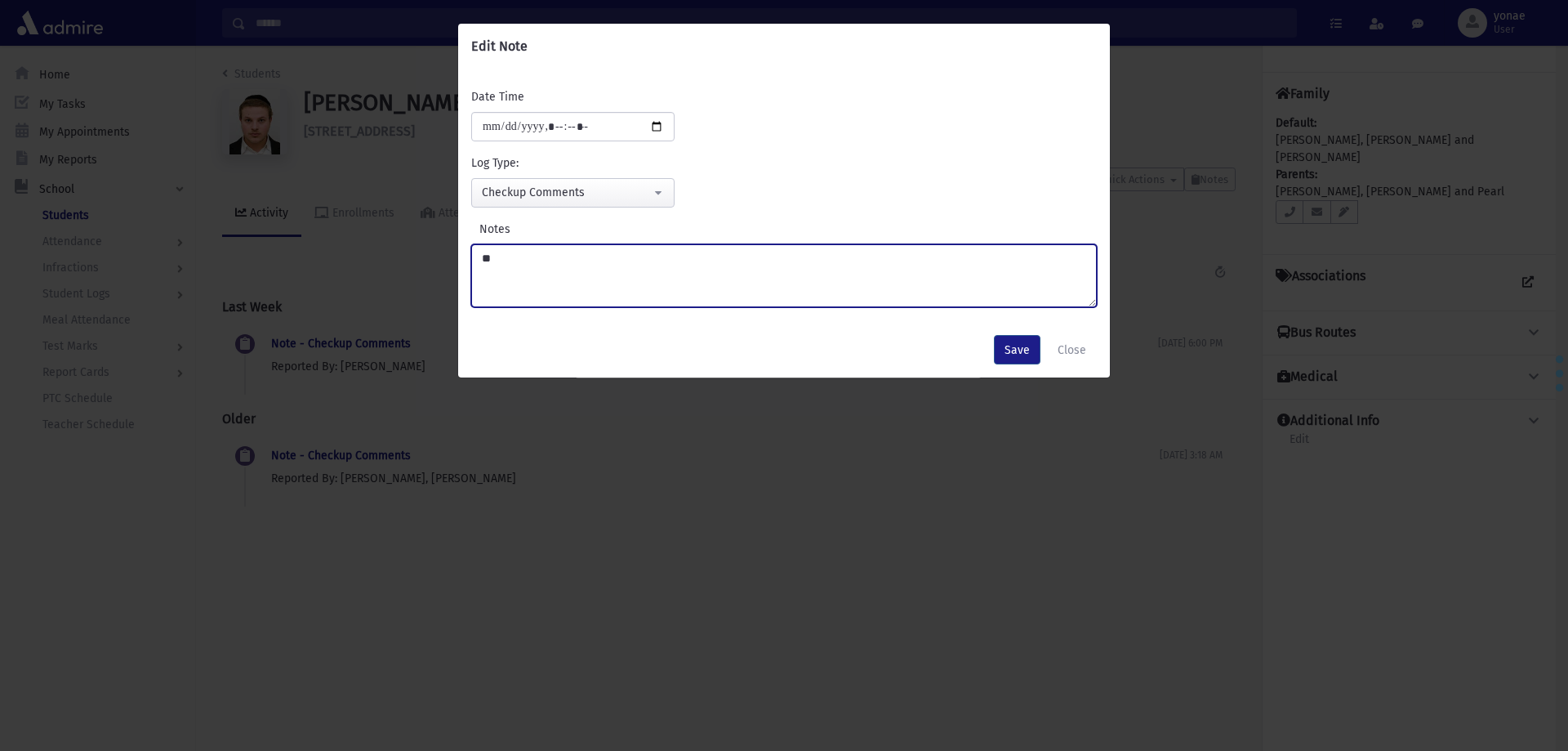 type on "*" 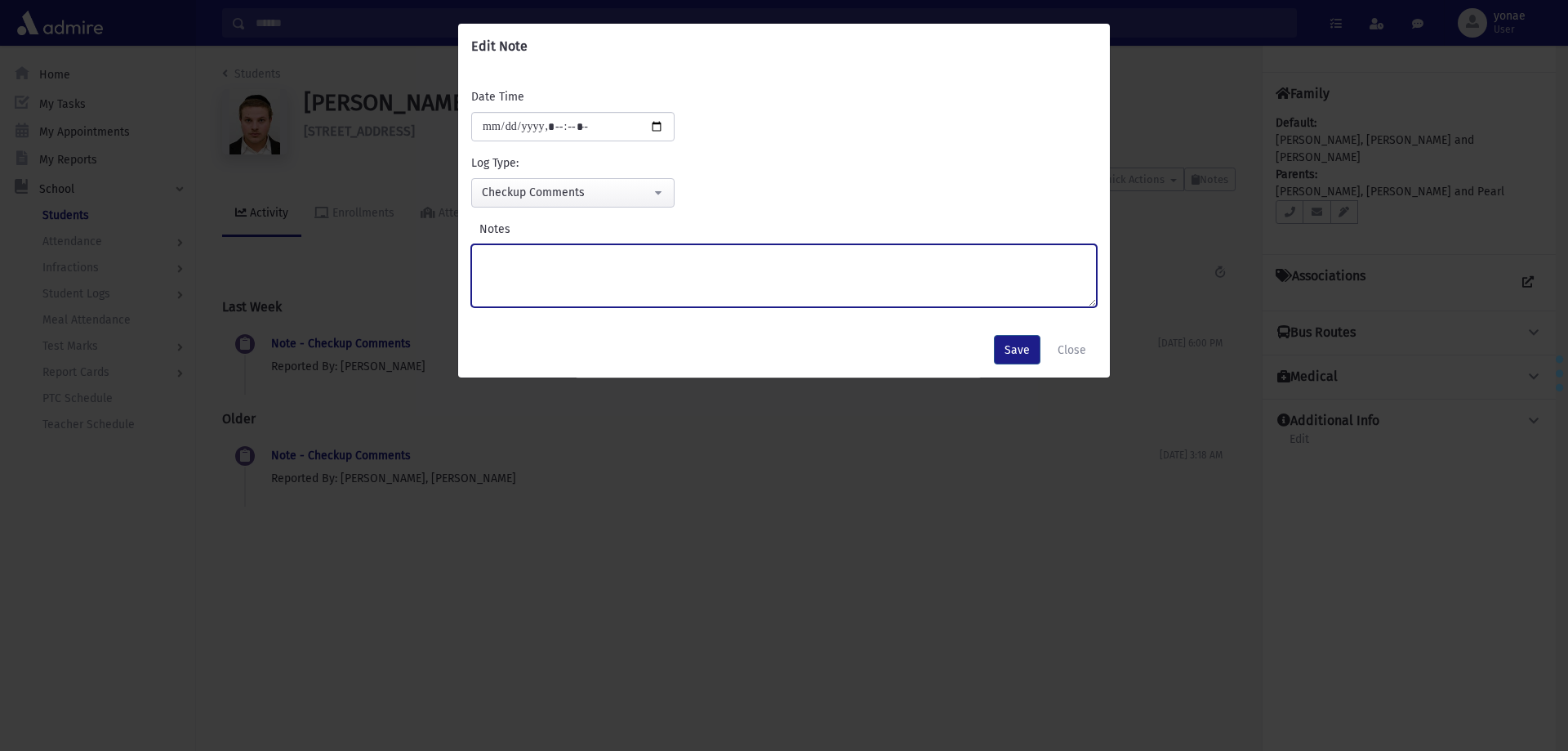 type 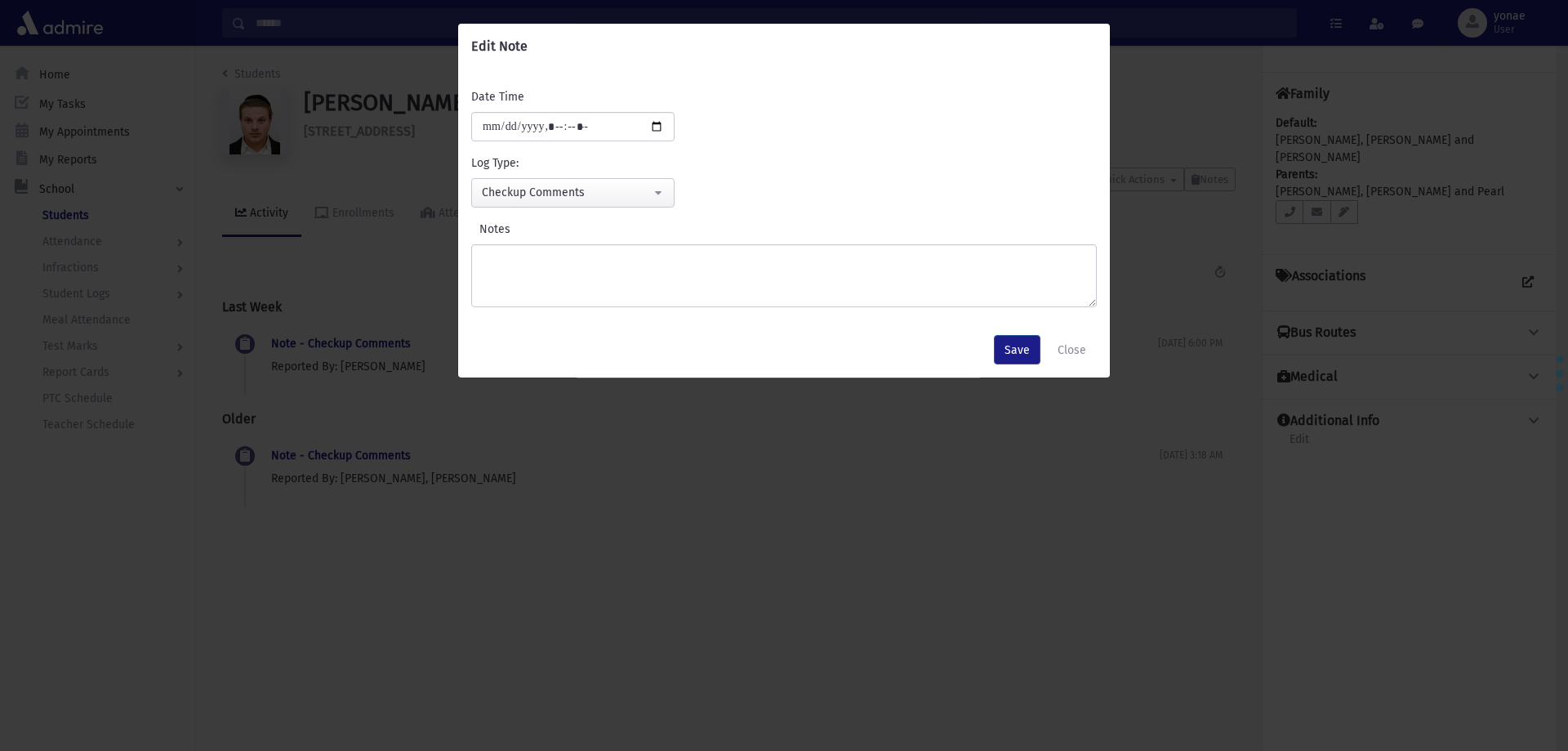 click on "Save
Close" at bounding box center (784, 350) 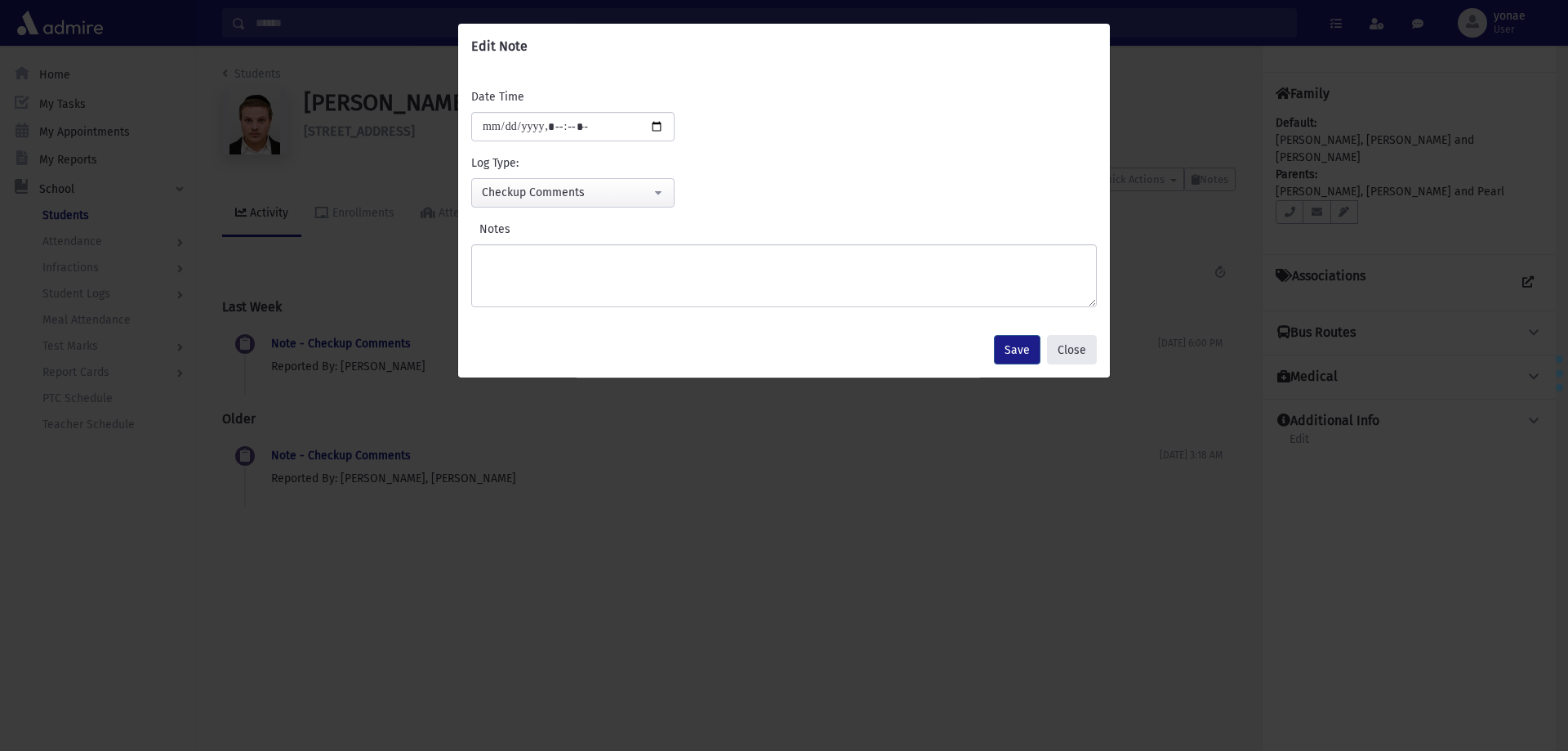 click on "Close" at bounding box center (1071, 350) 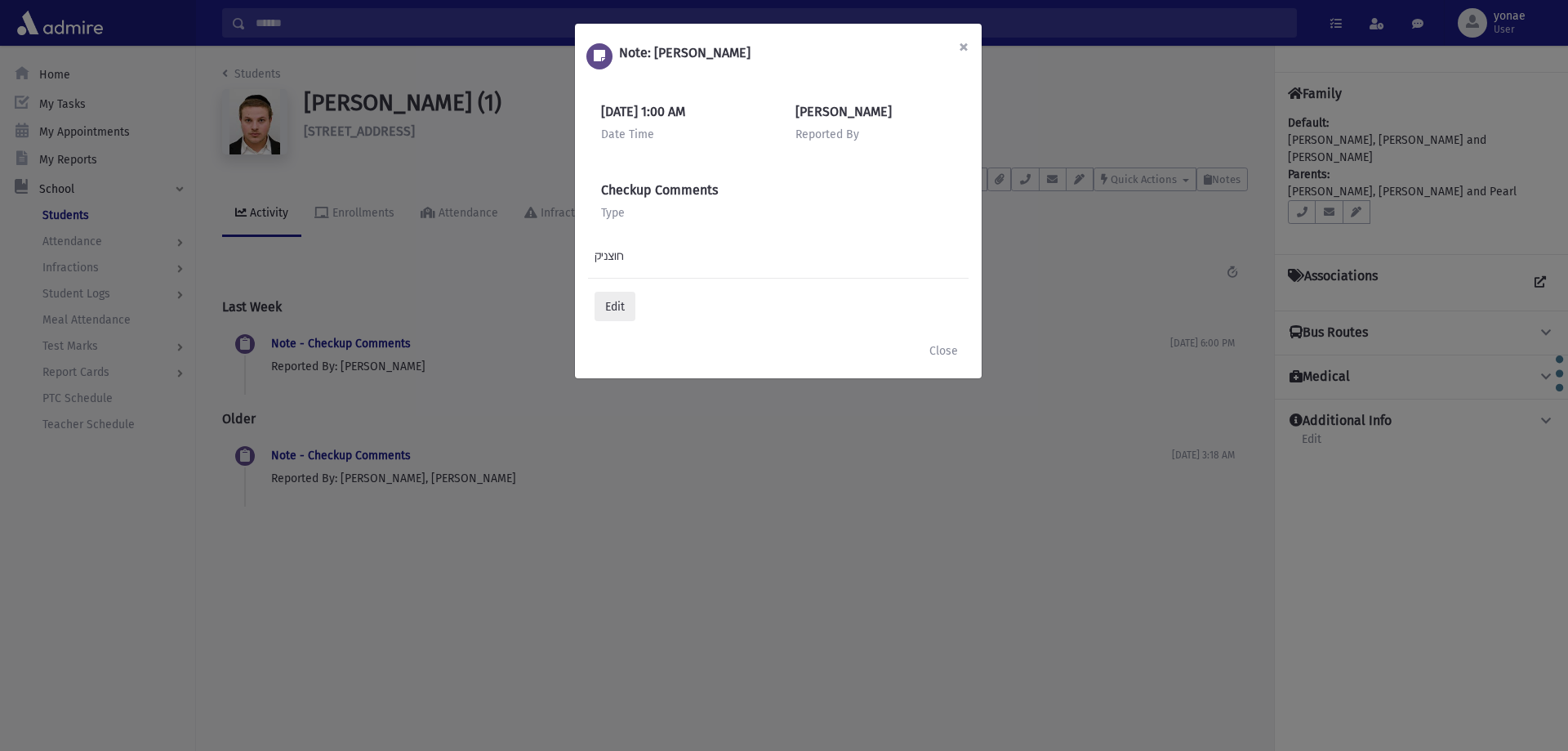 click on "×" at bounding box center [964, 47] 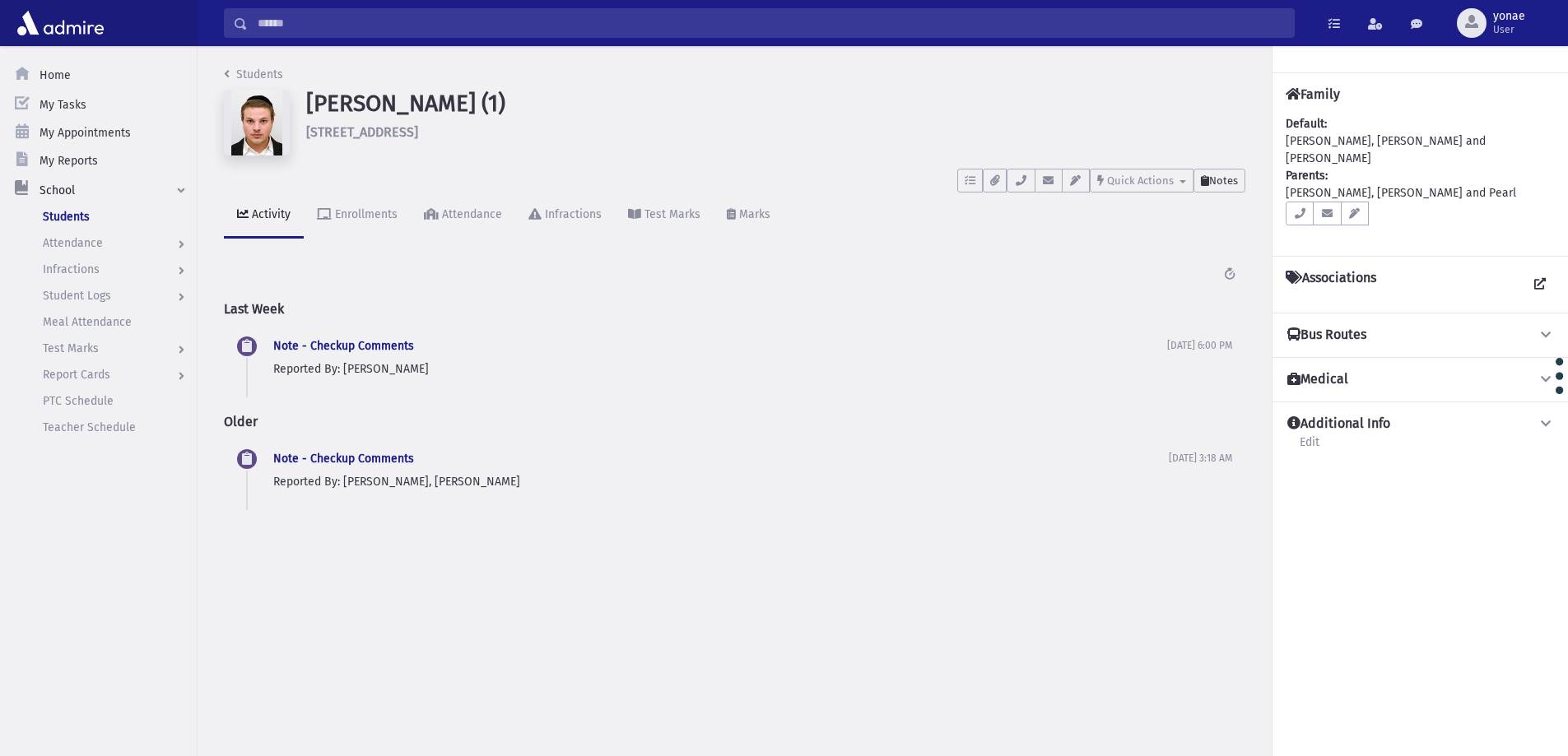 click on "Notes" at bounding box center (1223, 180) 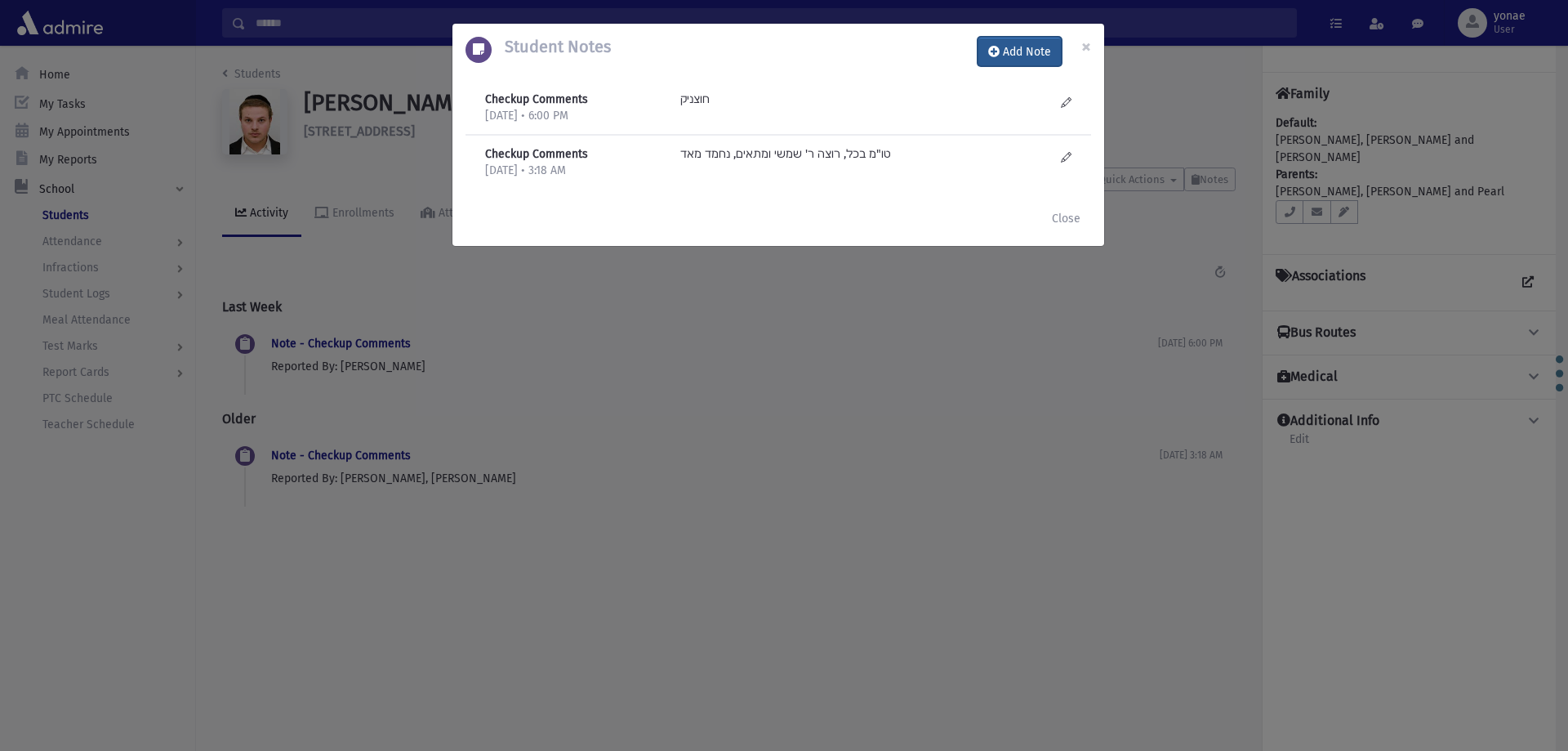 click on "Add Note" at bounding box center [1019, 51] 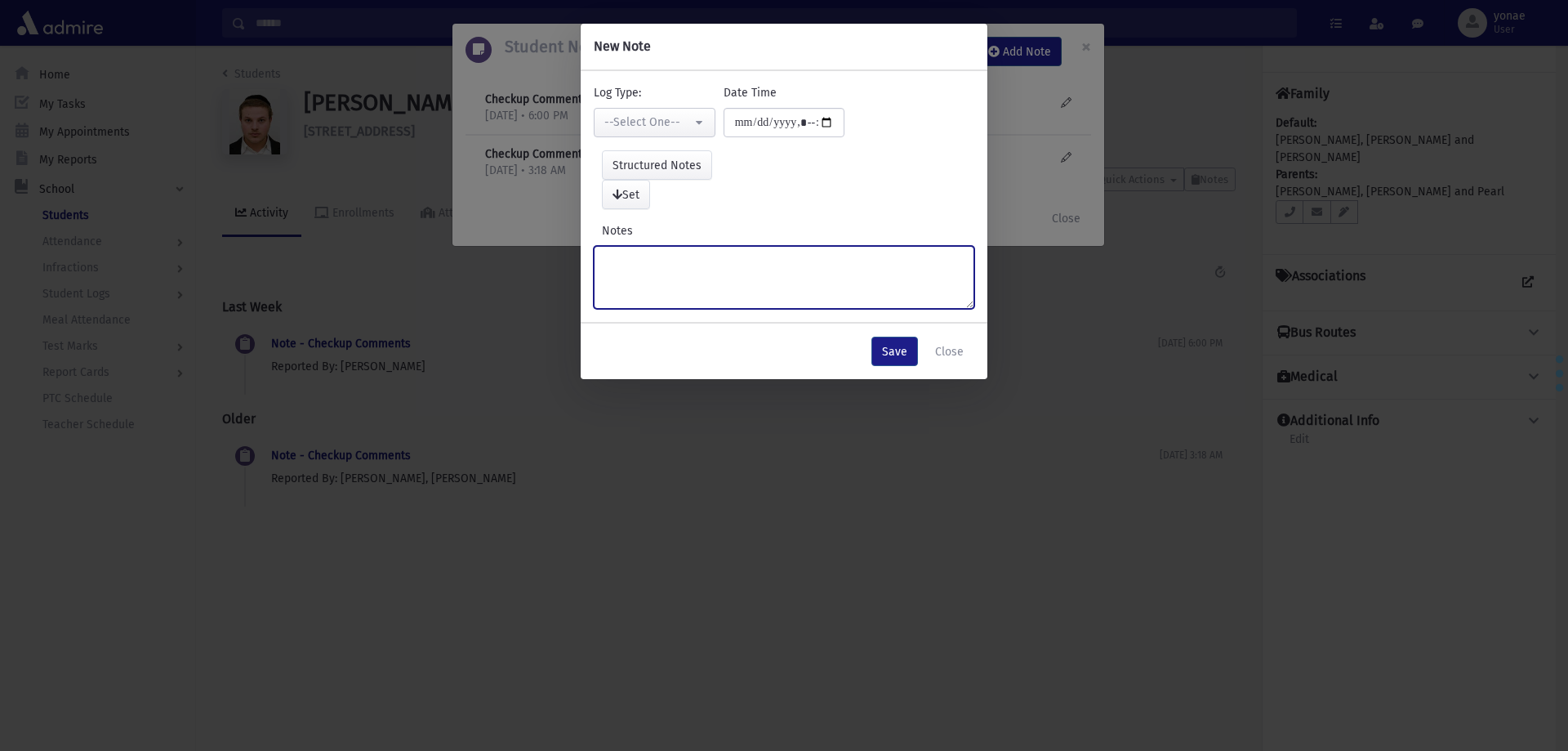 click on "Notes" at bounding box center (784, 277) 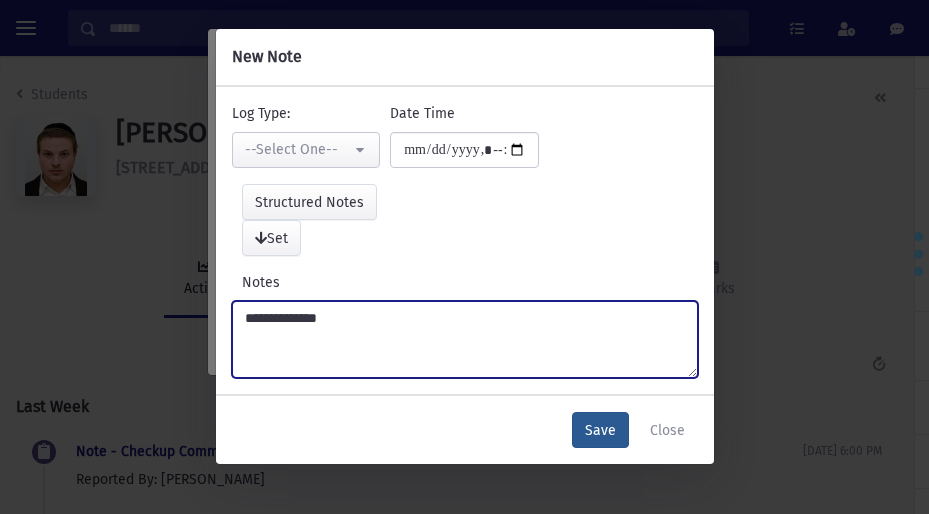 type on "**********" 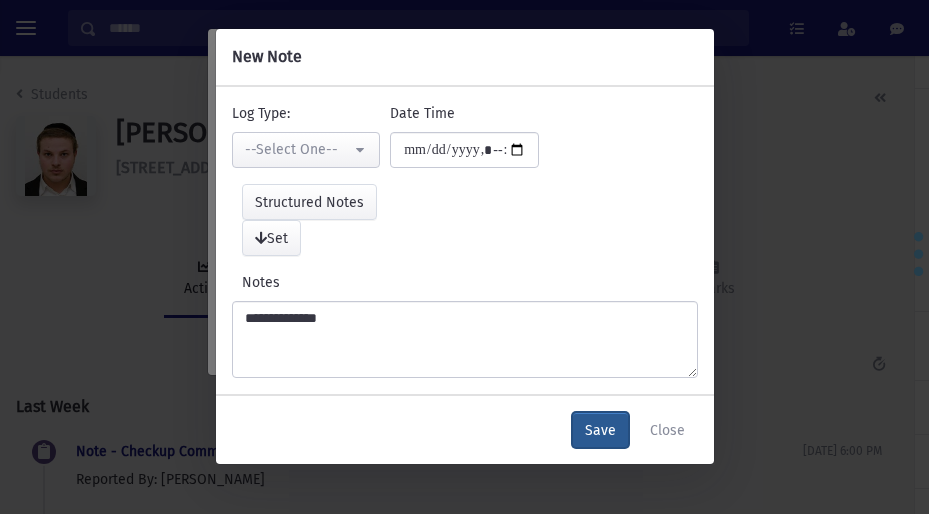 click on "Save" at bounding box center (600, 430) 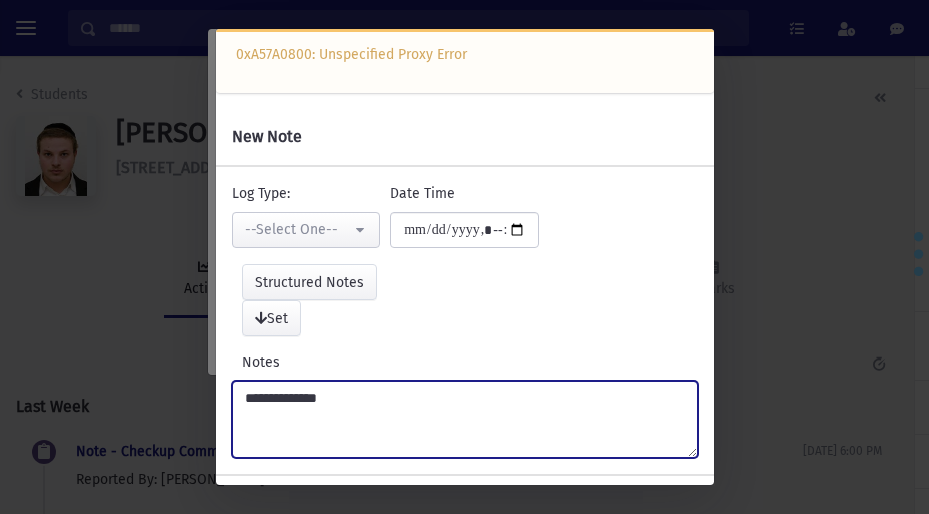 drag, startPoint x: 340, startPoint y: 403, endPoint x: 201, endPoint y: 407, distance: 139.05754 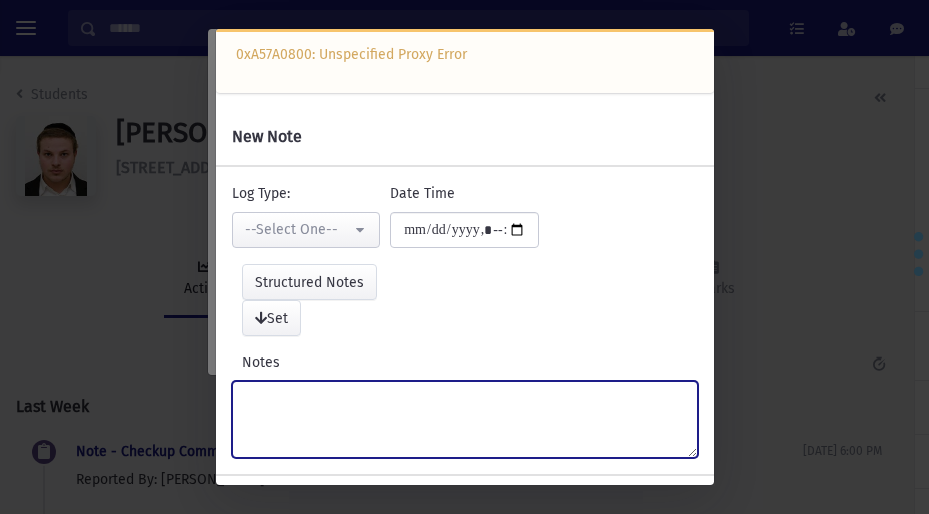 type 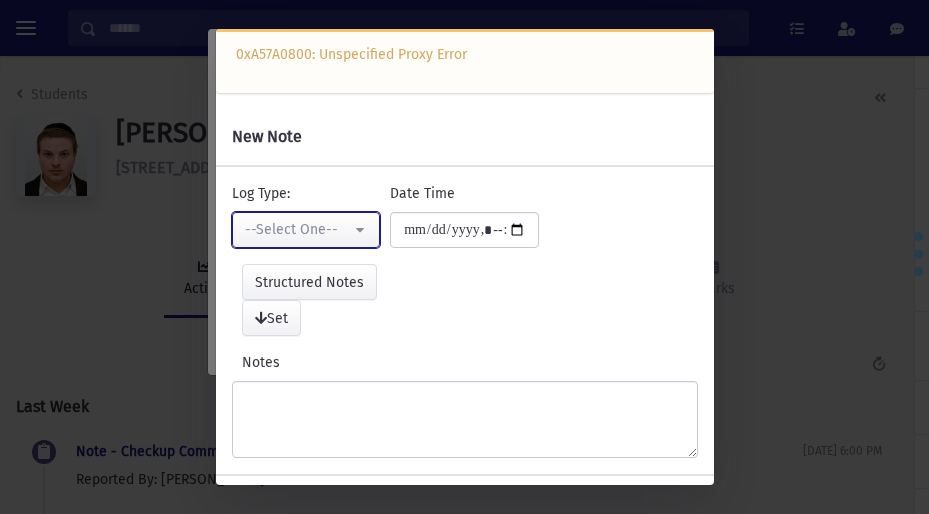 click on "--Select One--" at bounding box center (298, 229) 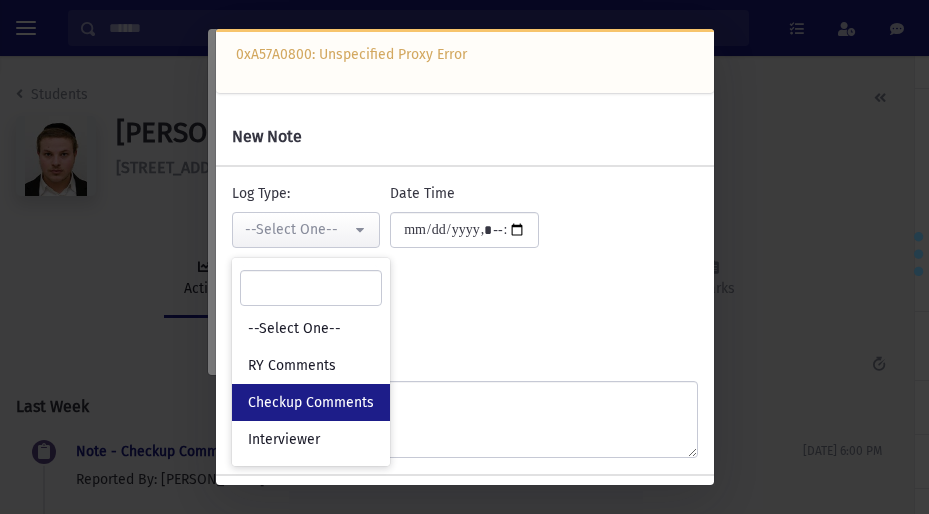 click on "Checkup Comments" at bounding box center (311, 403) 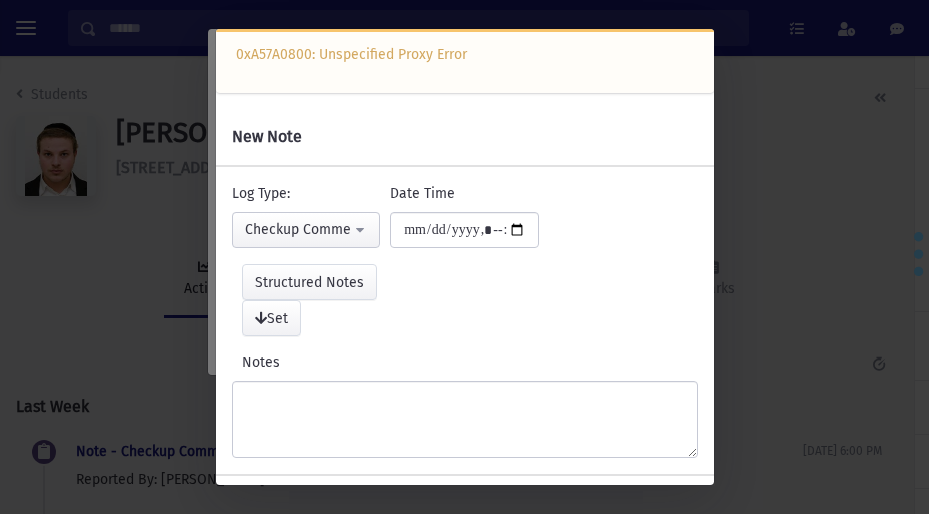 drag, startPoint x: 465, startPoint y: 63, endPoint x: 669, endPoint y: 110, distance: 209.34421 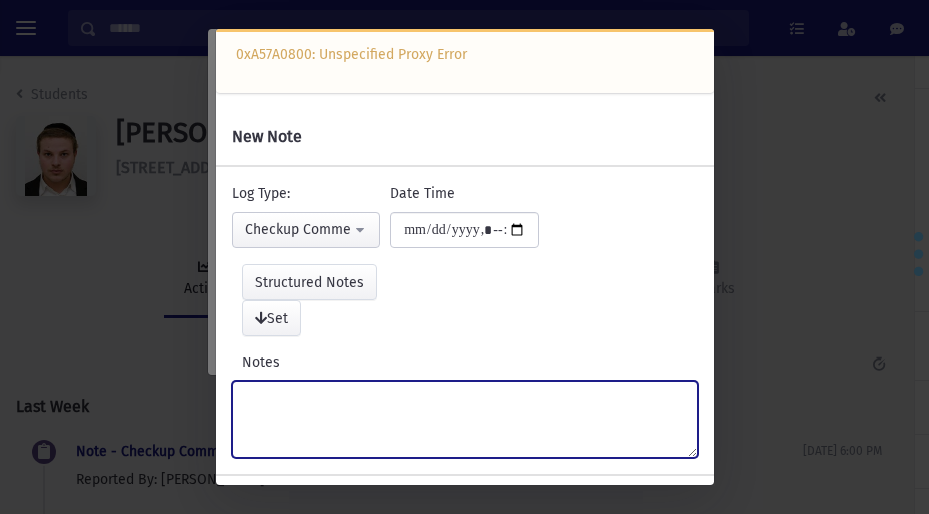 click on "**********" at bounding box center (465, 419) 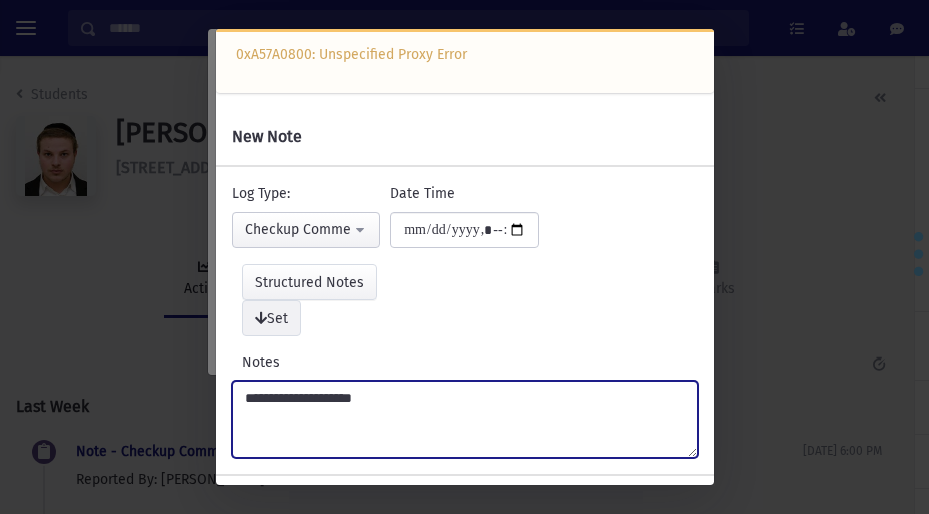 type on "**********" 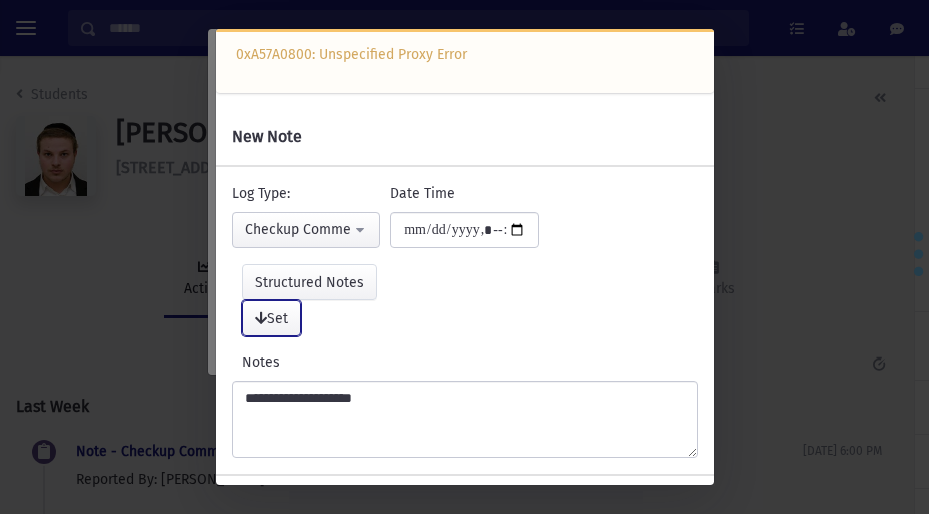 click on "Set" at bounding box center (271, 318) 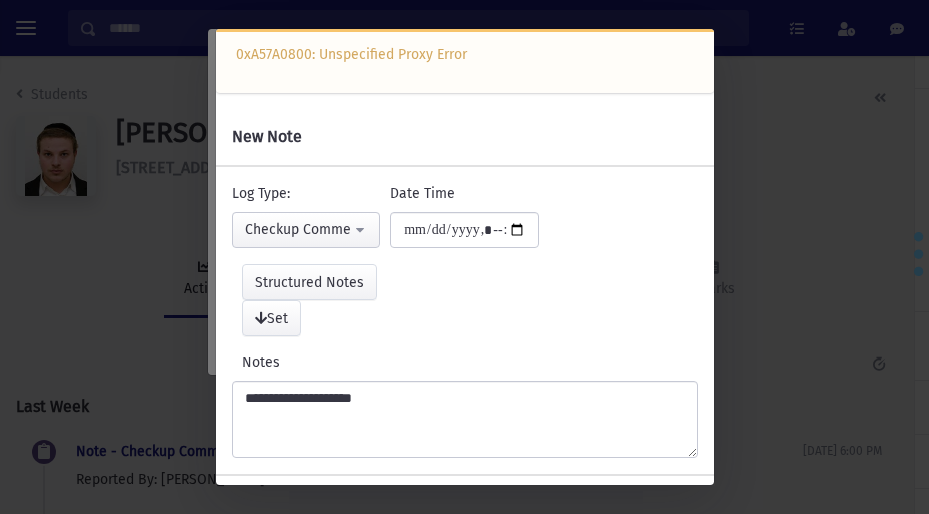 click on "Structured Notes
Set" at bounding box center [465, 300] 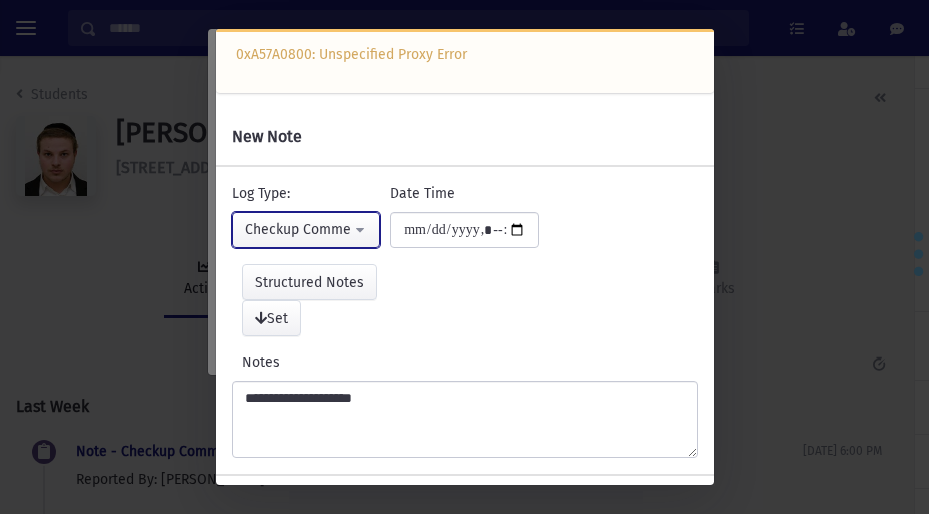 click on "Checkup Comments" at bounding box center (298, 229) 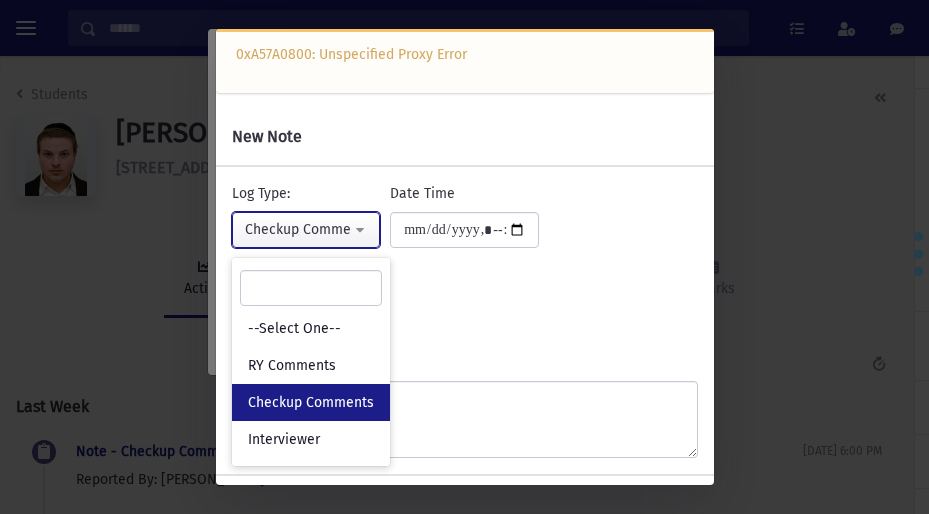 click on "Checkup Comments" at bounding box center (298, 229) 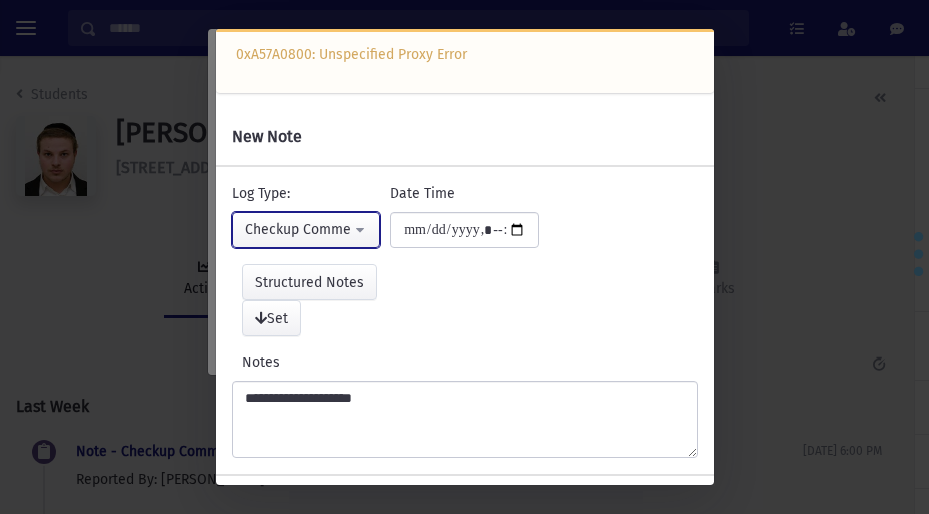 click on "Checkup Comments" at bounding box center (298, 229) 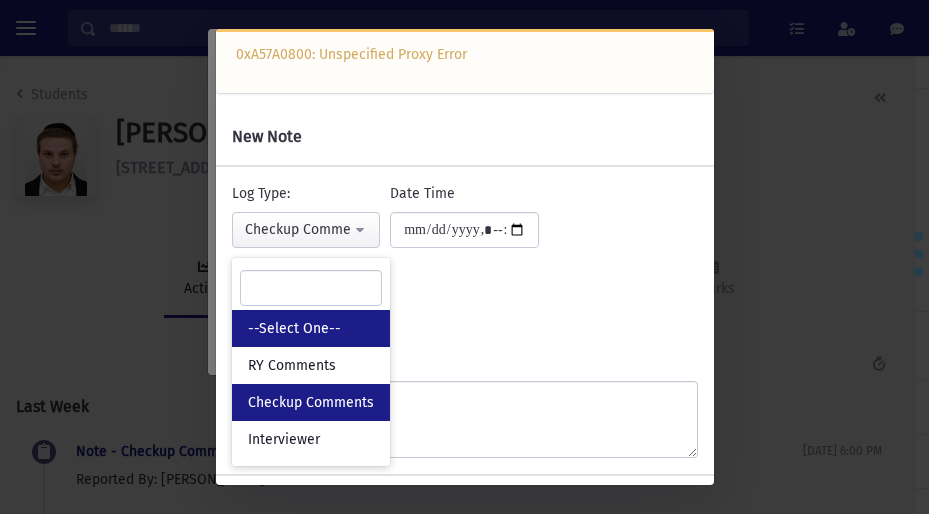 click on "--Select One--" at bounding box center [294, 329] 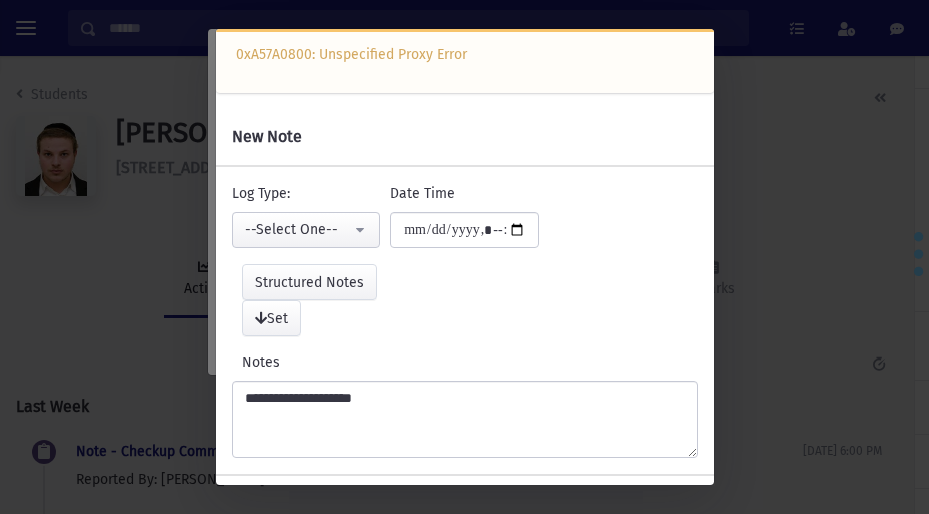 click on "**********" at bounding box center [306, 215] 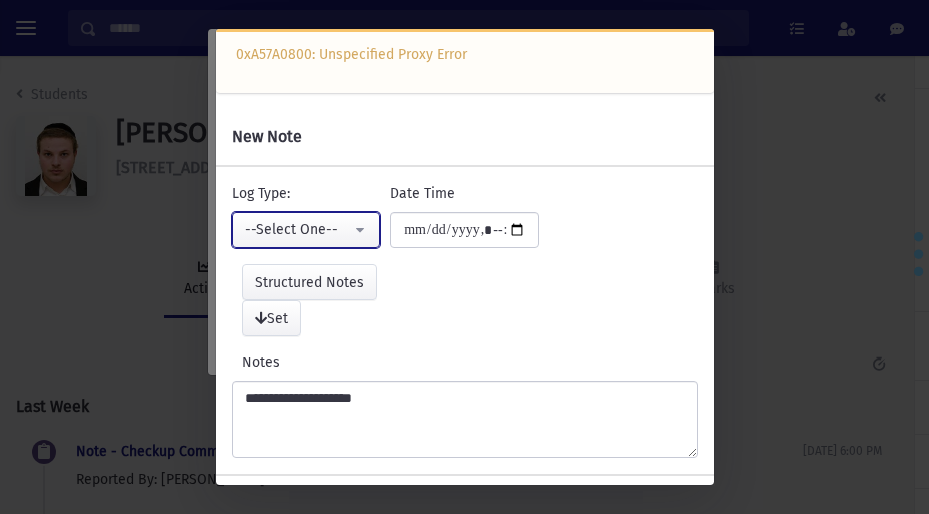 click on "--Select One--" at bounding box center (298, 229) 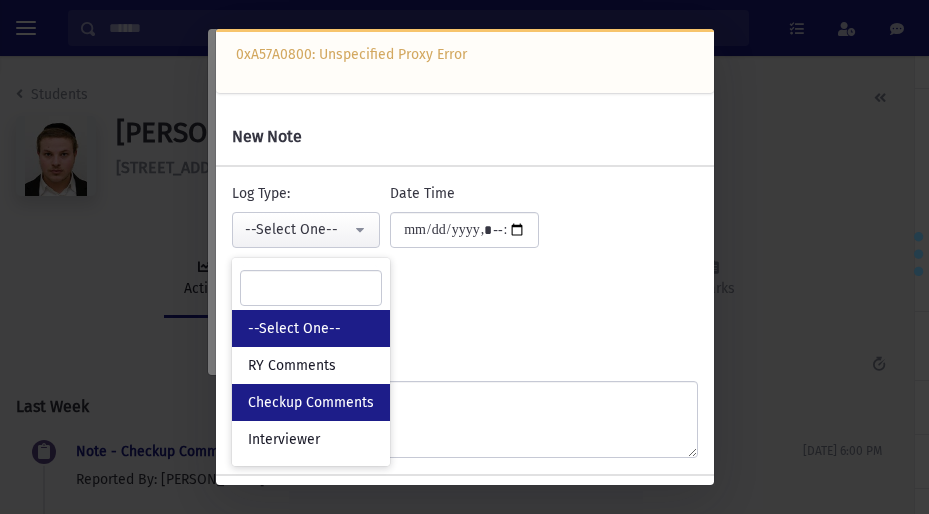 click on "Checkup Comments" at bounding box center (311, 403) 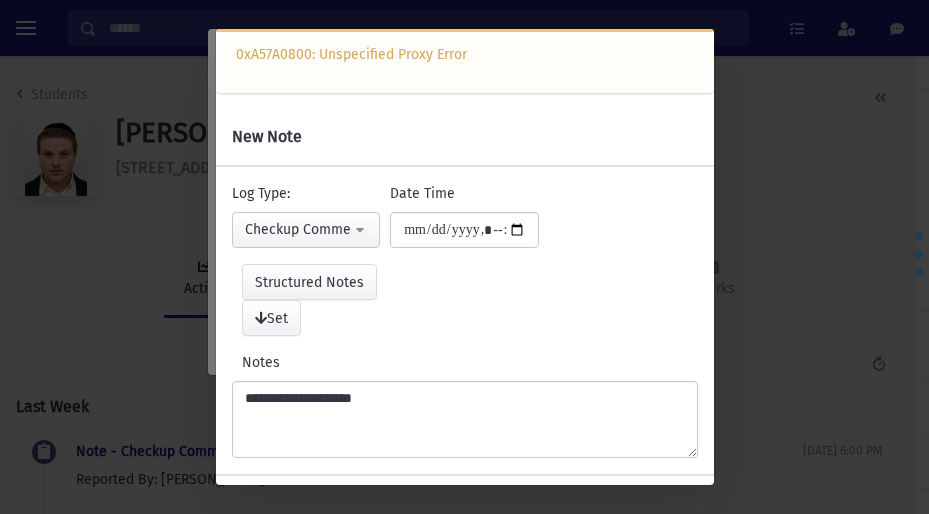 click on "**********" at bounding box center [465, 328] 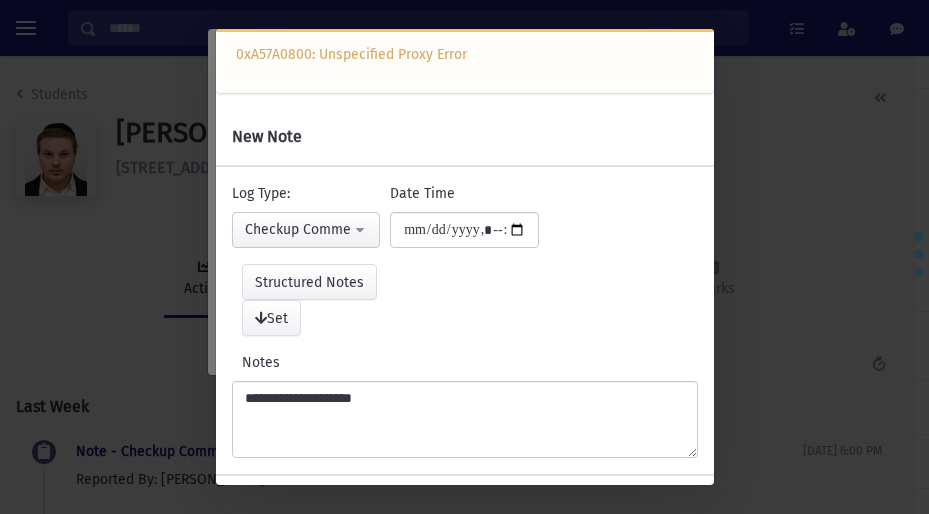 click on "0xA57A0800: Unspecified Proxy Error" at bounding box center (465, 61) 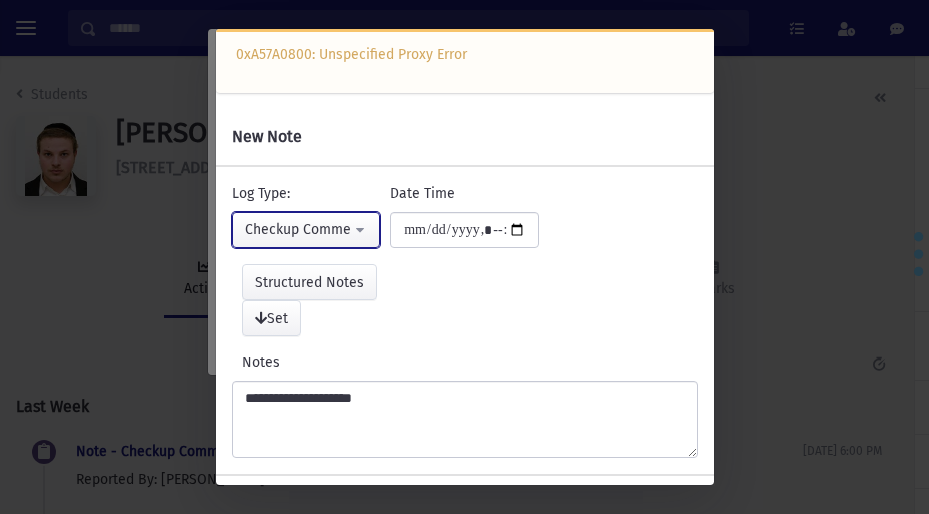 type 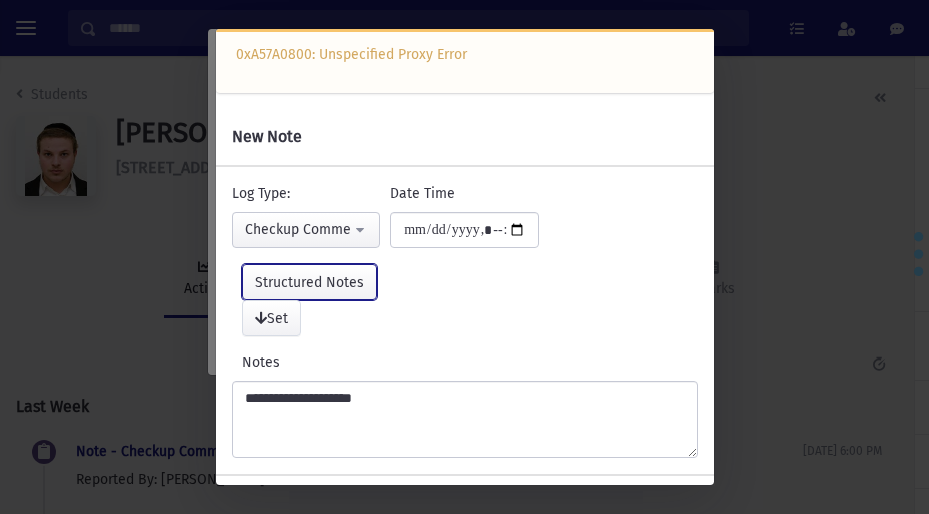 type 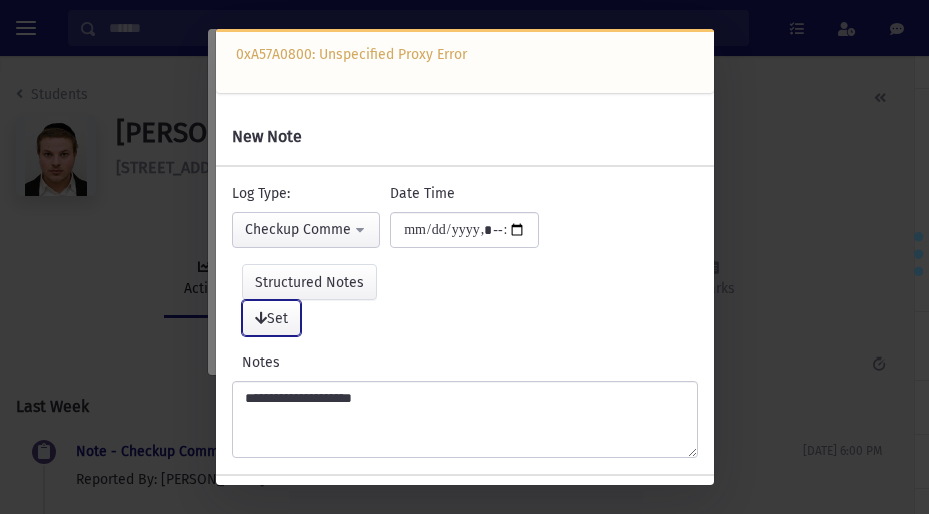 type 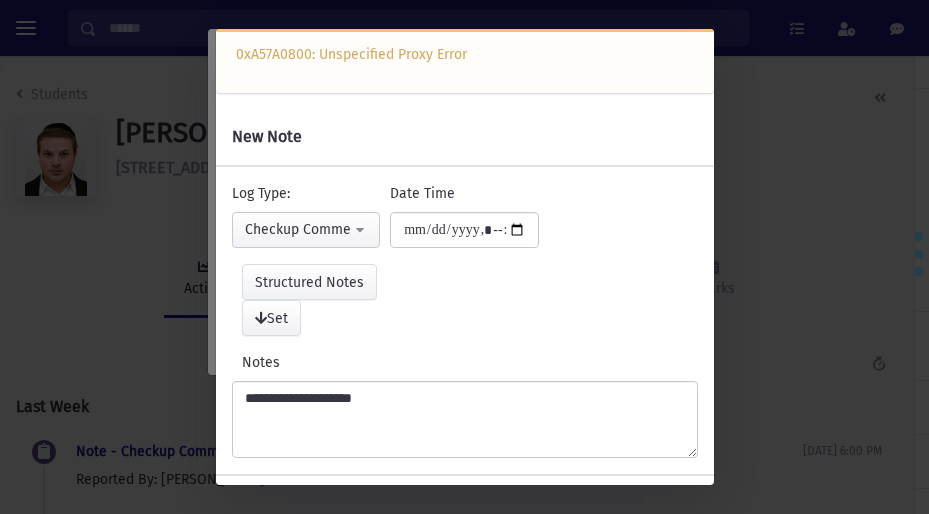 scroll, scrollTop: 59, scrollLeft: 0, axis: vertical 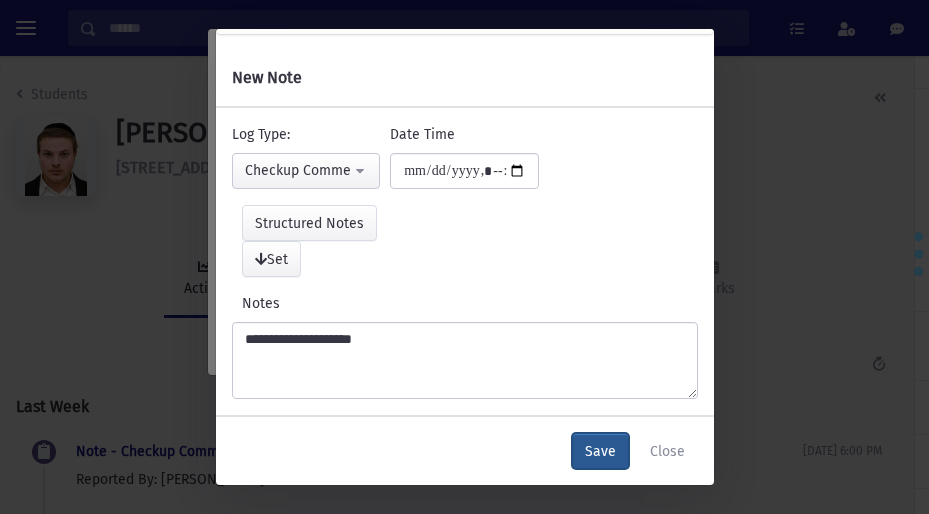 type 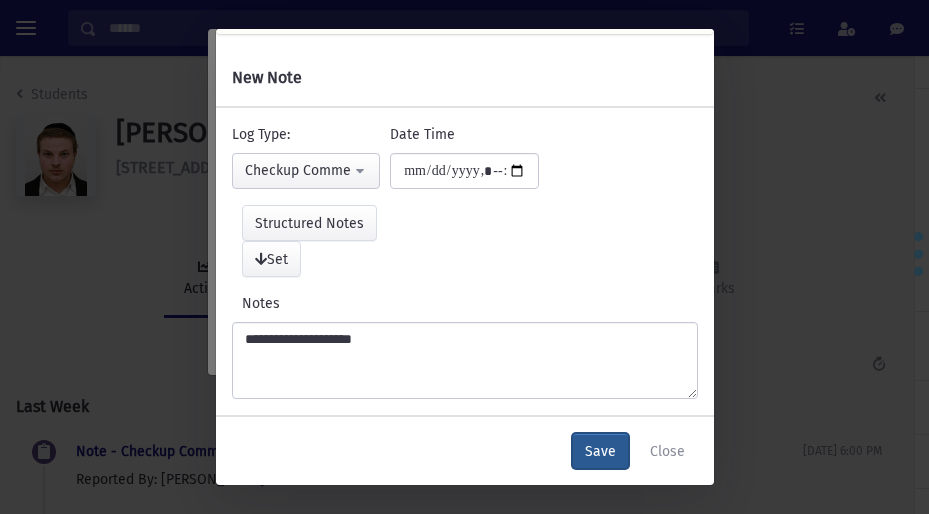 click on "Save" at bounding box center [600, 451] 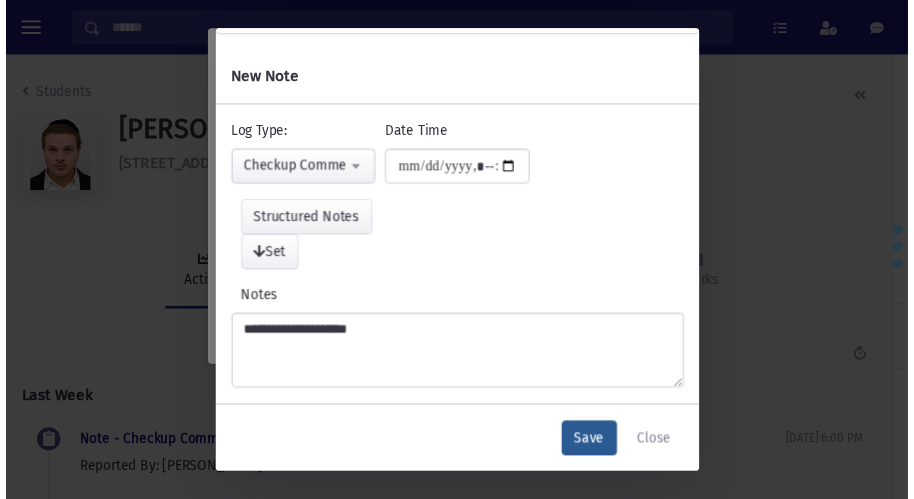 scroll, scrollTop: 0, scrollLeft: 0, axis: both 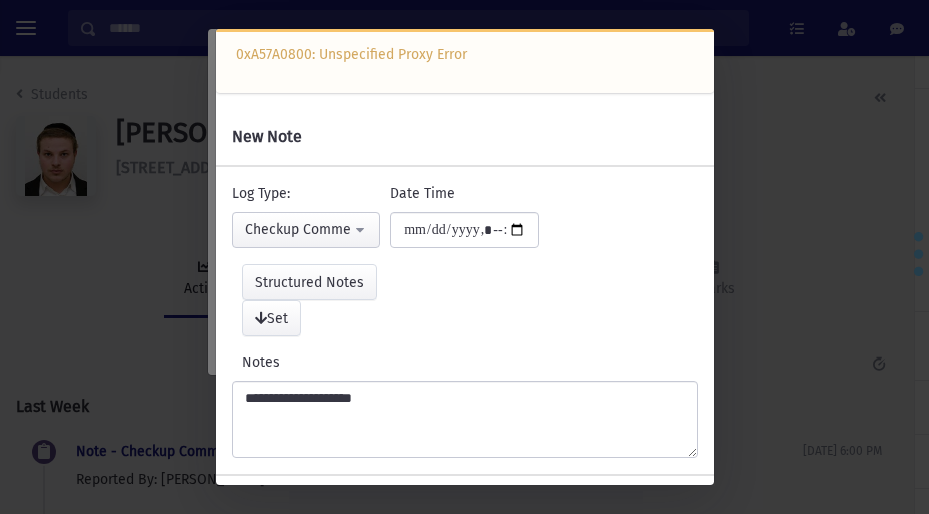 click on "**********" at bounding box center (464, 257) 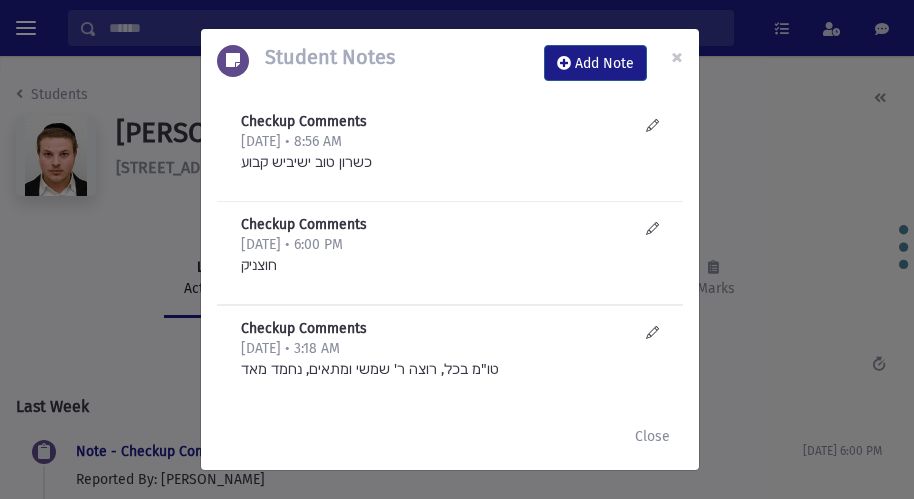 click on "Student Notes
Add Note
×
Checkup Comments
7/24/2025 • 8:56 AM
כשרון טוב ישיביש קבוע" at bounding box center [457, 249] 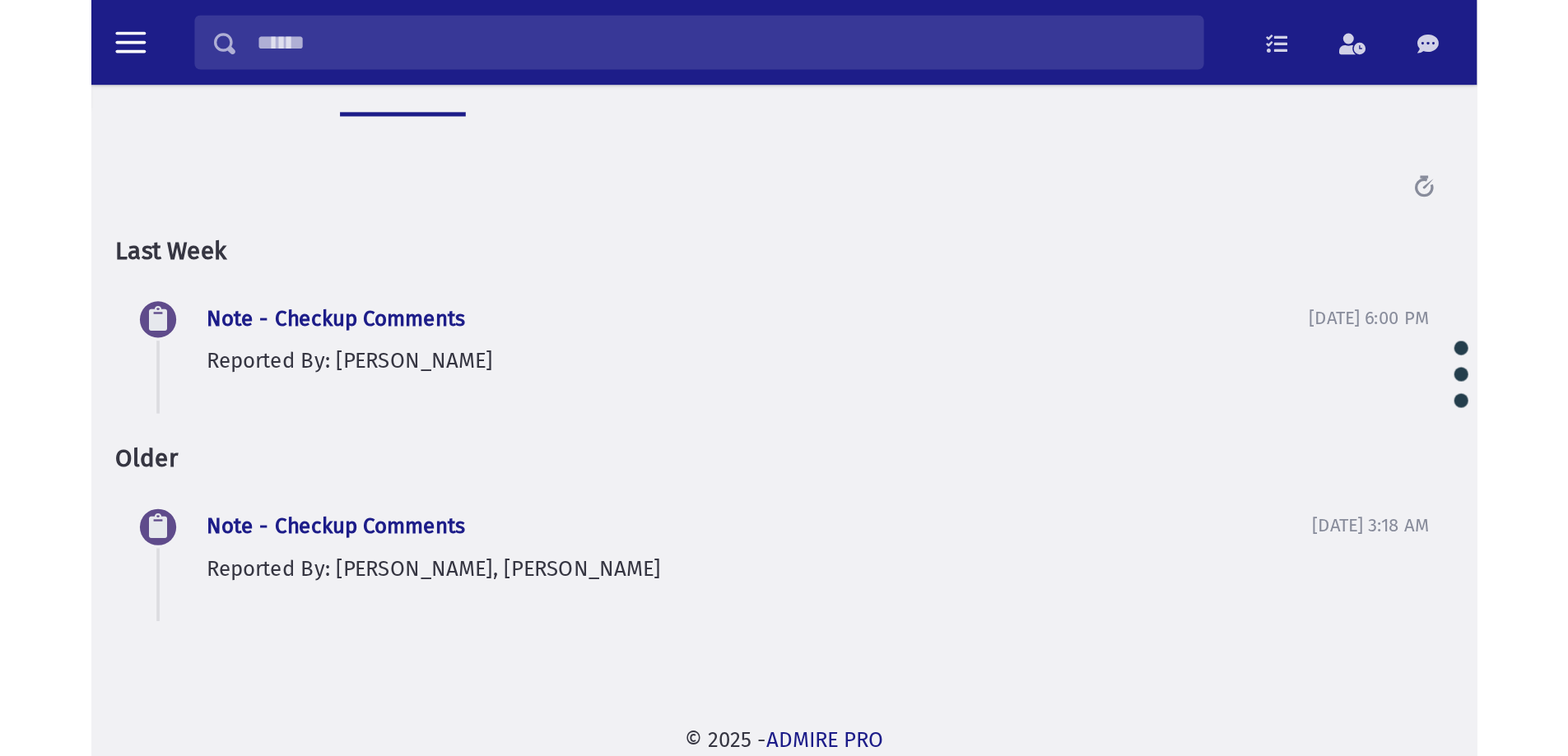 scroll, scrollTop: 37, scrollLeft: 0, axis: vertical 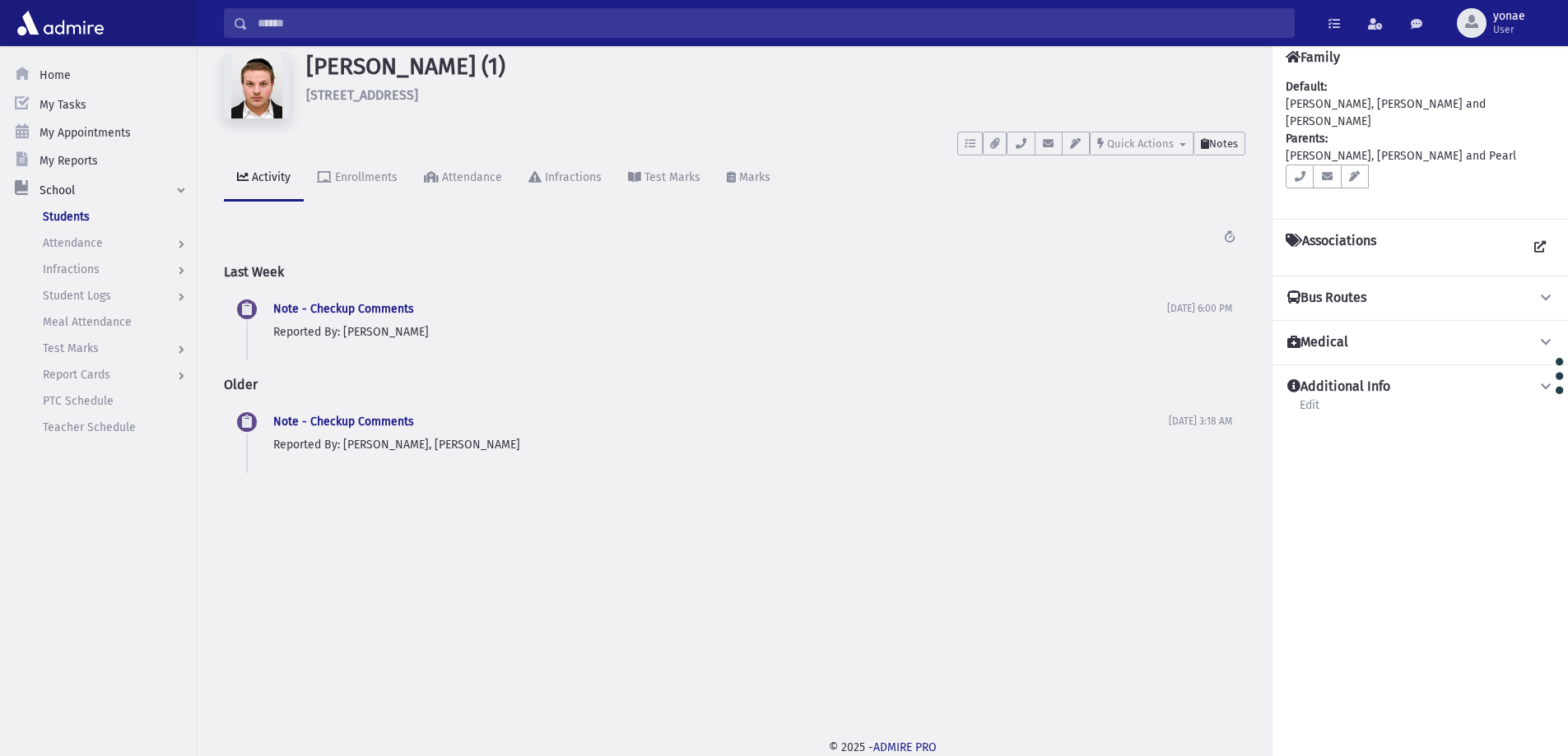 click on "Notes" at bounding box center [1223, 143] 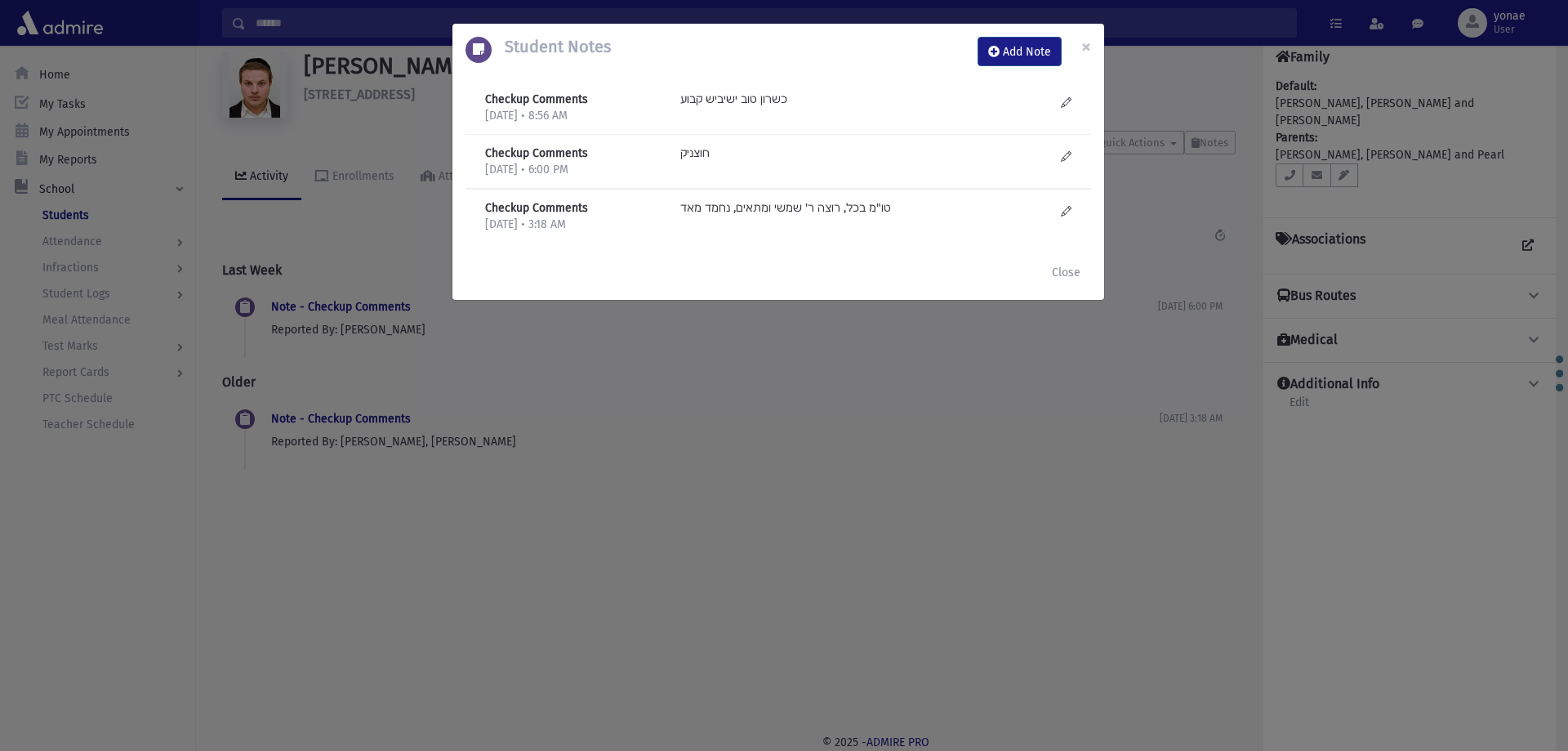 click on "Close" at bounding box center [778, 272] 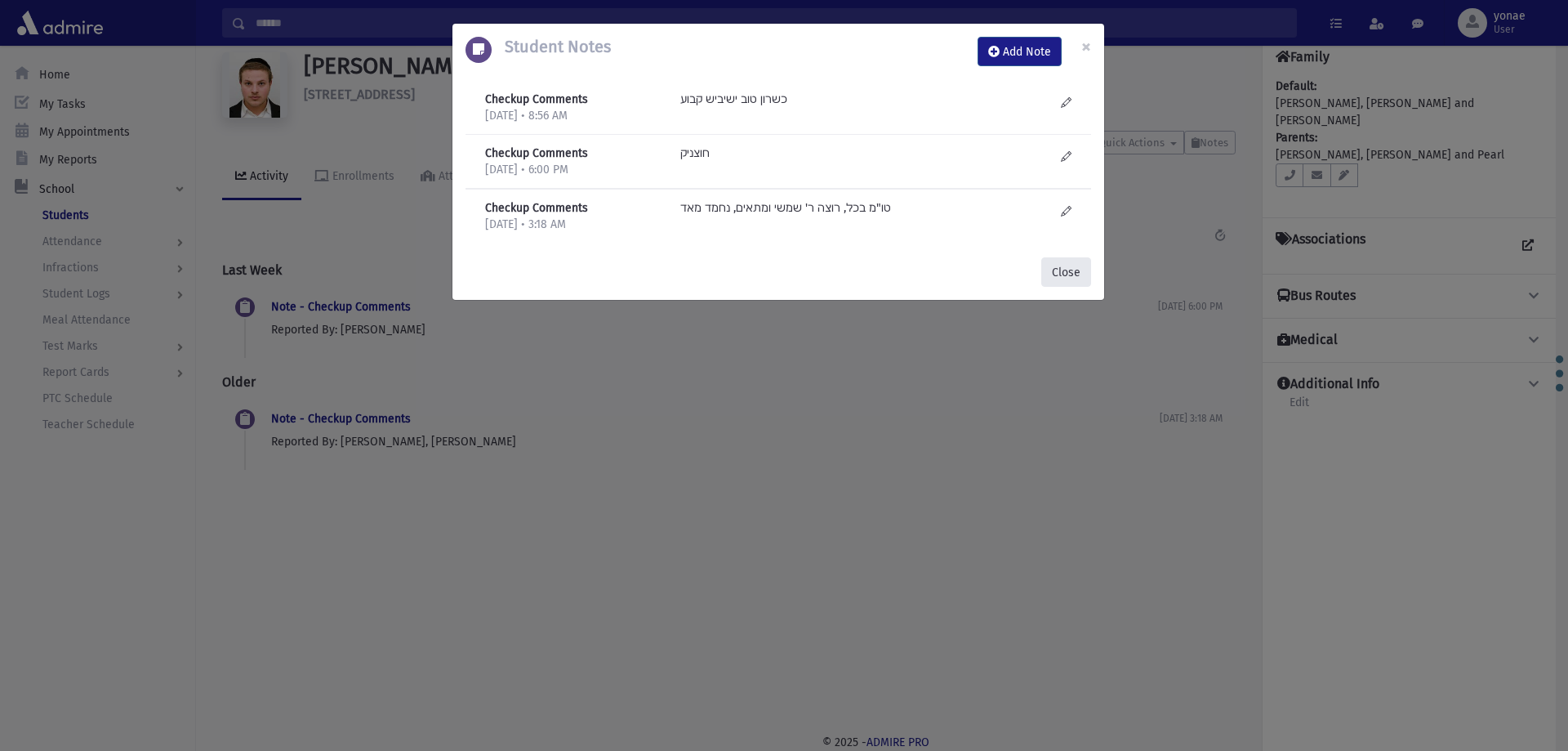 click on "Close" at bounding box center (1066, 272) 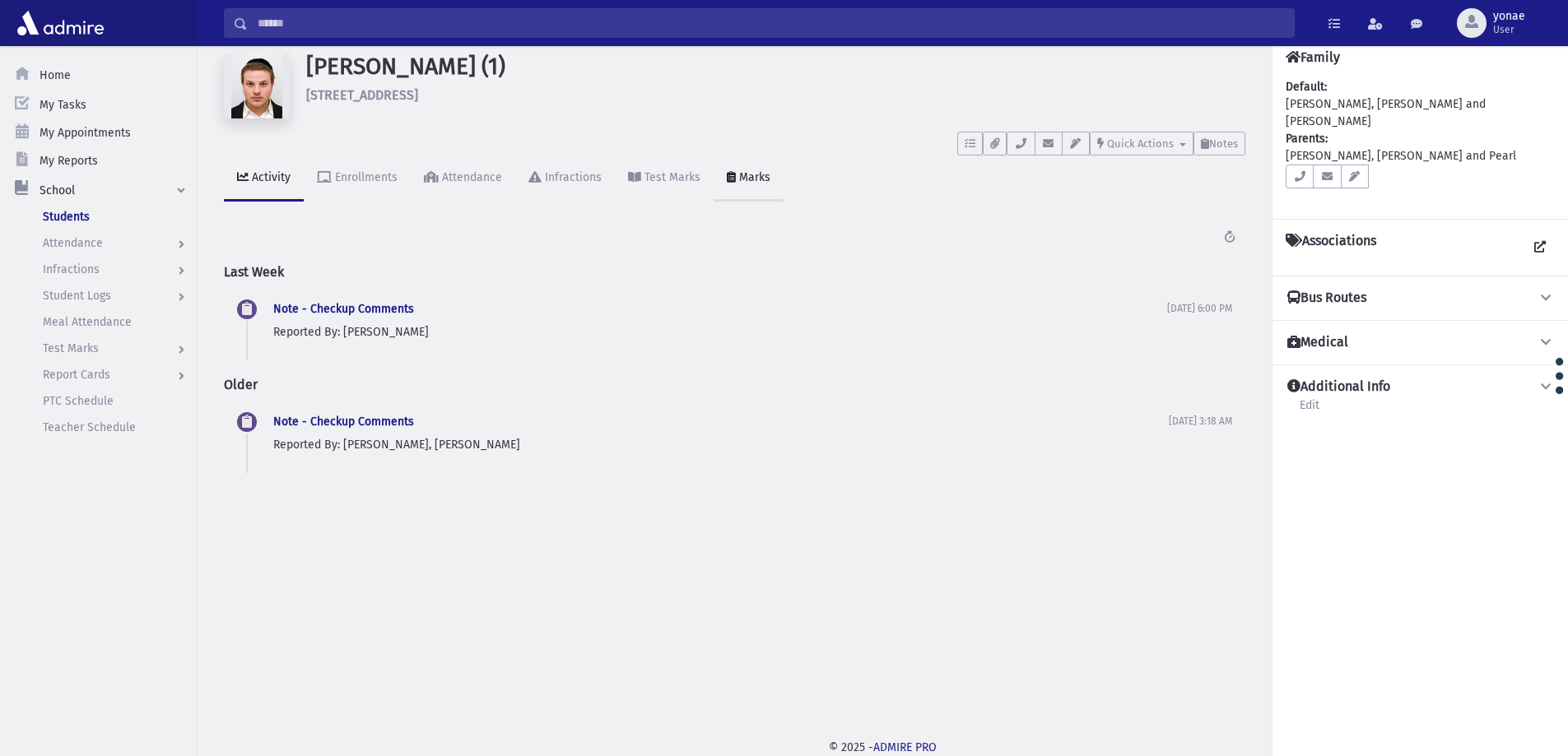 click on "Marks" at bounding box center [753, 177] 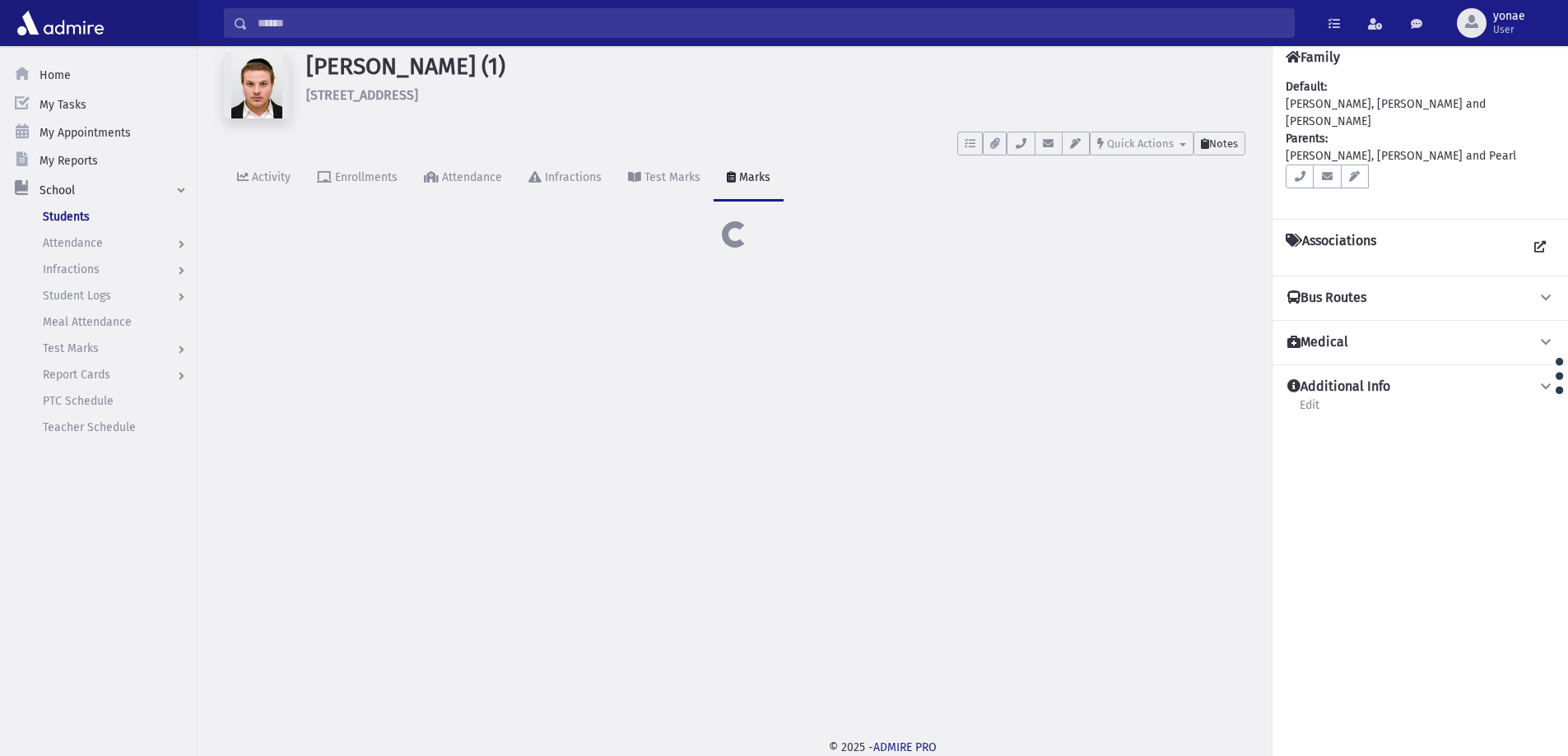 click on "Notes" at bounding box center (1223, 143) 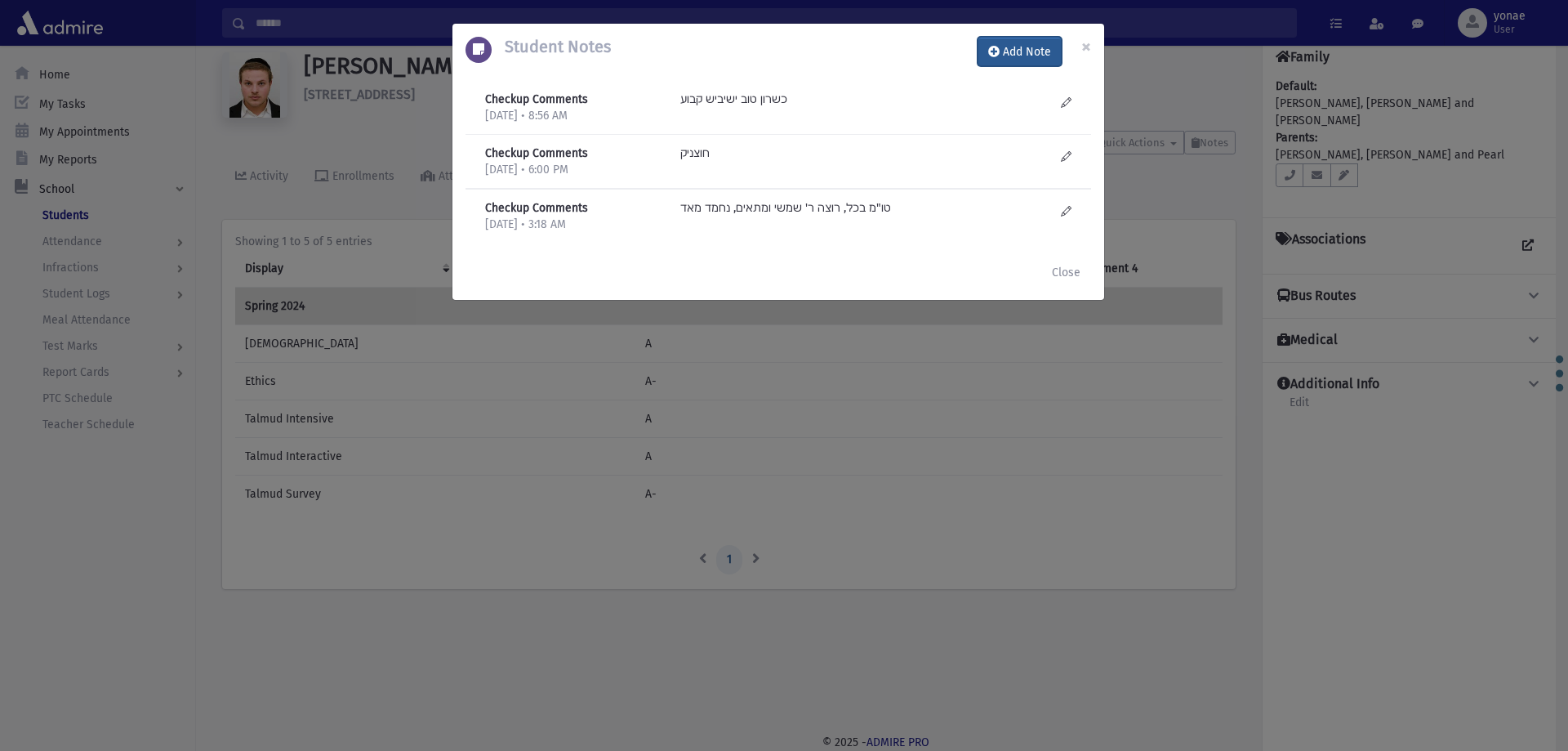 click on "Add Note" at bounding box center [1019, 51] 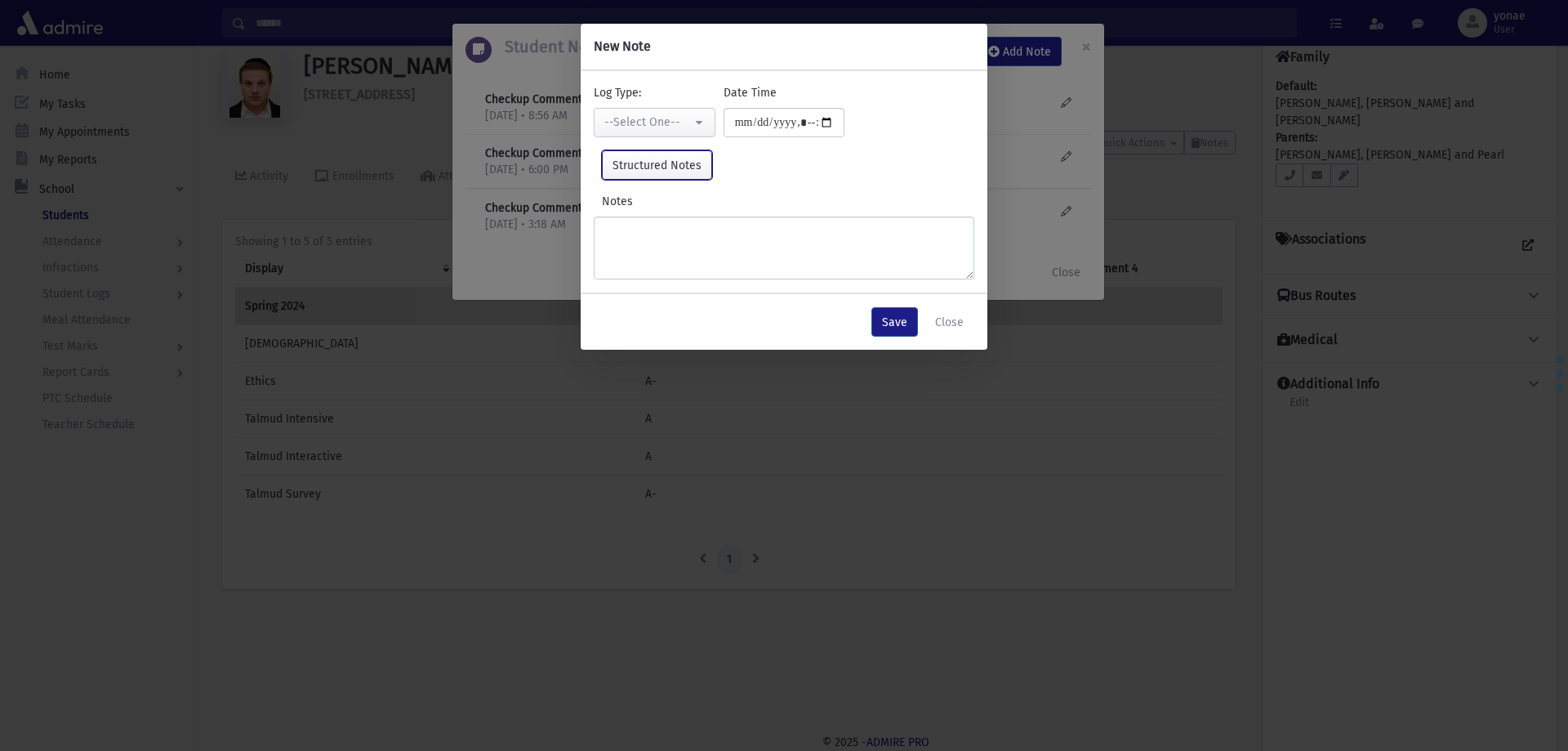 click on "Structured Notes" at bounding box center [657, 165] 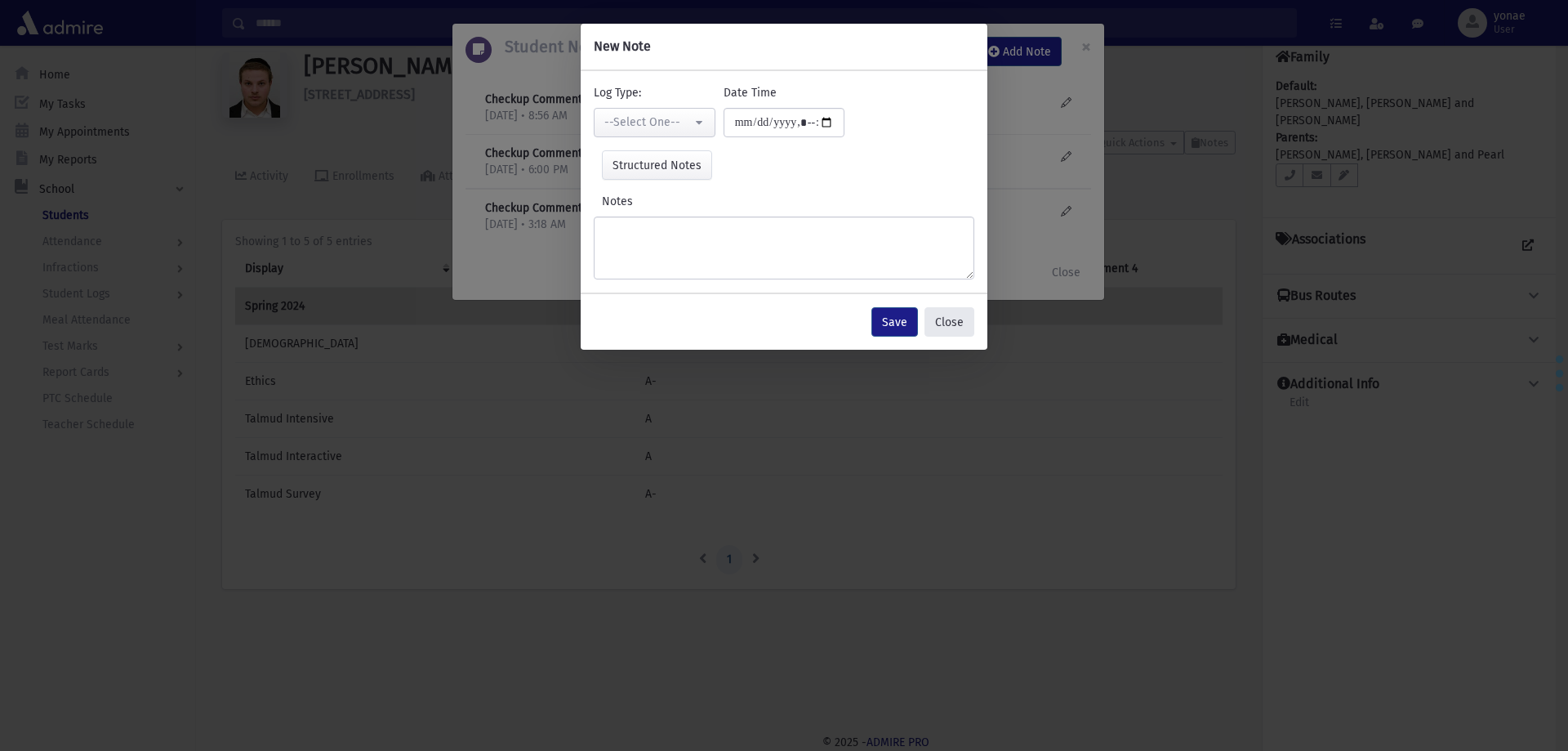 click on "Close" at bounding box center [949, 322] 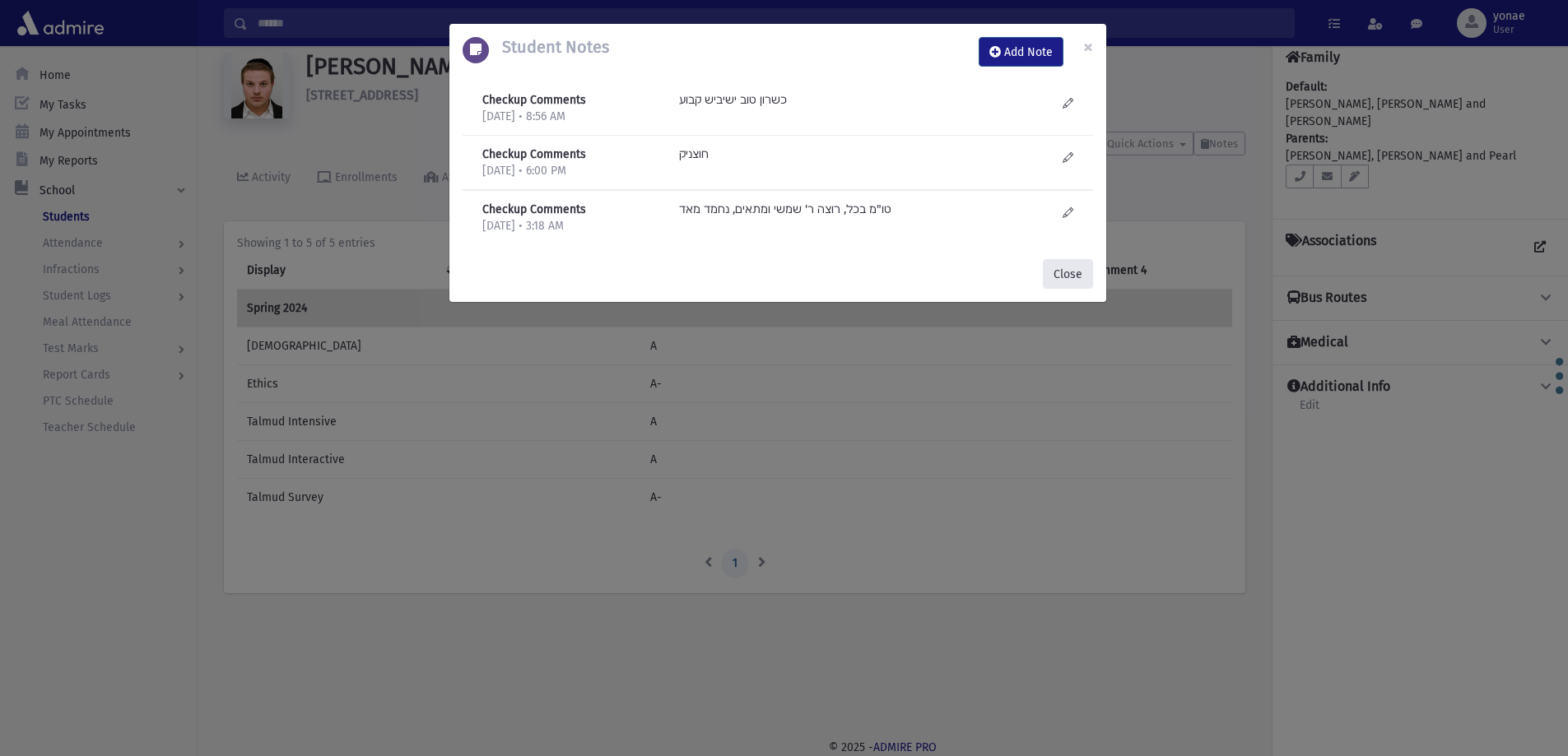 click on "Close" at bounding box center [1068, 274] 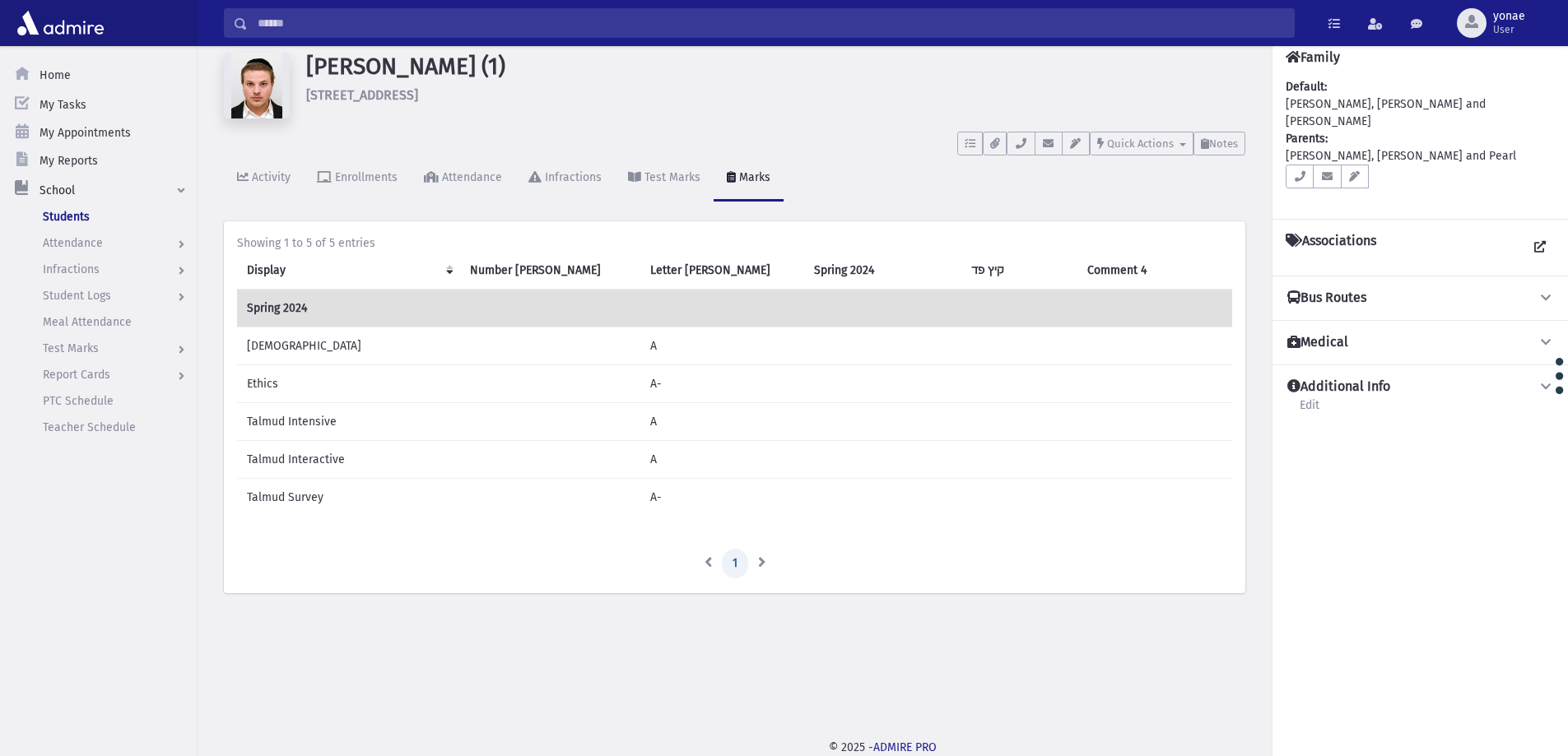 click on "Search Results
Students" at bounding box center (882, 23) 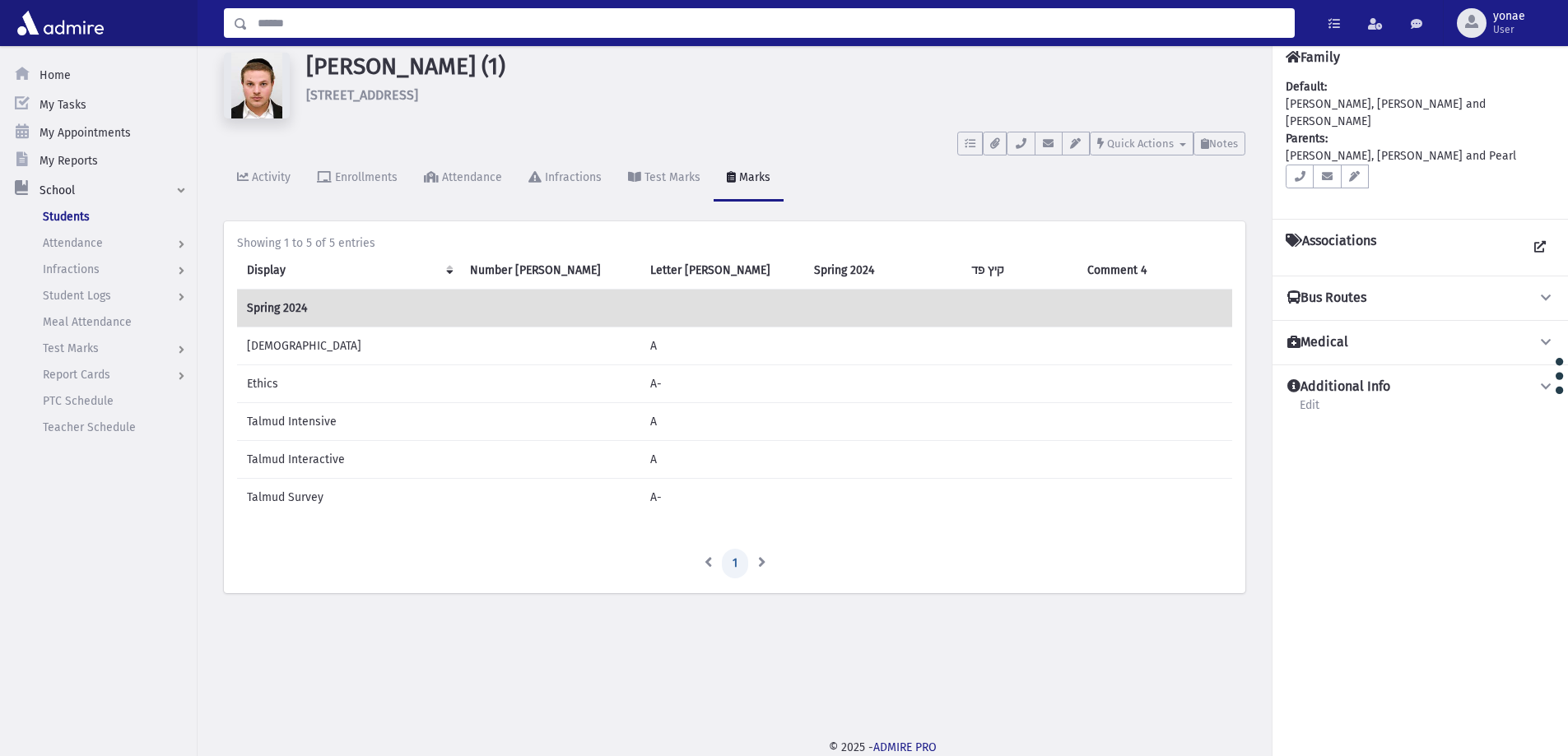 click at bounding box center [770, 23] 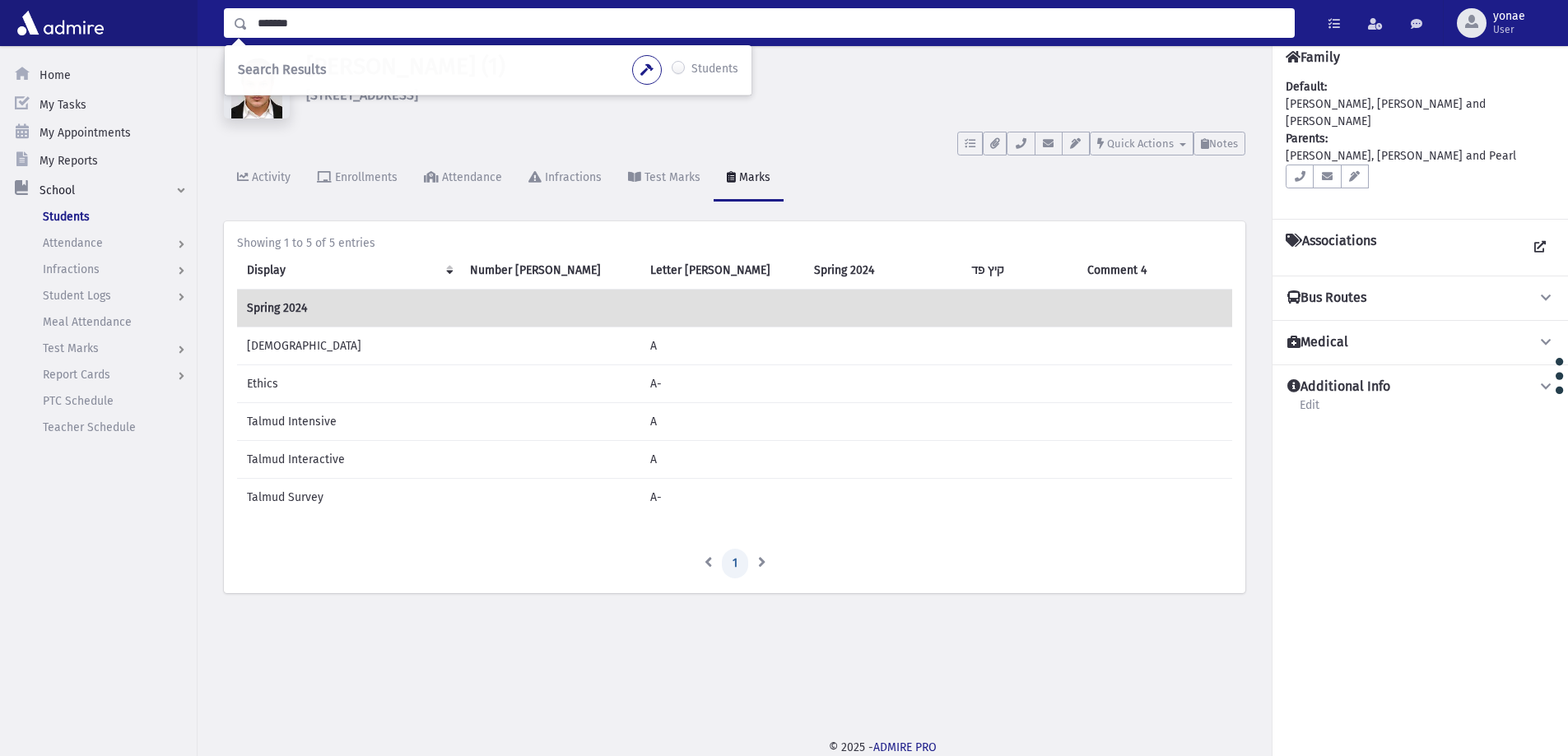 type on "*******" 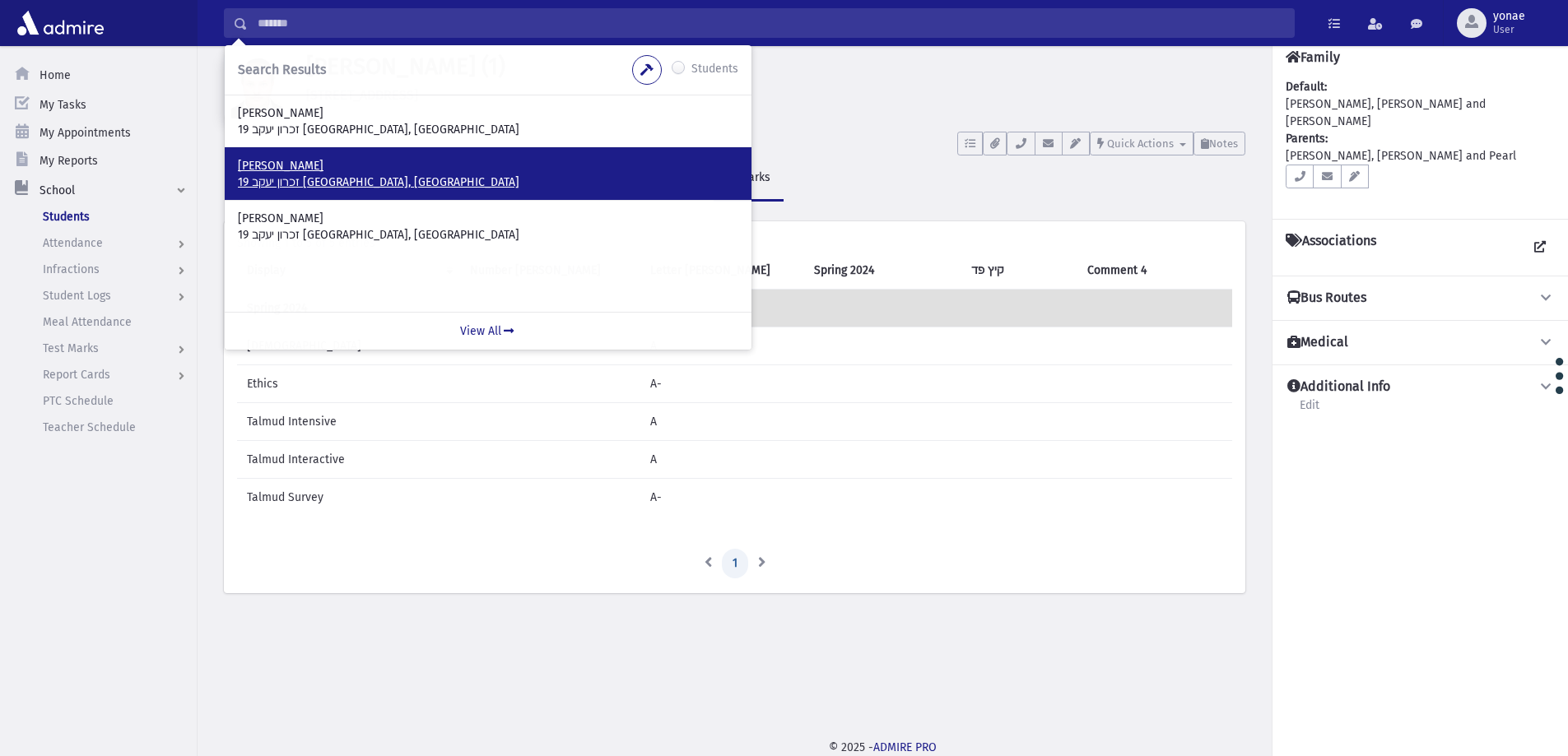 click on "19 זכרון יעקב  ירושלים,   ISRAEL" at bounding box center [488, 183] 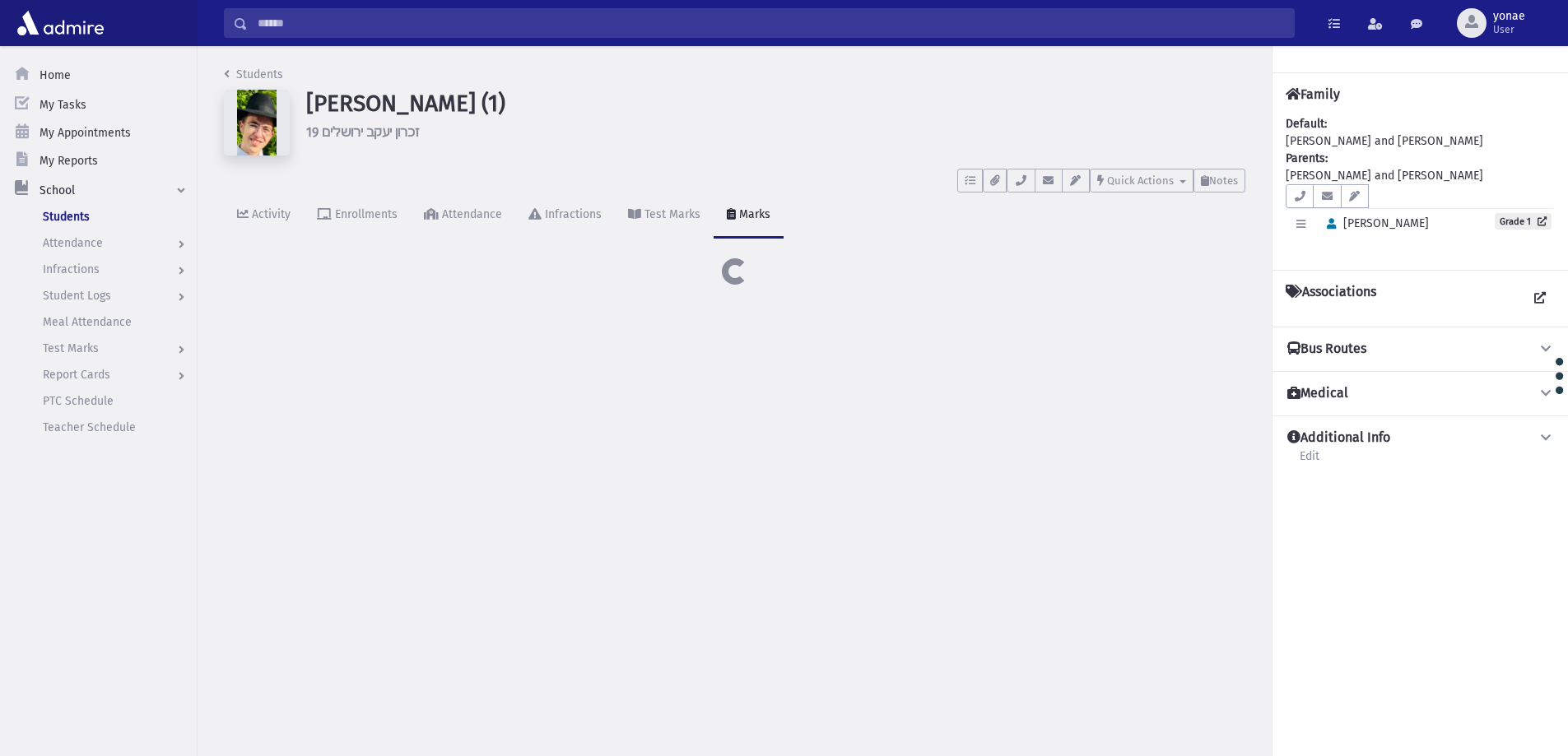scroll, scrollTop: 0, scrollLeft: 0, axis: both 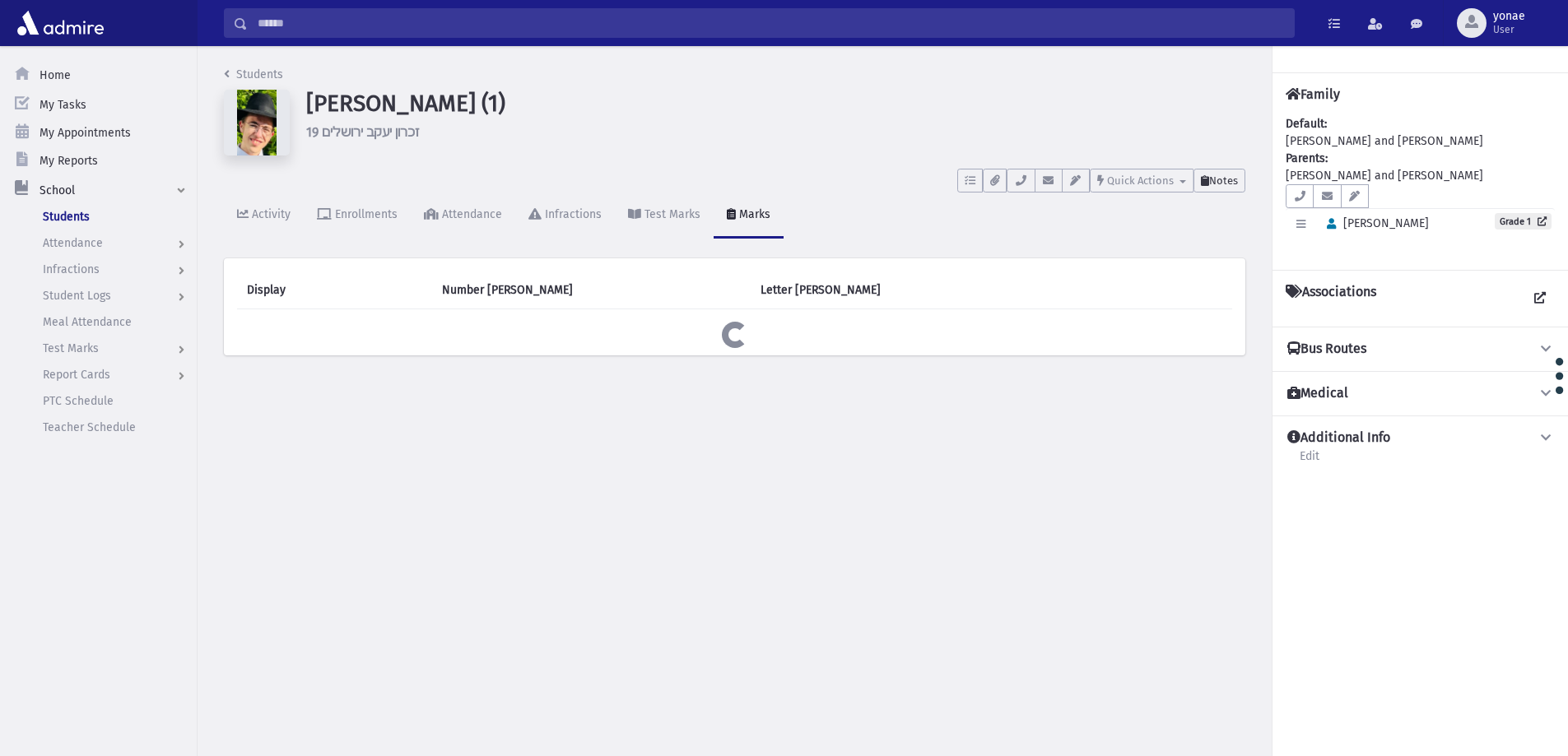 click on "Notes" at bounding box center [1223, 180] 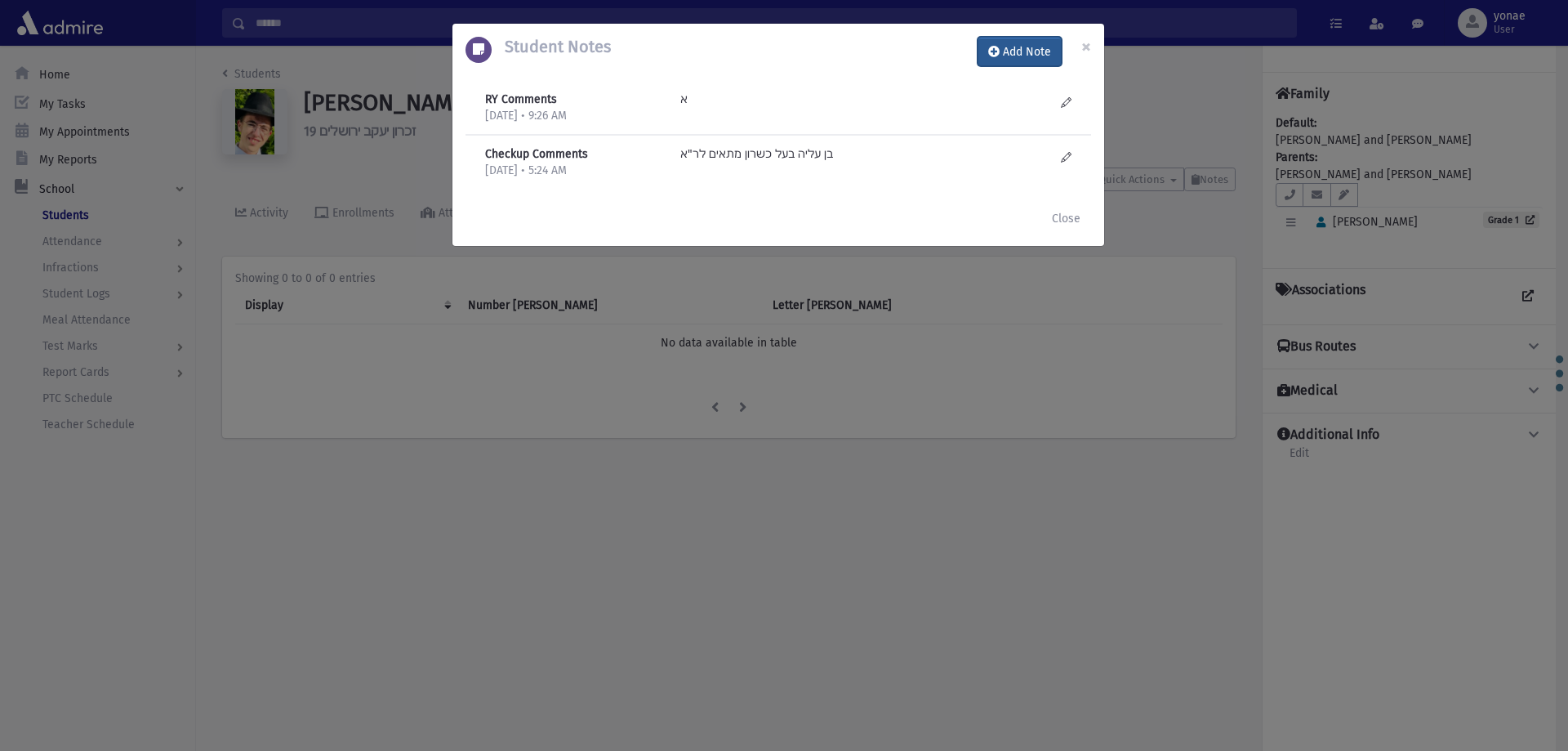click on "Add Note" at bounding box center (1019, 51) 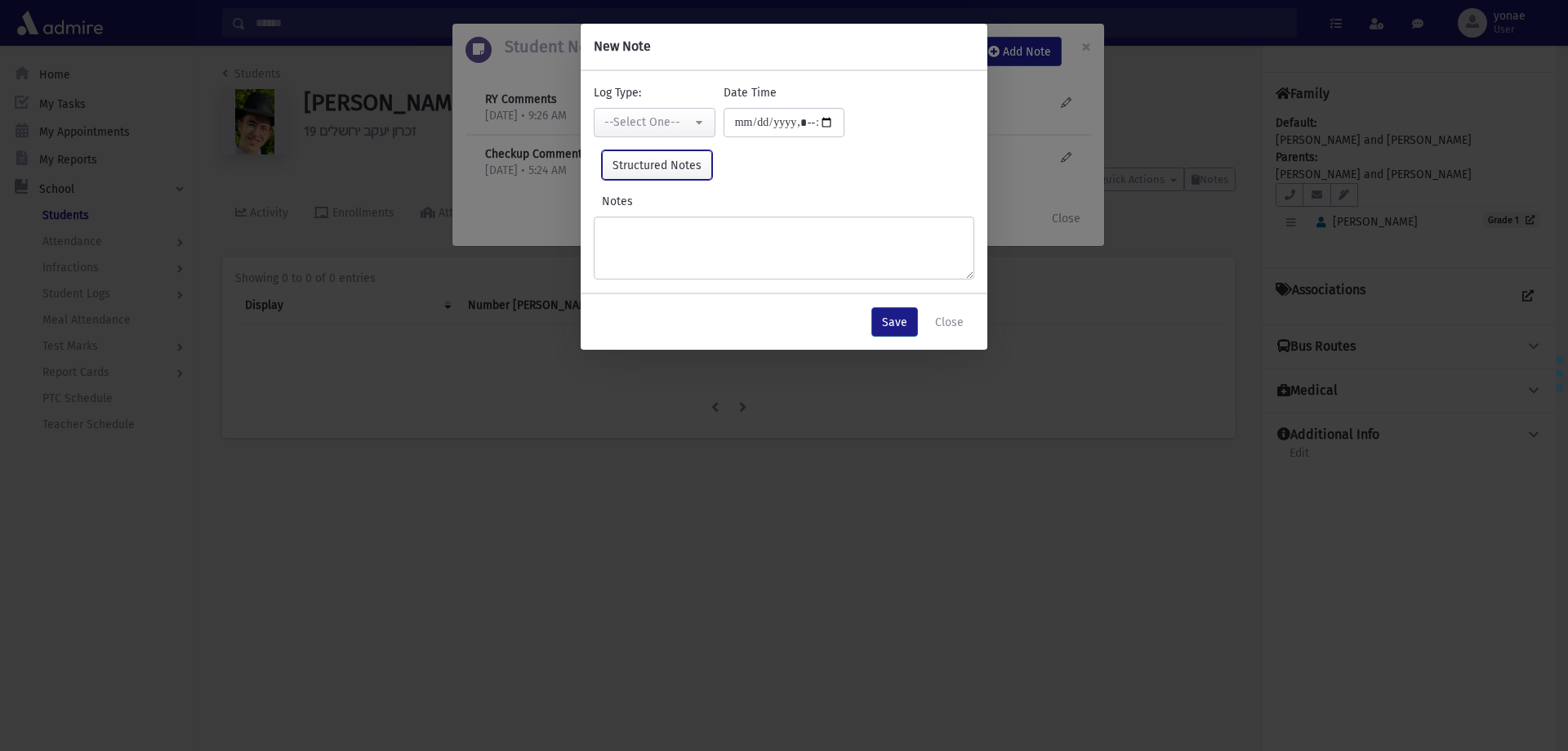 click on "Structured Notes" at bounding box center (657, 165) 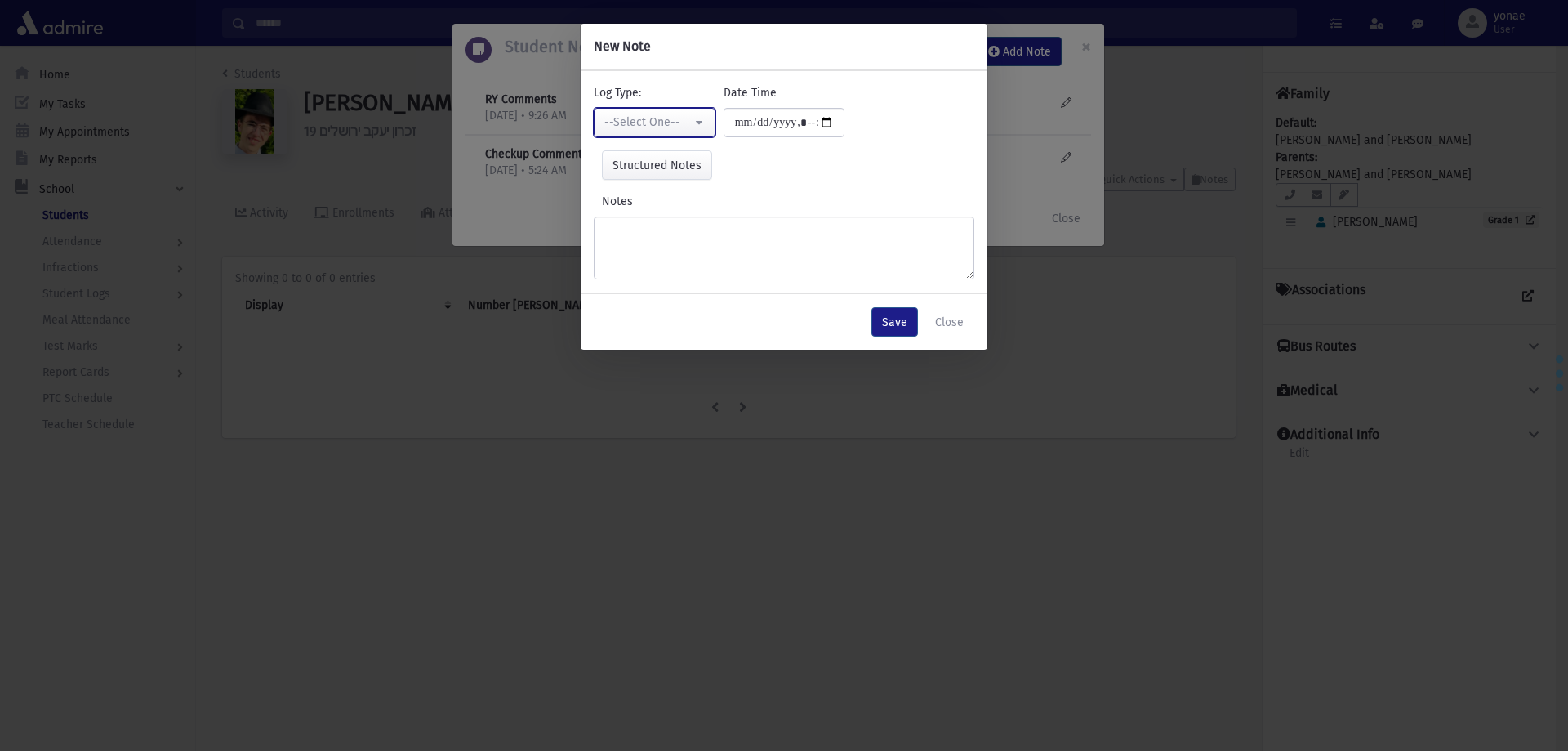 click on "--Select One--" at bounding box center (654, 123) 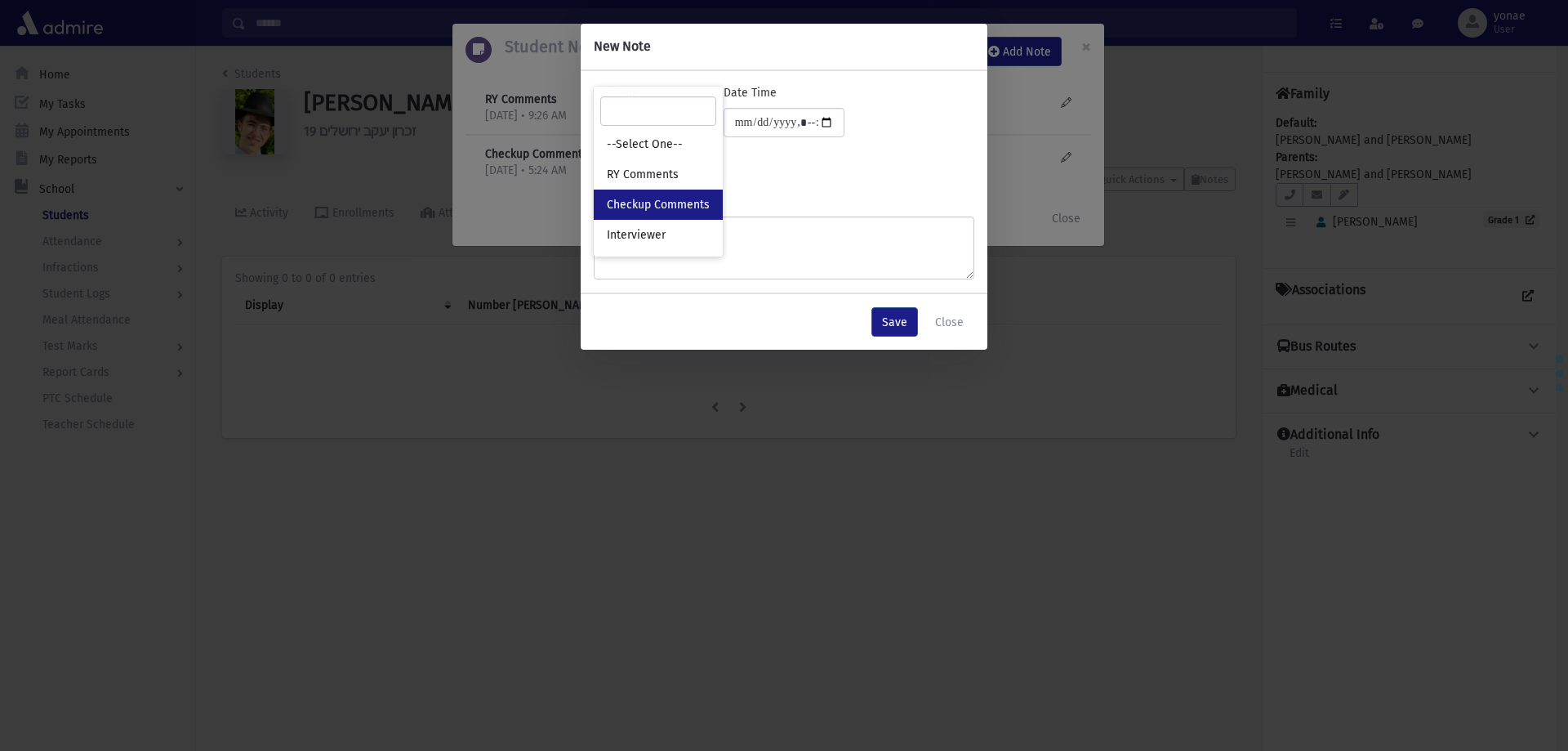 click on "Checkup Comments" at bounding box center (658, 205) 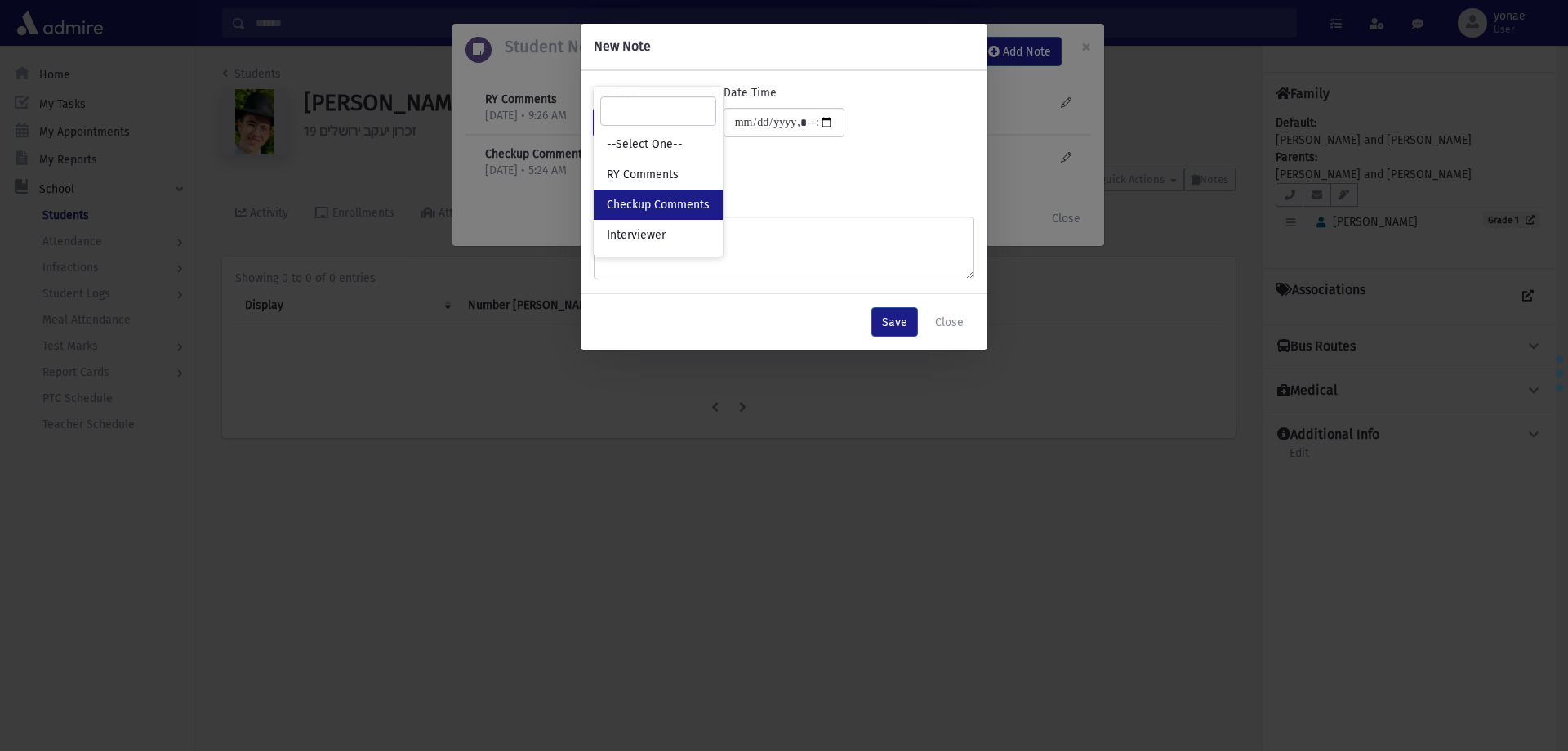 select on "*" 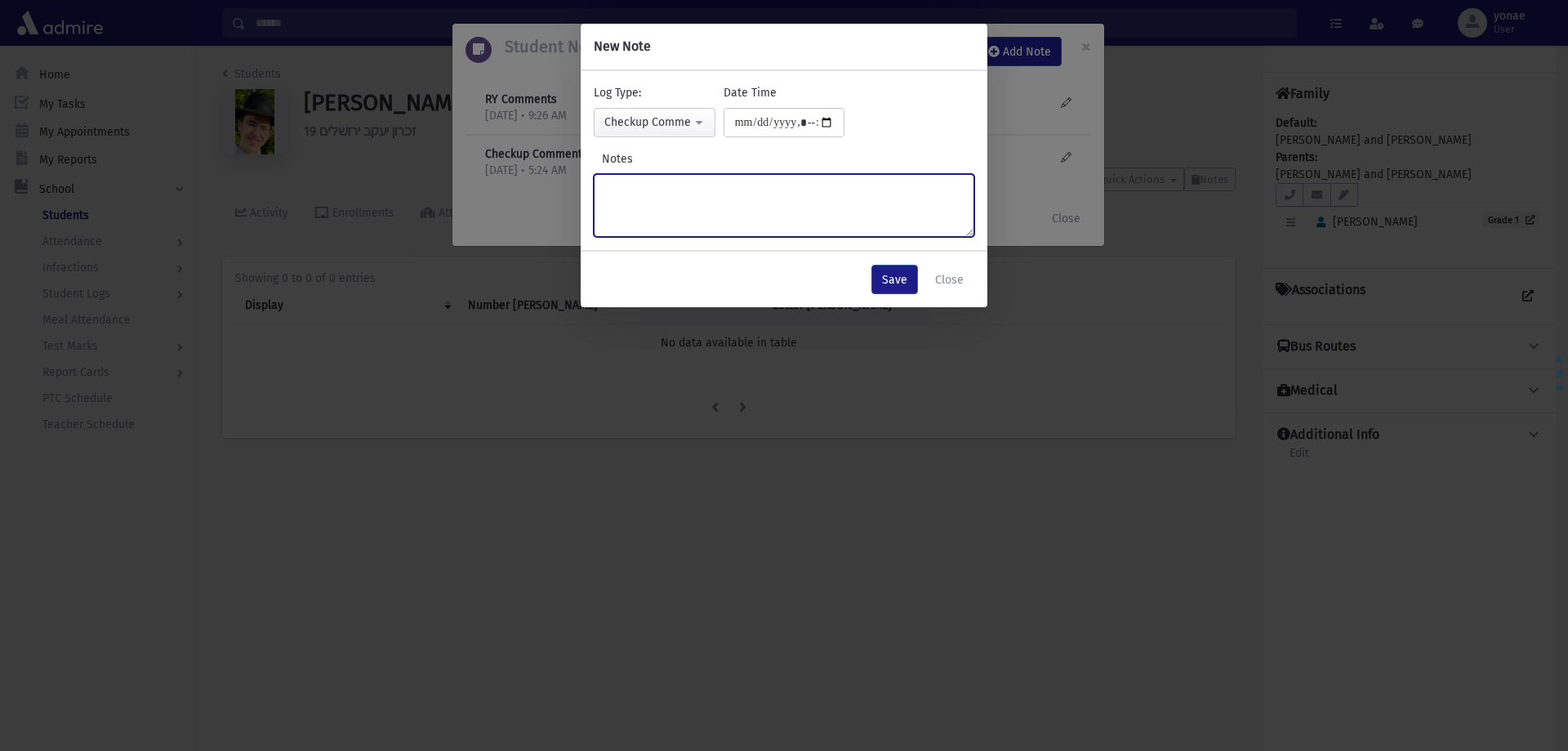 click on "Notes" at bounding box center (784, 205) 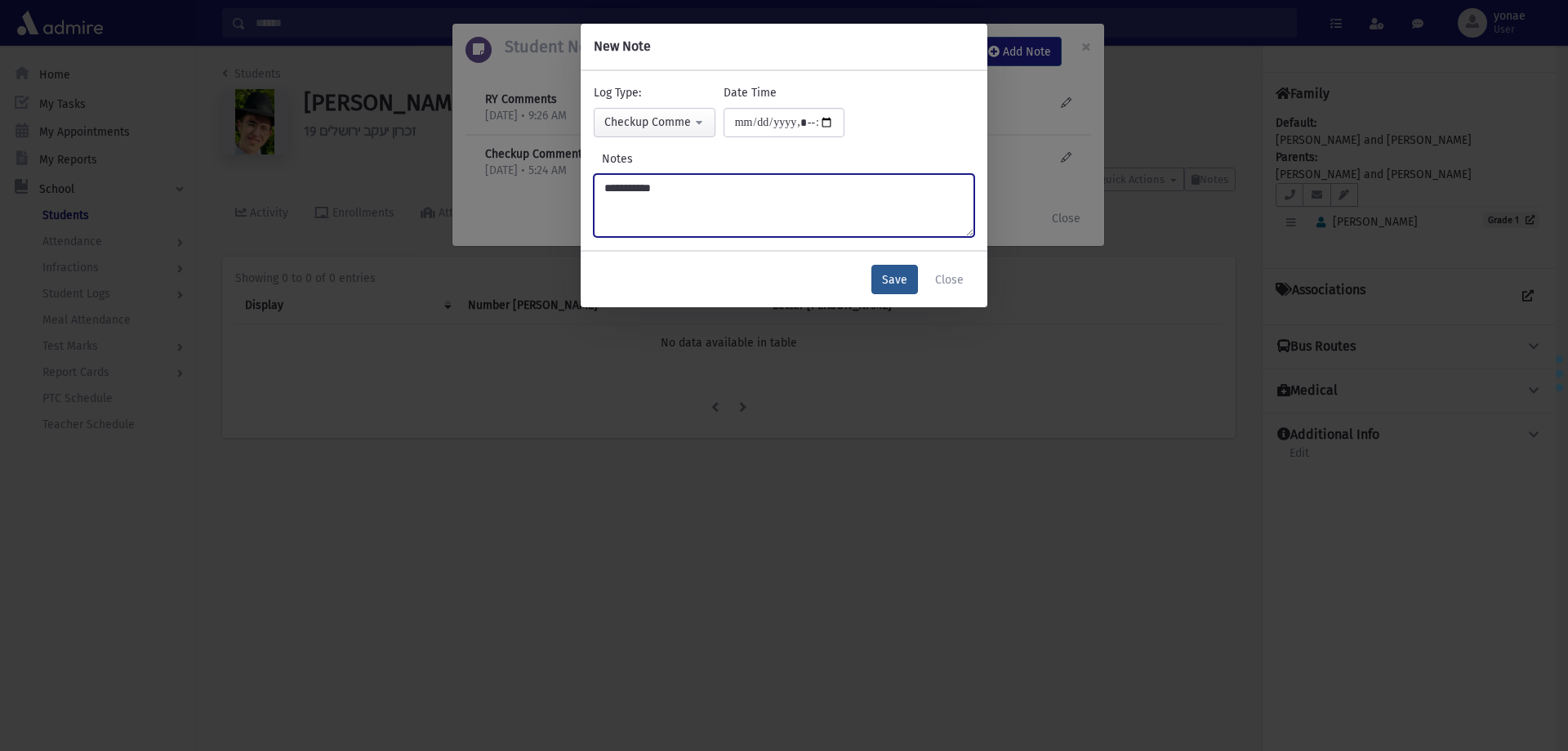 type on "**********" 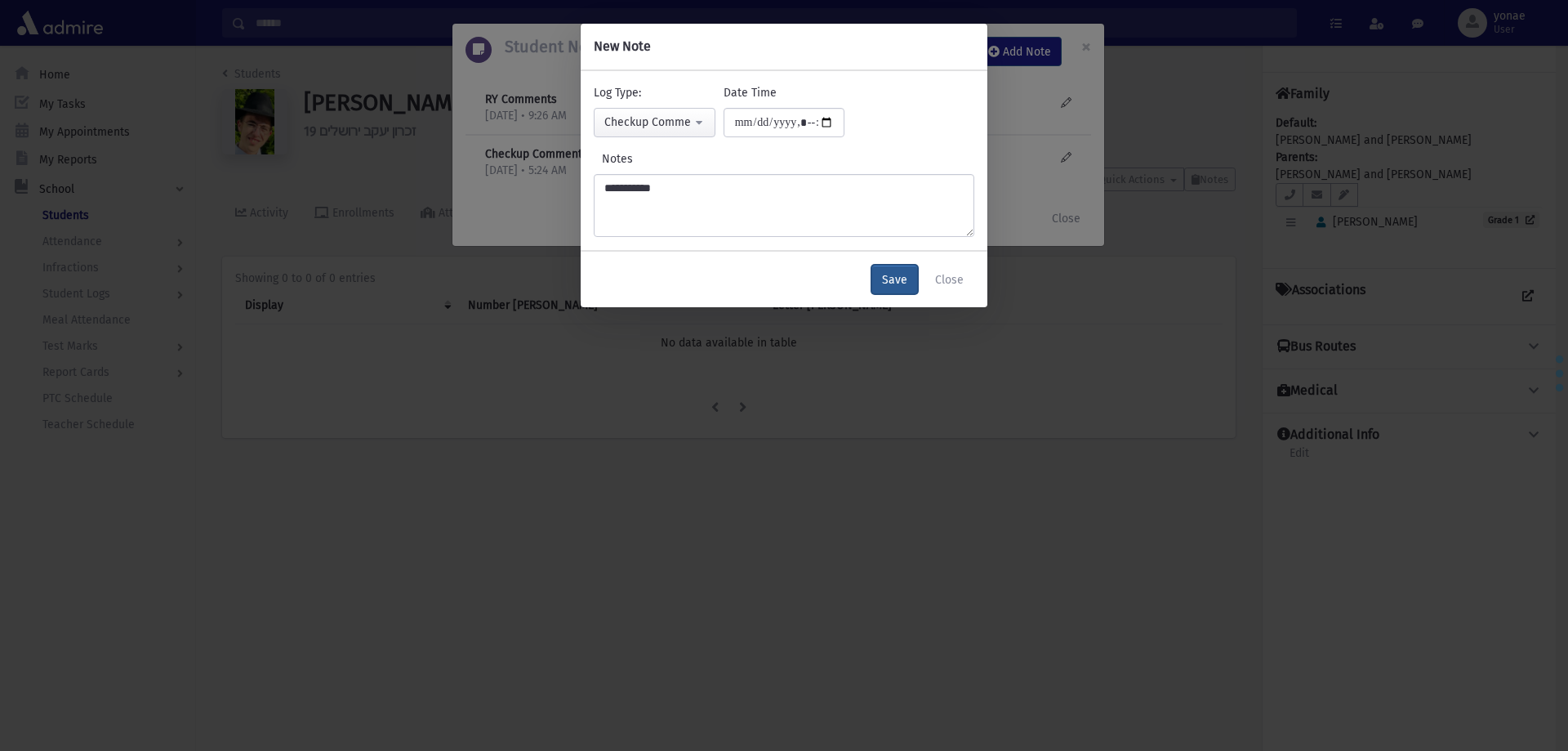 click on "Save" at bounding box center (894, 279) 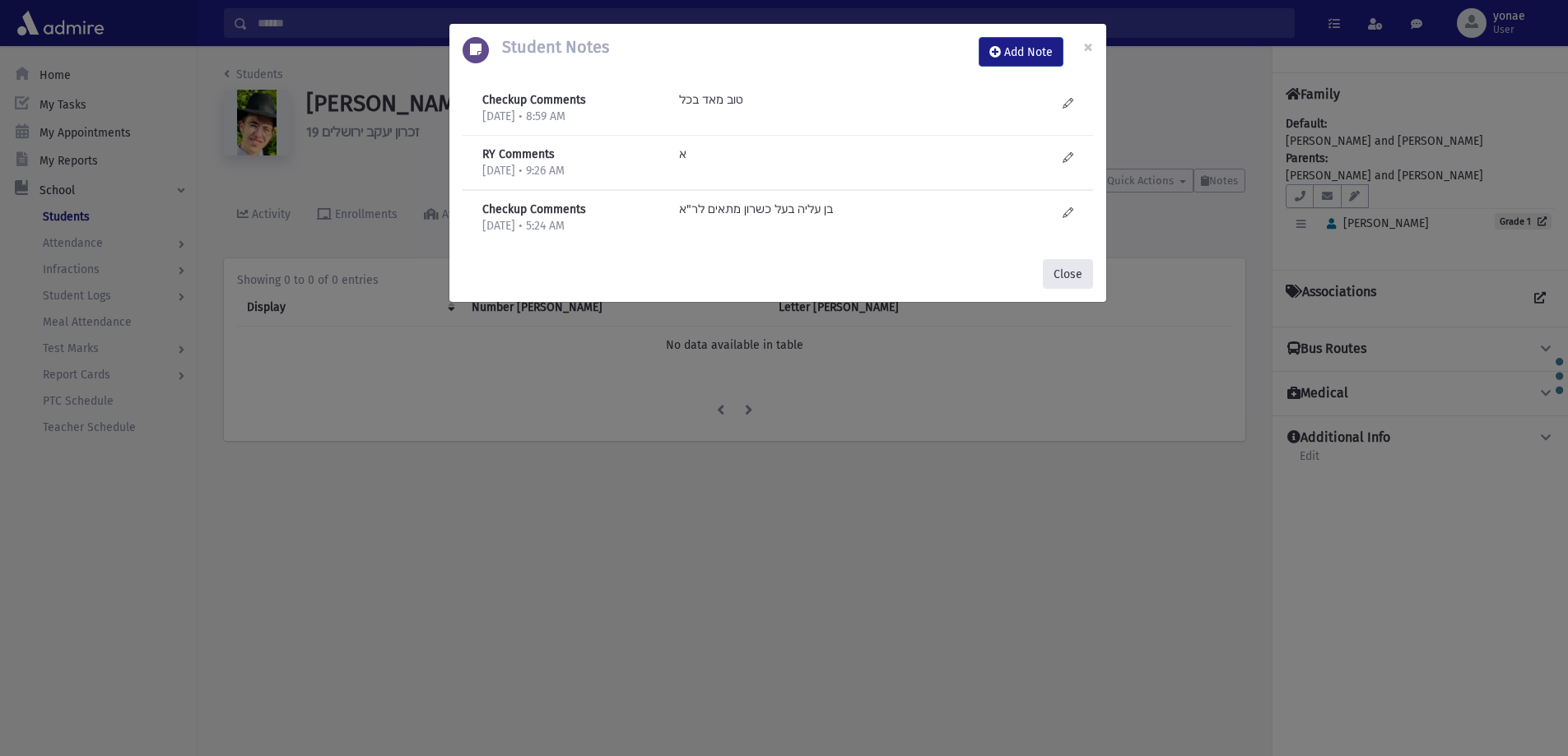 click on "Close" at bounding box center [1068, 274] 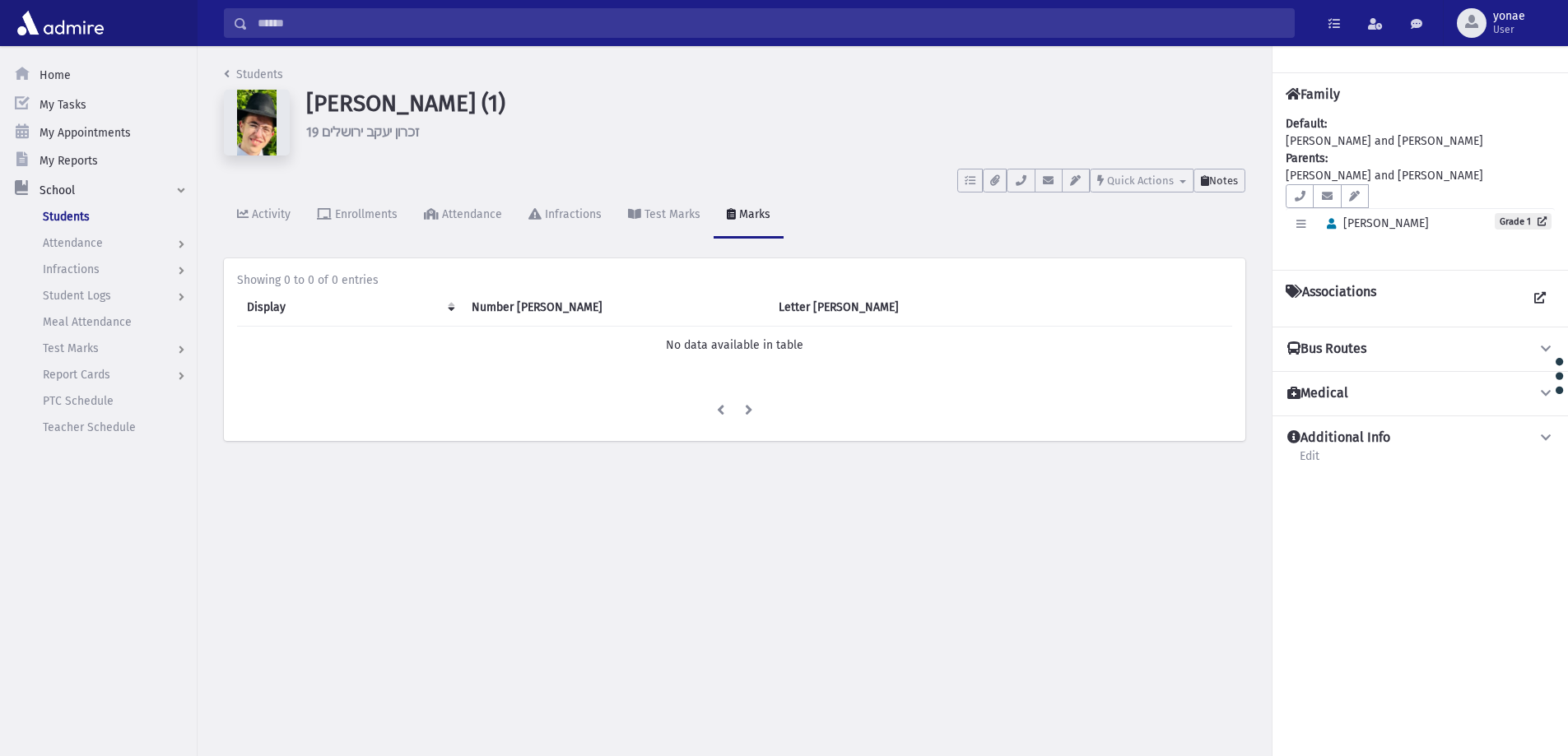 click on "Notes" at bounding box center [1223, 180] 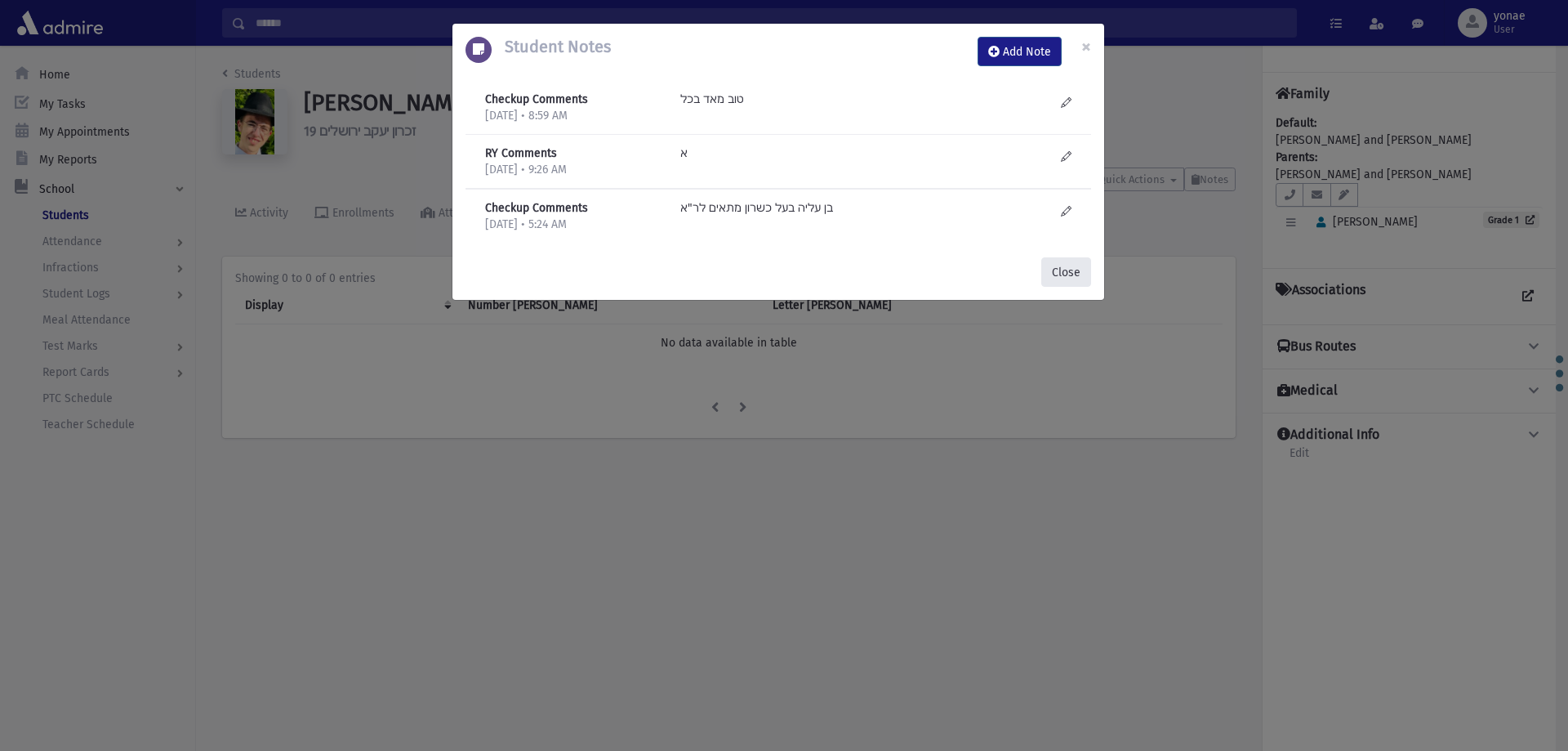 click on "Close" at bounding box center [1066, 272] 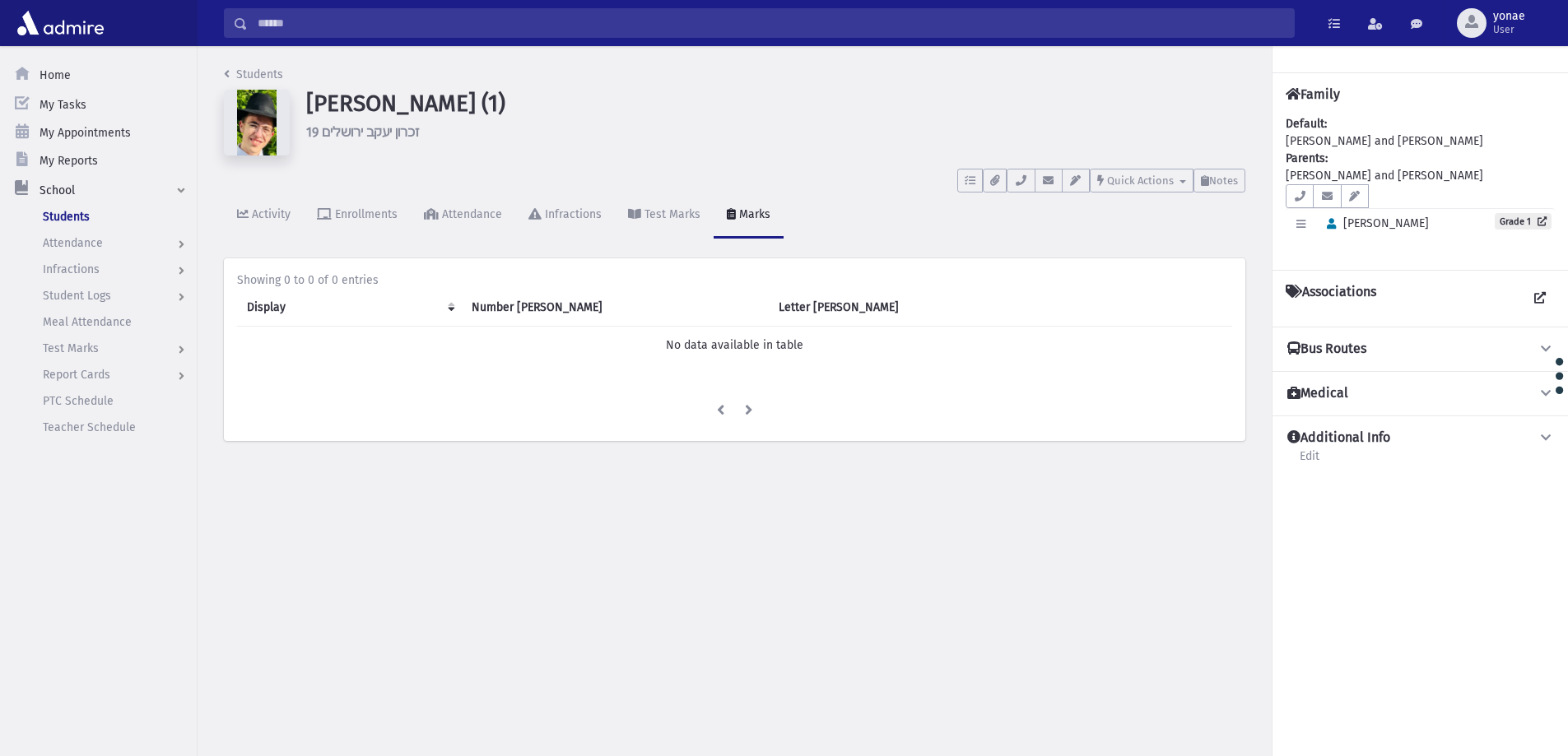 click at bounding box center [770, 23] 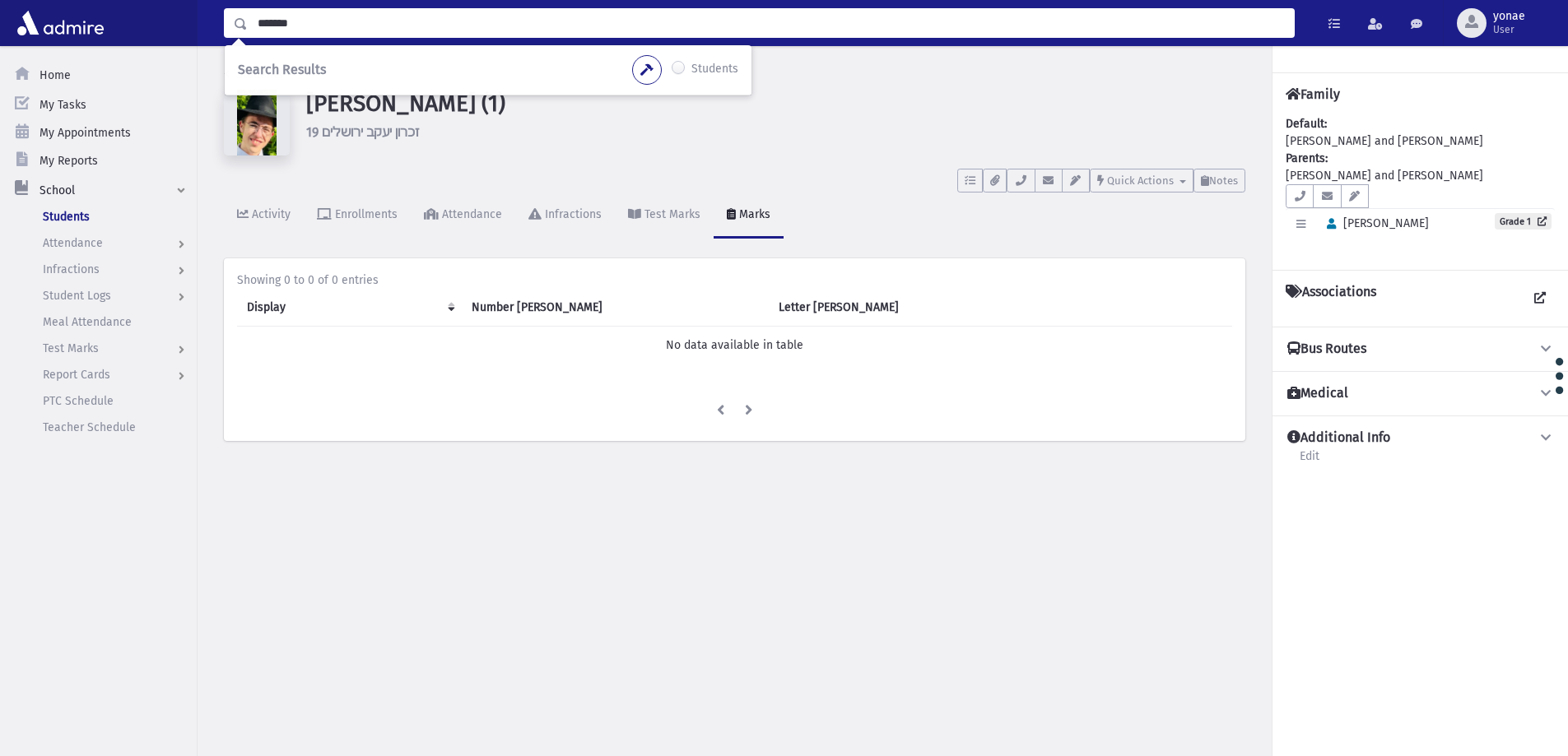 type on "*******" 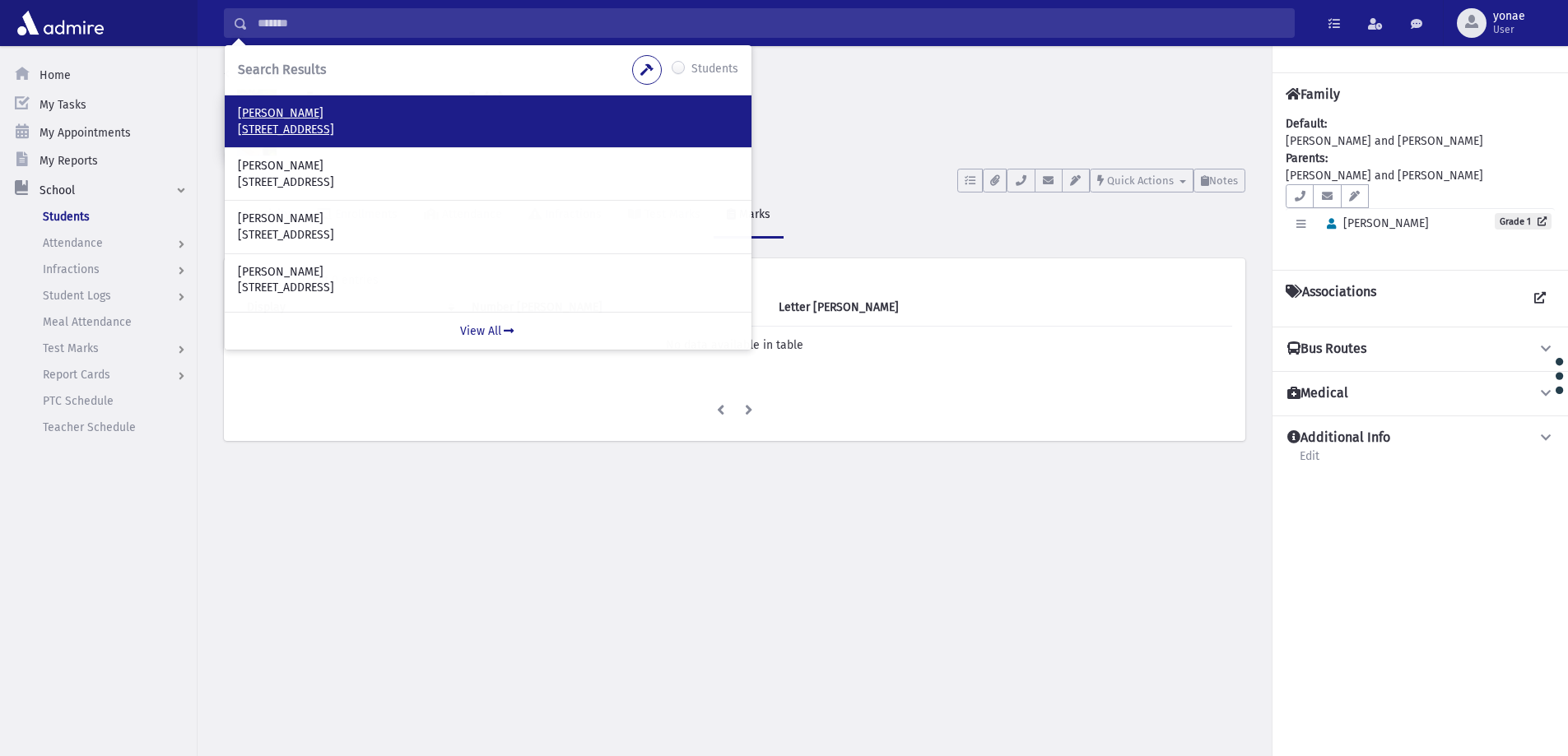 click on "Cohen, Uri Yehuda" at bounding box center (488, 114) 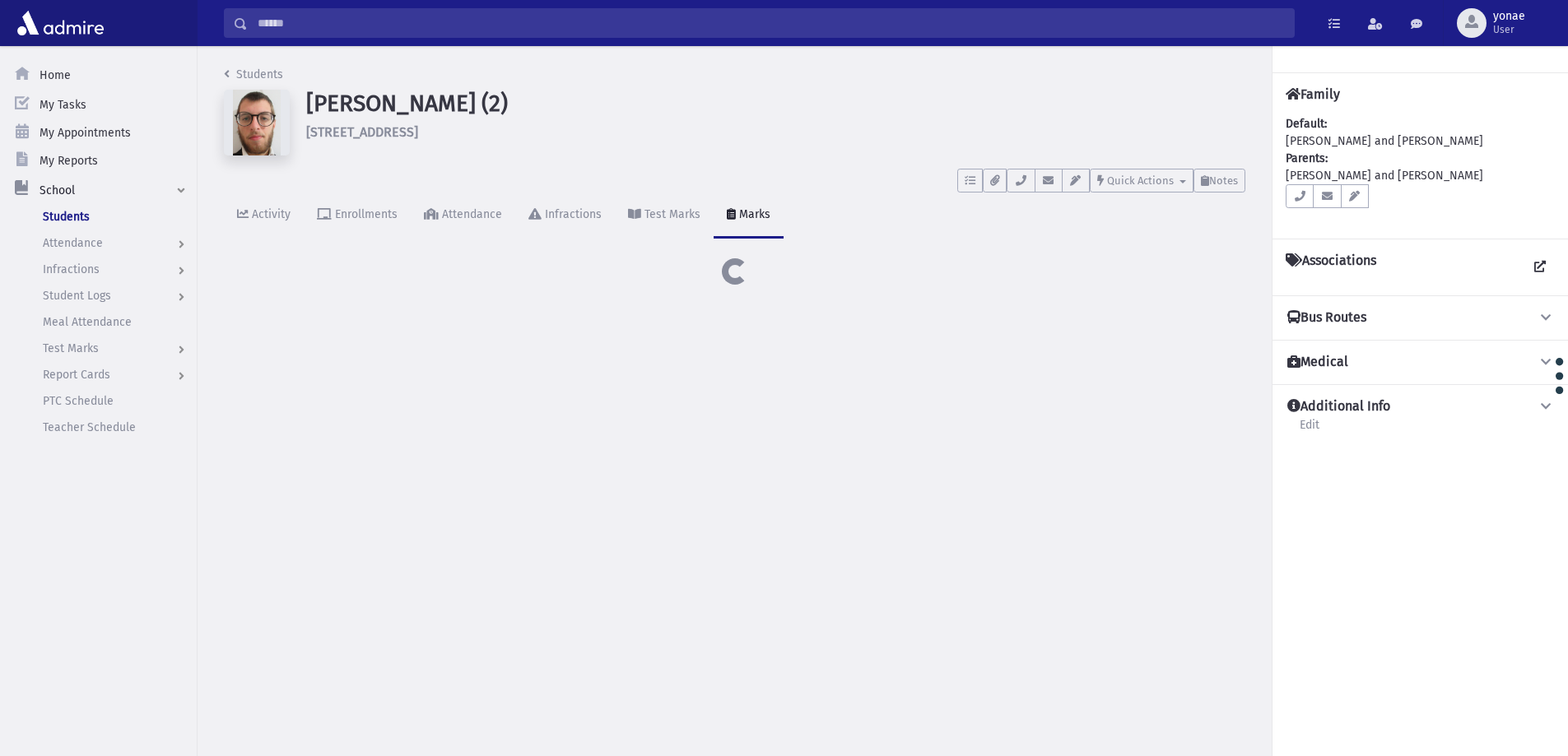 scroll, scrollTop: 0, scrollLeft: 0, axis: both 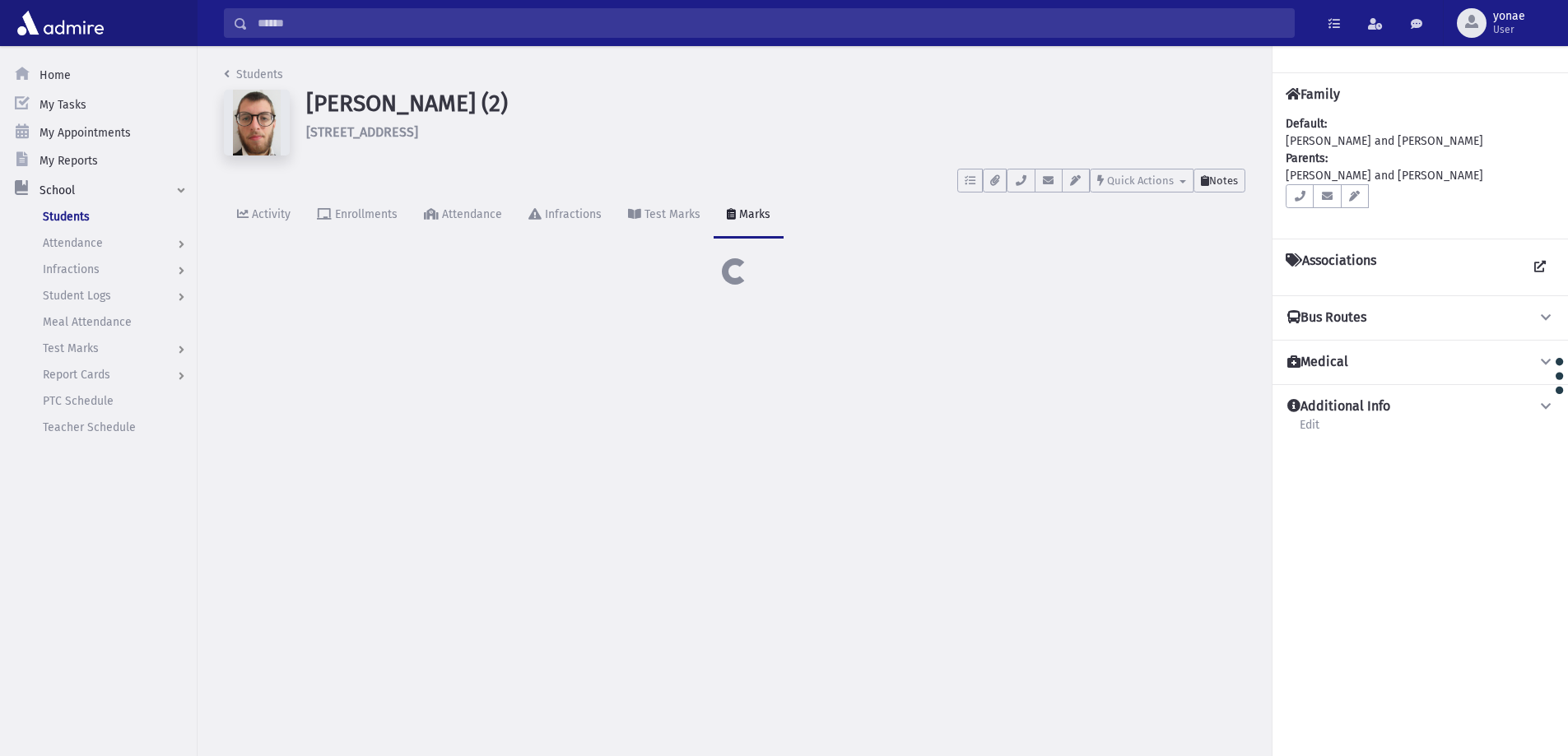 click on "Notes" at bounding box center [1223, 180] 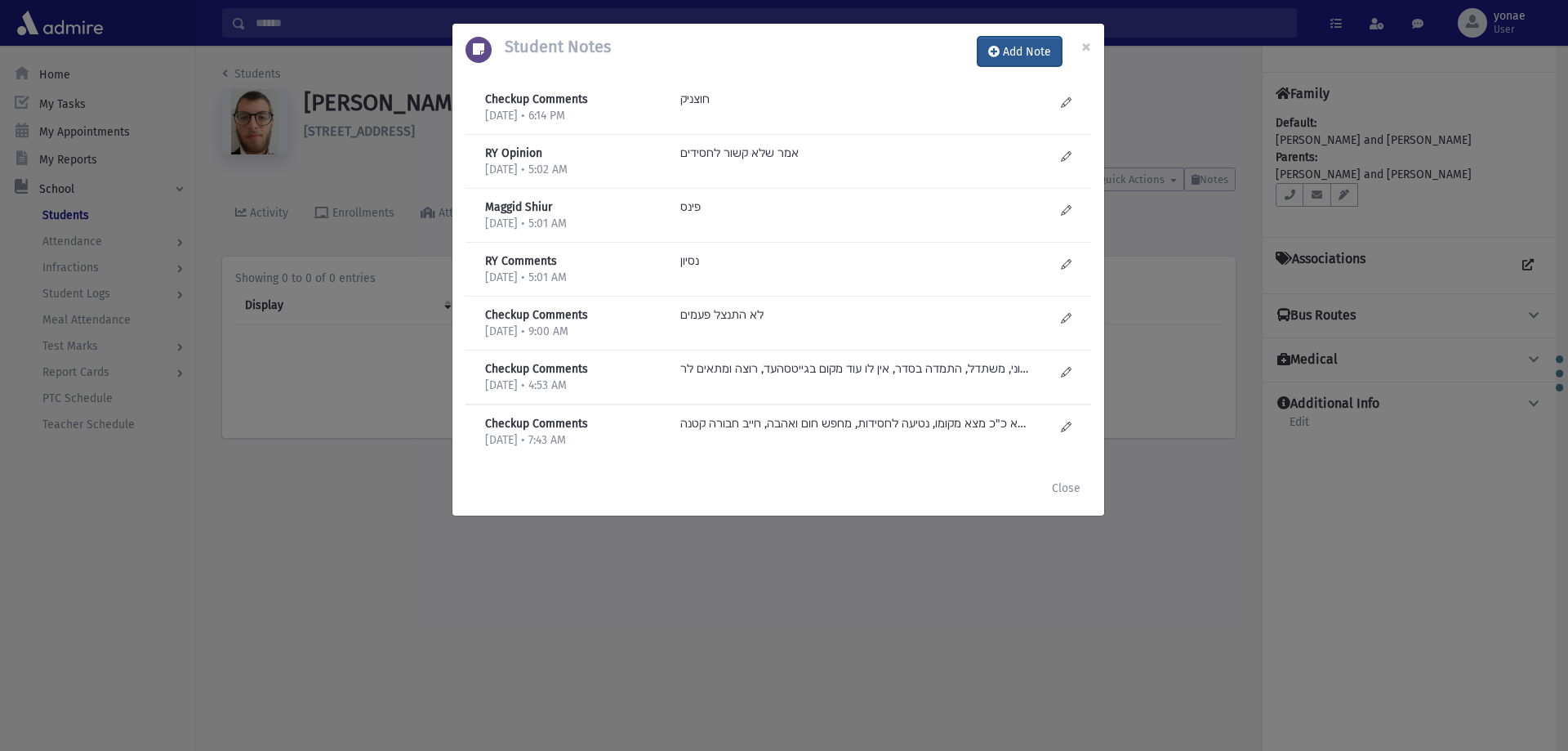 click on "Add Note" at bounding box center (1019, 51) 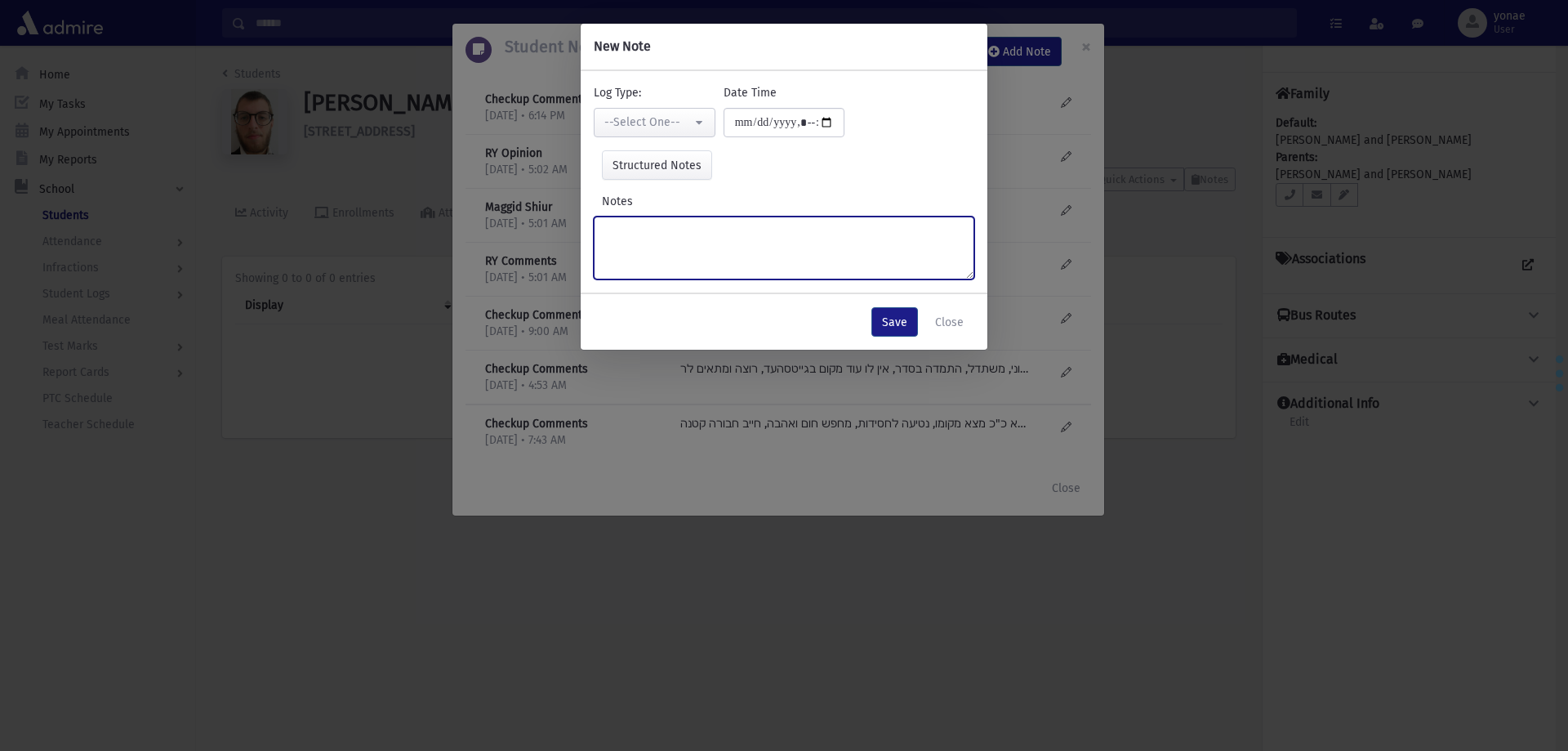 click on "Notes" at bounding box center [784, 248] 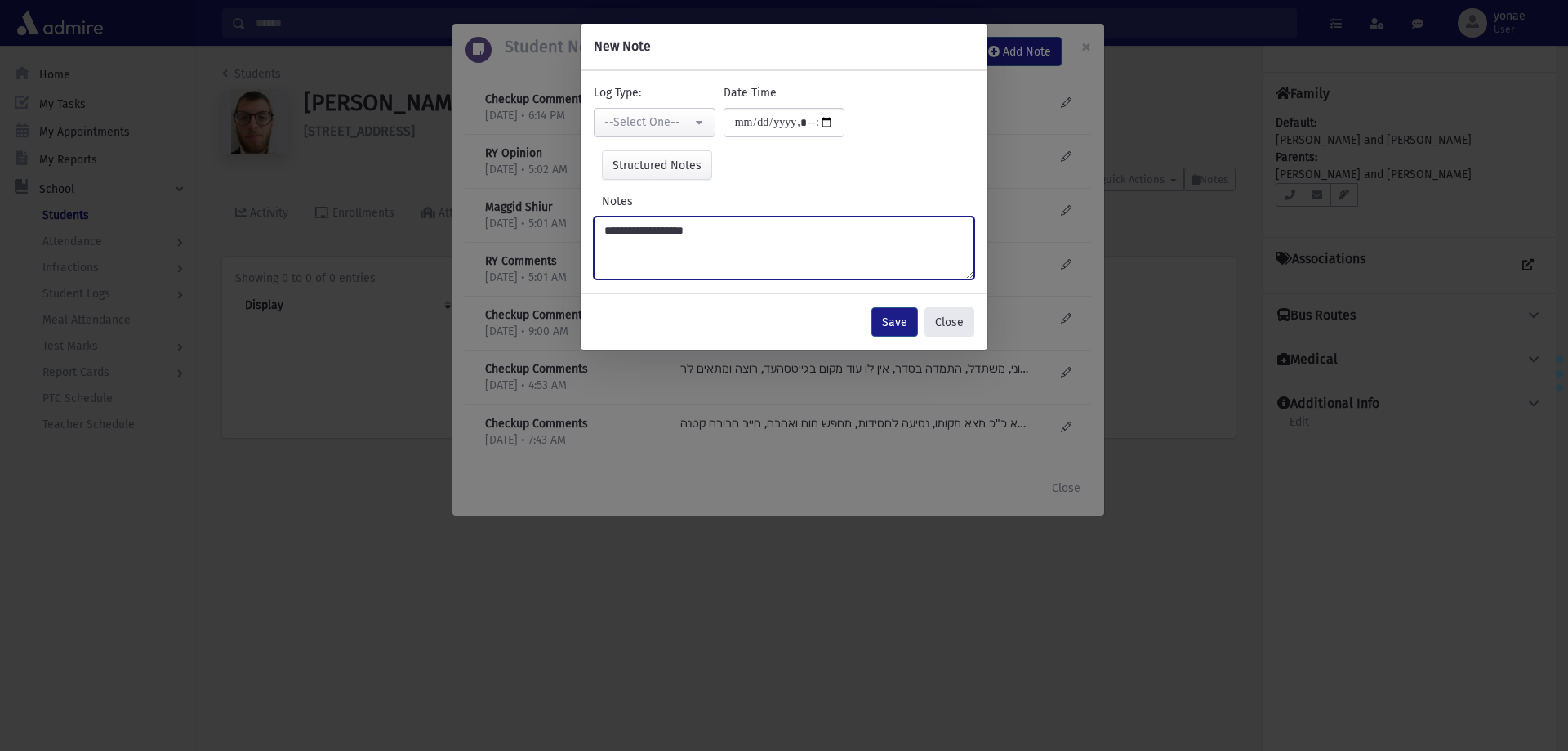 type on "**********" 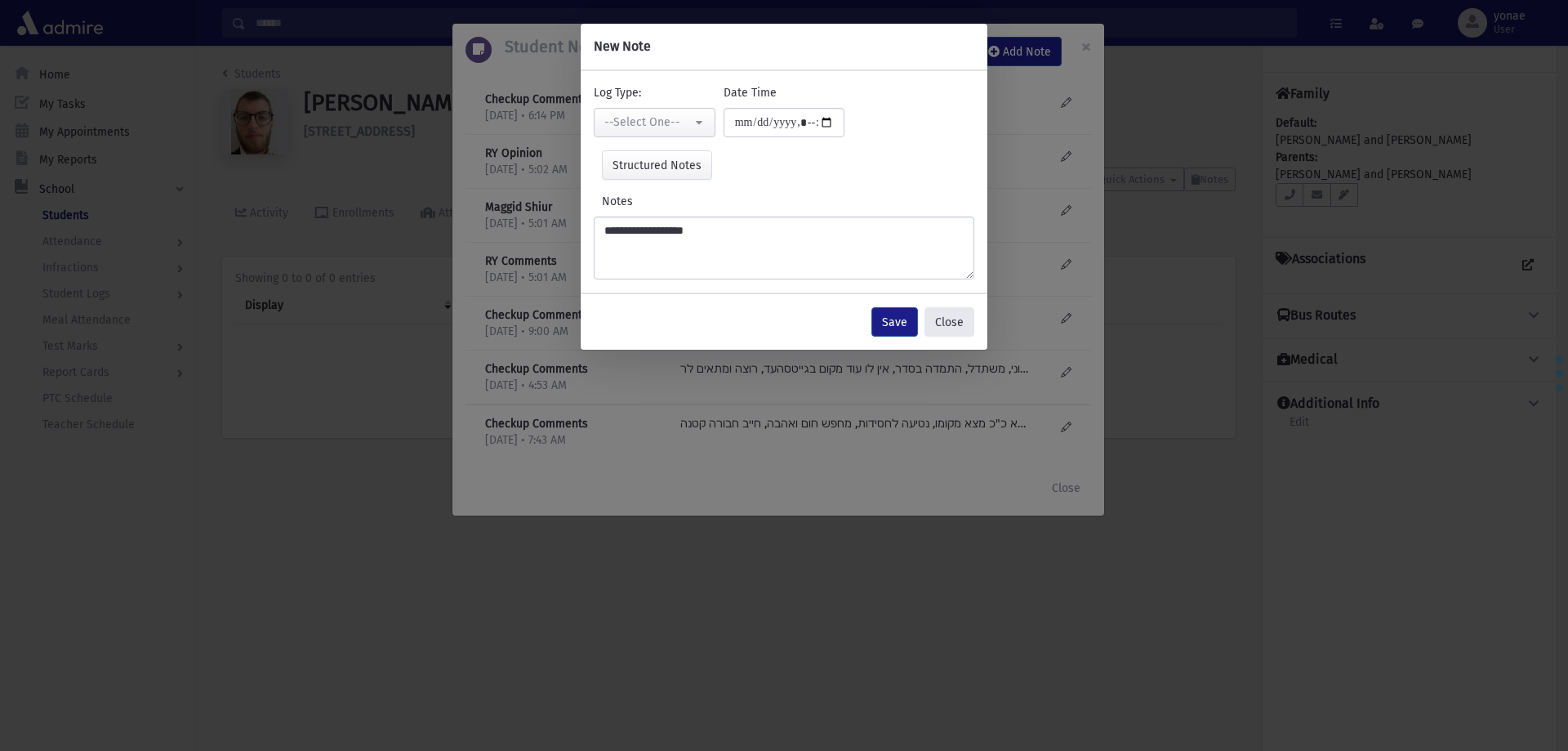 click on "Close" at bounding box center [949, 322] 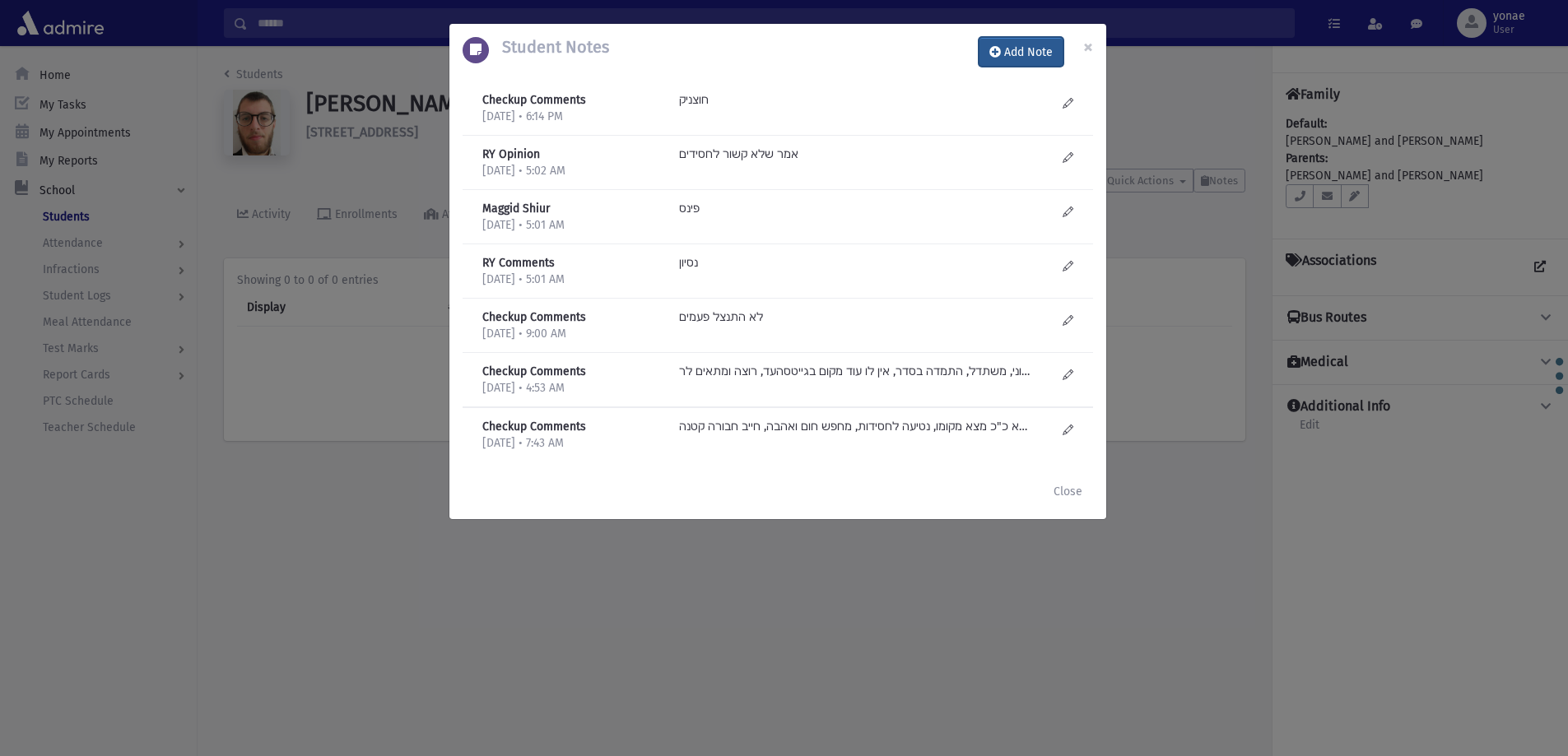 click on "Add Note" at bounding box center [1021, 52] 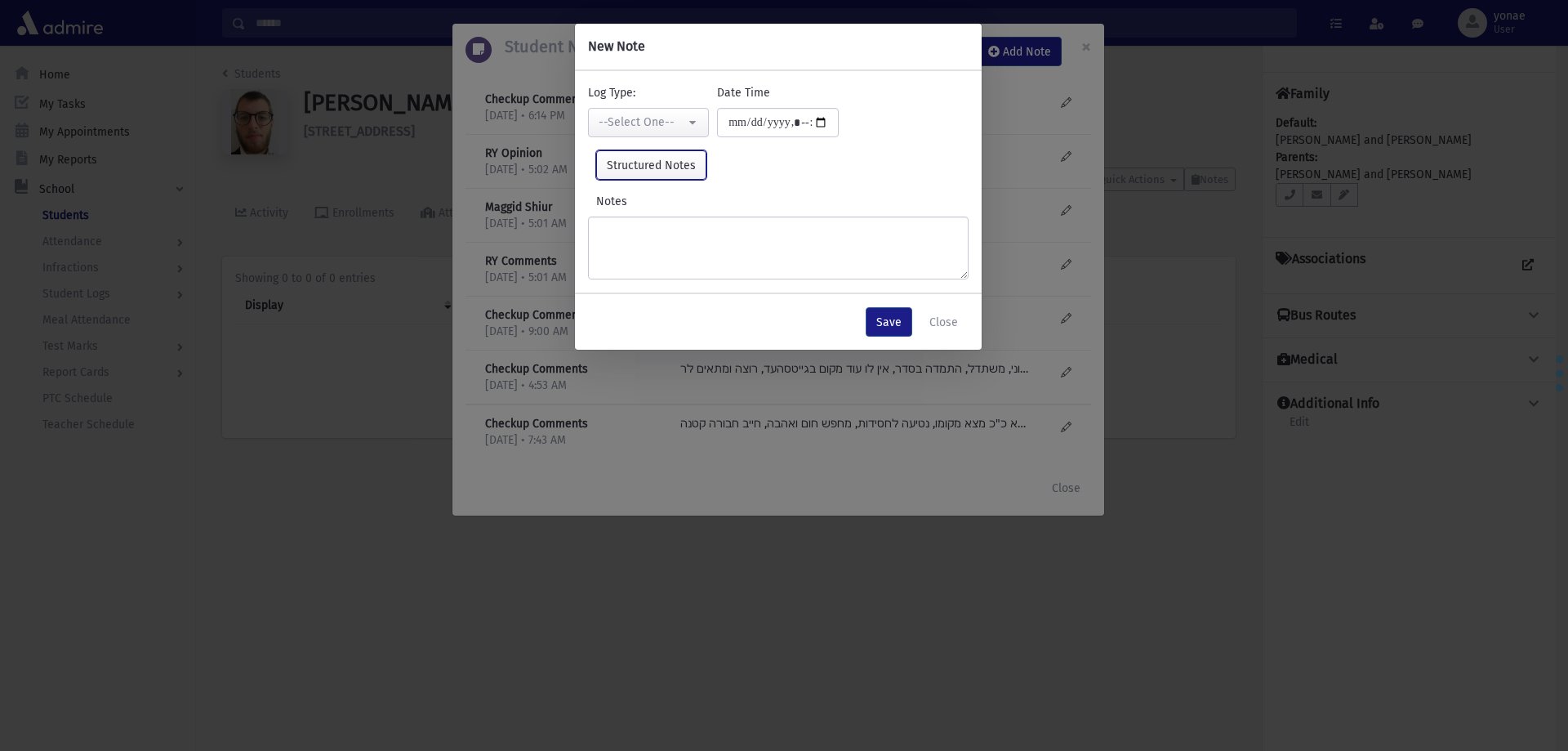click on "Structured Notes" at bounding box center [651, 165] 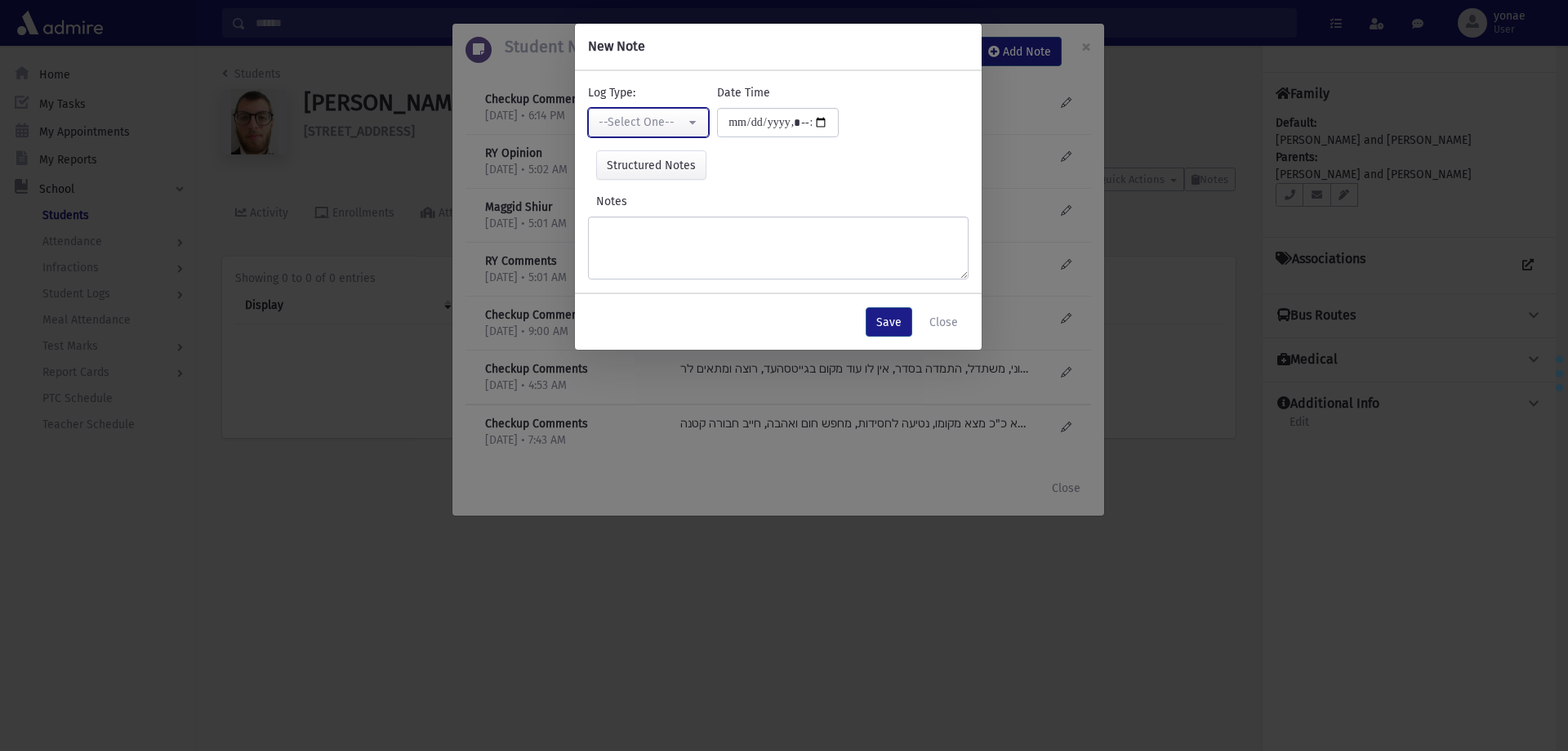 click on "--Select One--" at bounding box center (642, 122) 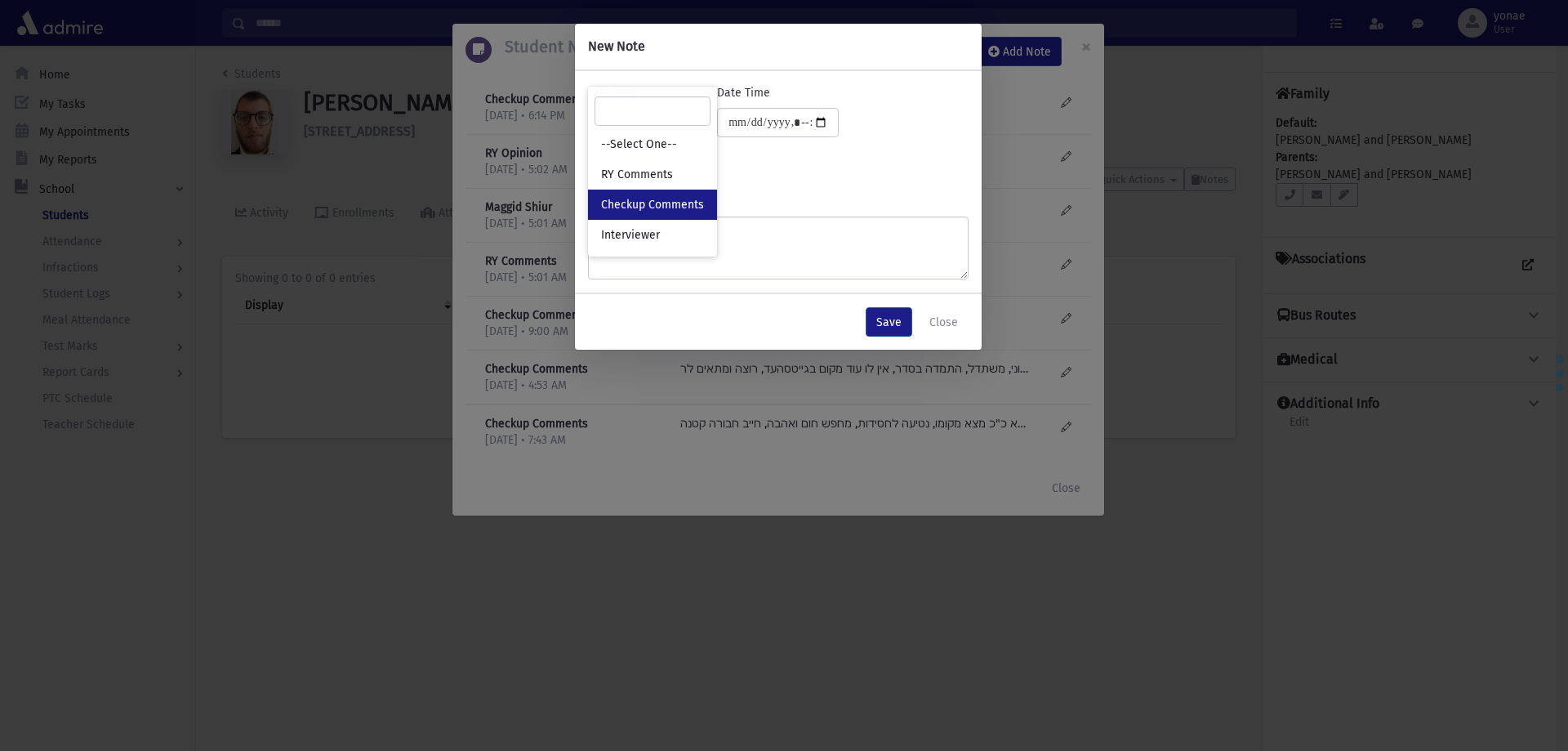 click on "Checkup Comments" at bounding box center (653, 204) 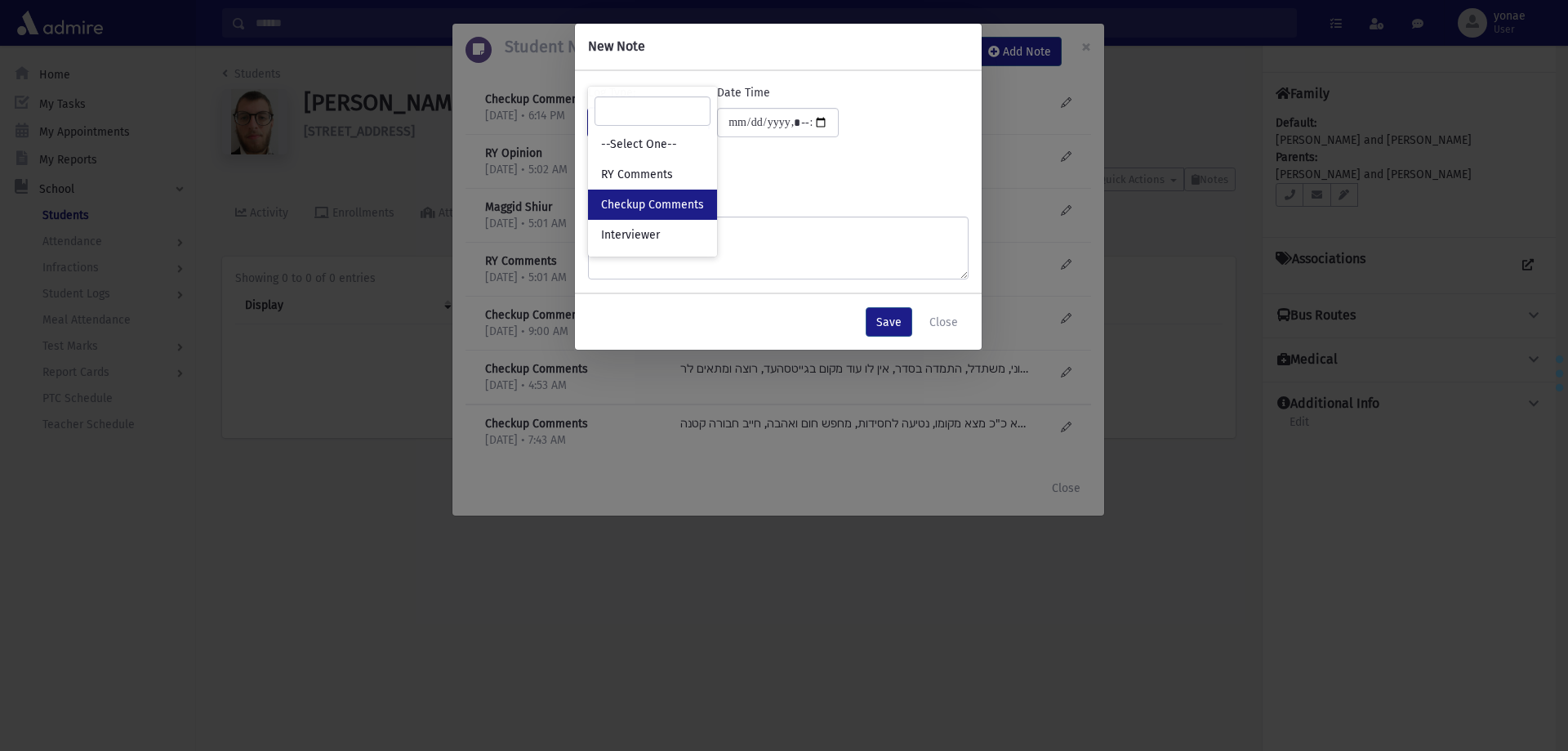 select on "*" 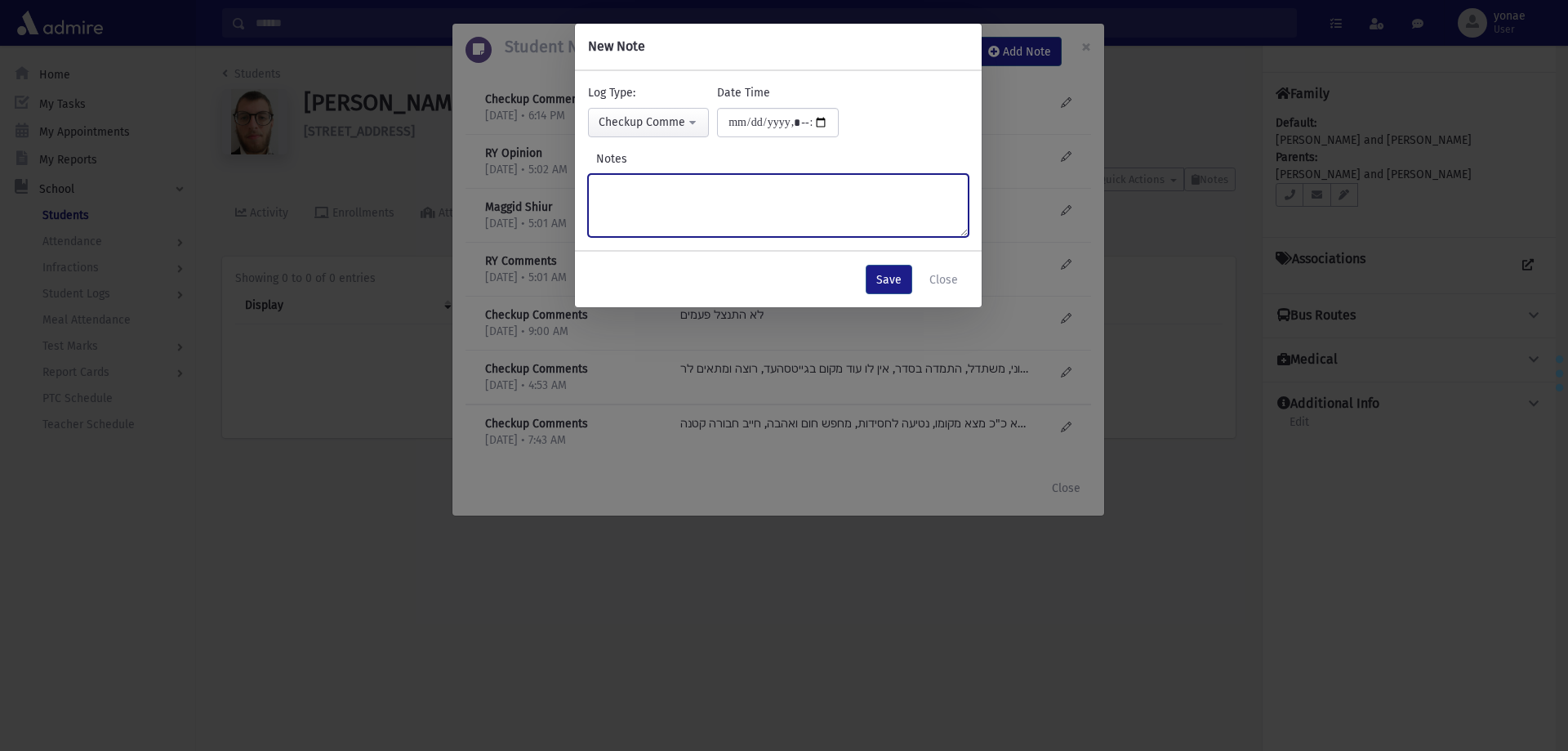 click on "Notes" at bounding box center [778, 205] 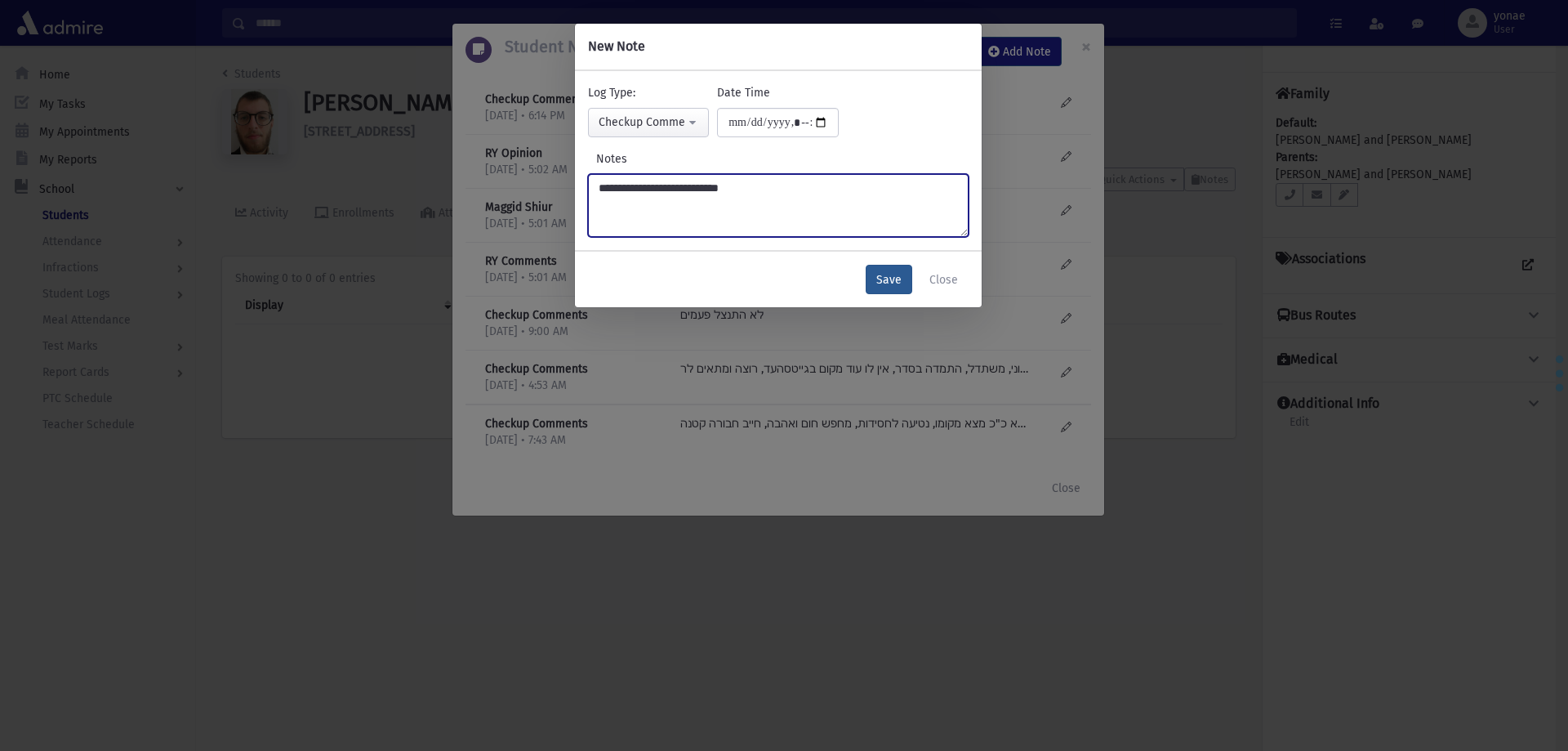 type on "**********" 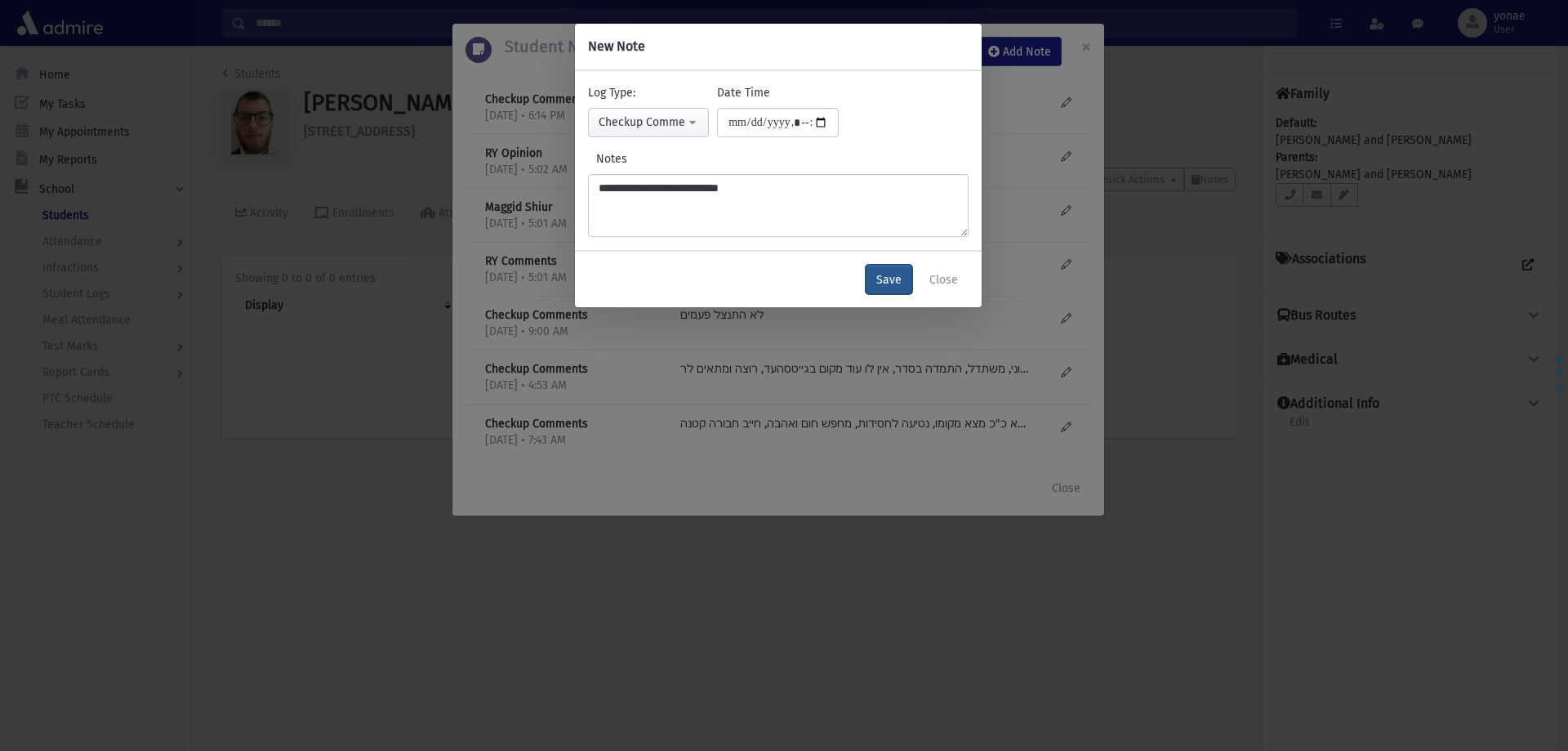 click on "Save" at bounding box center (889, 279) 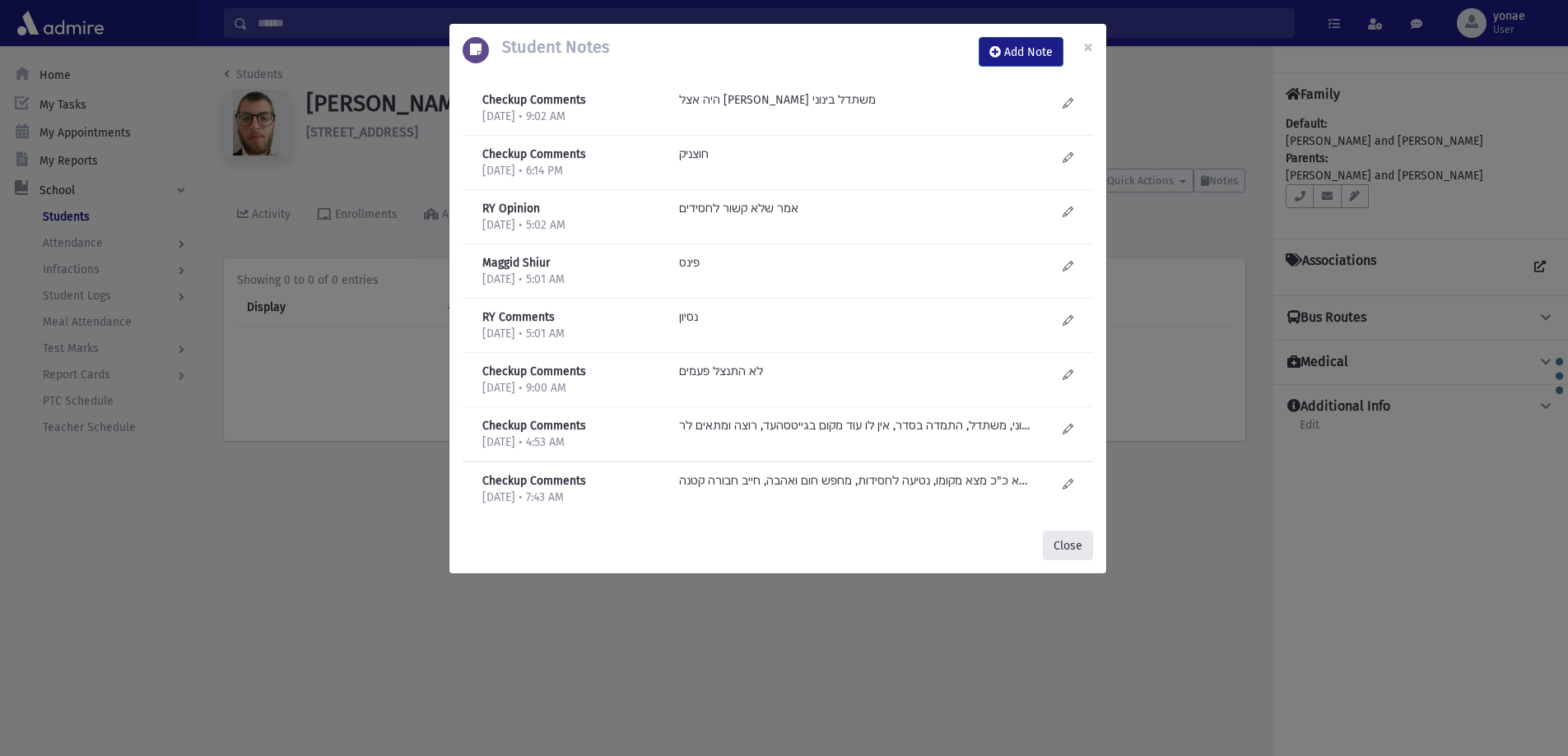 drag, startPoint x: 1082, startPoint y: 550, endPoint x: 895, endPoint y: 29, distance: 553.5431 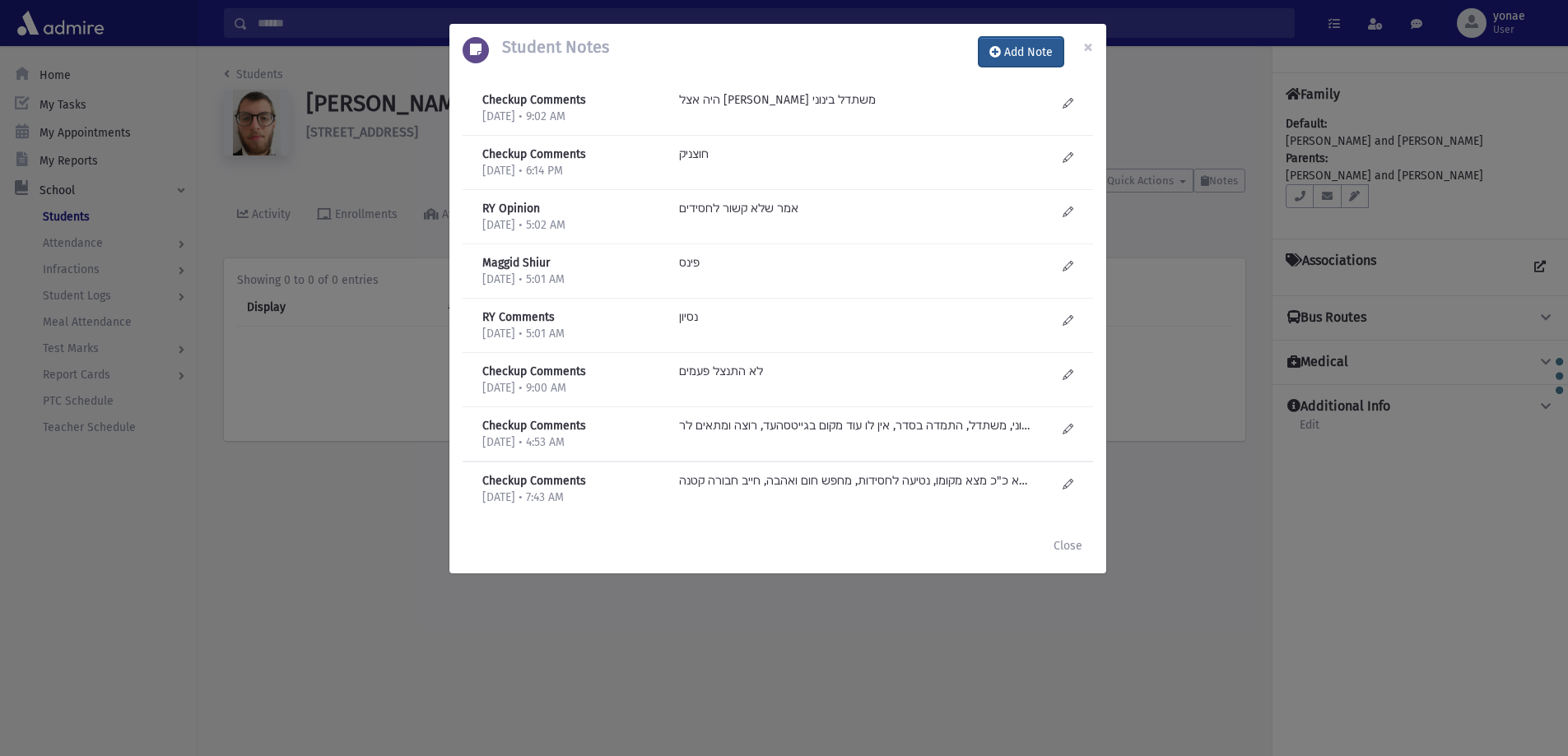 click at bounding box center [995, 52] 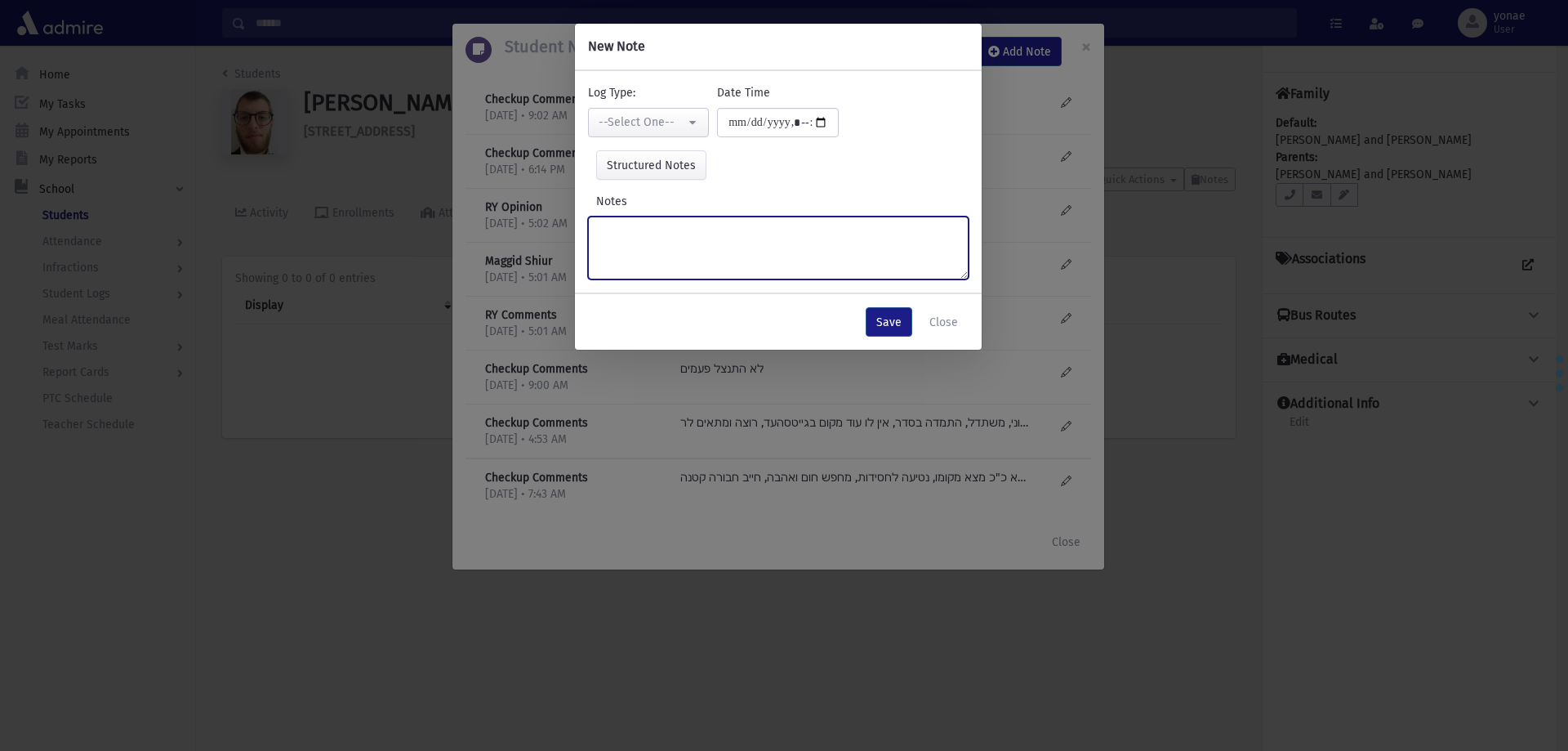 click on "Notes" at bounding box center [778, 248] 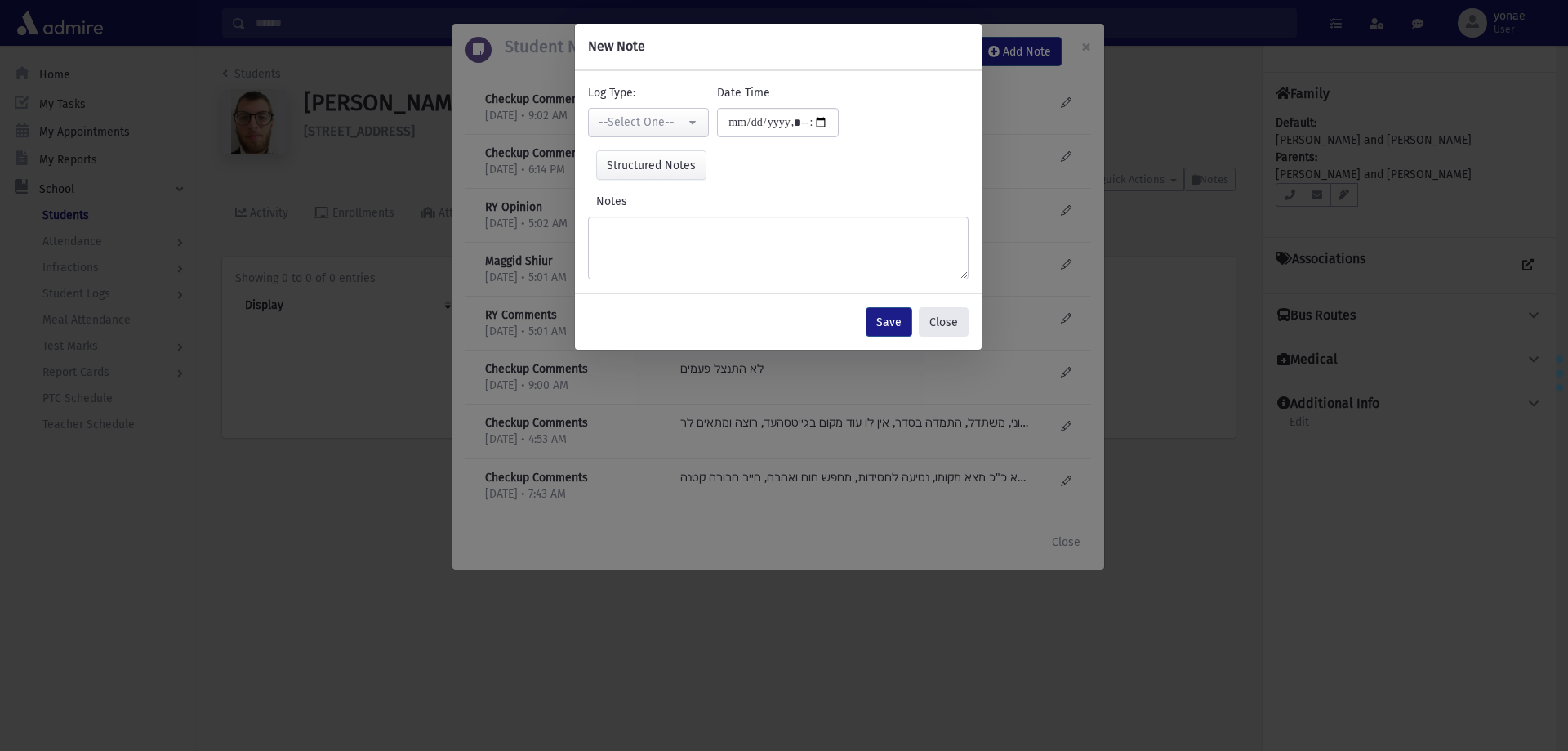 click on "Close" at bounding box center (943, 322) 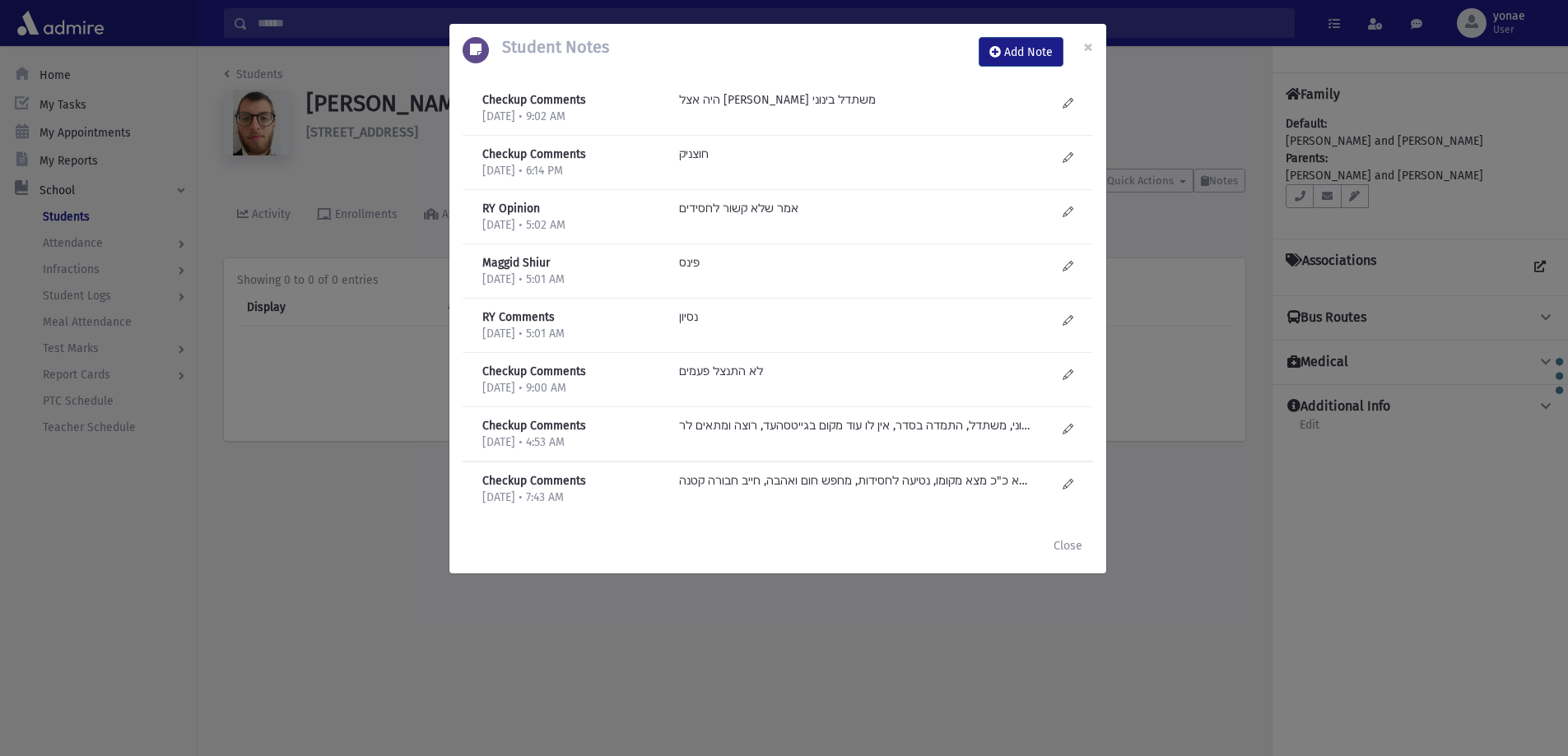 click on "Checkup Comments
7/24/2025 • 9:02 AM
היה אצל ר ' פינס משתדל בינוני" at bounding box center [778, 109] 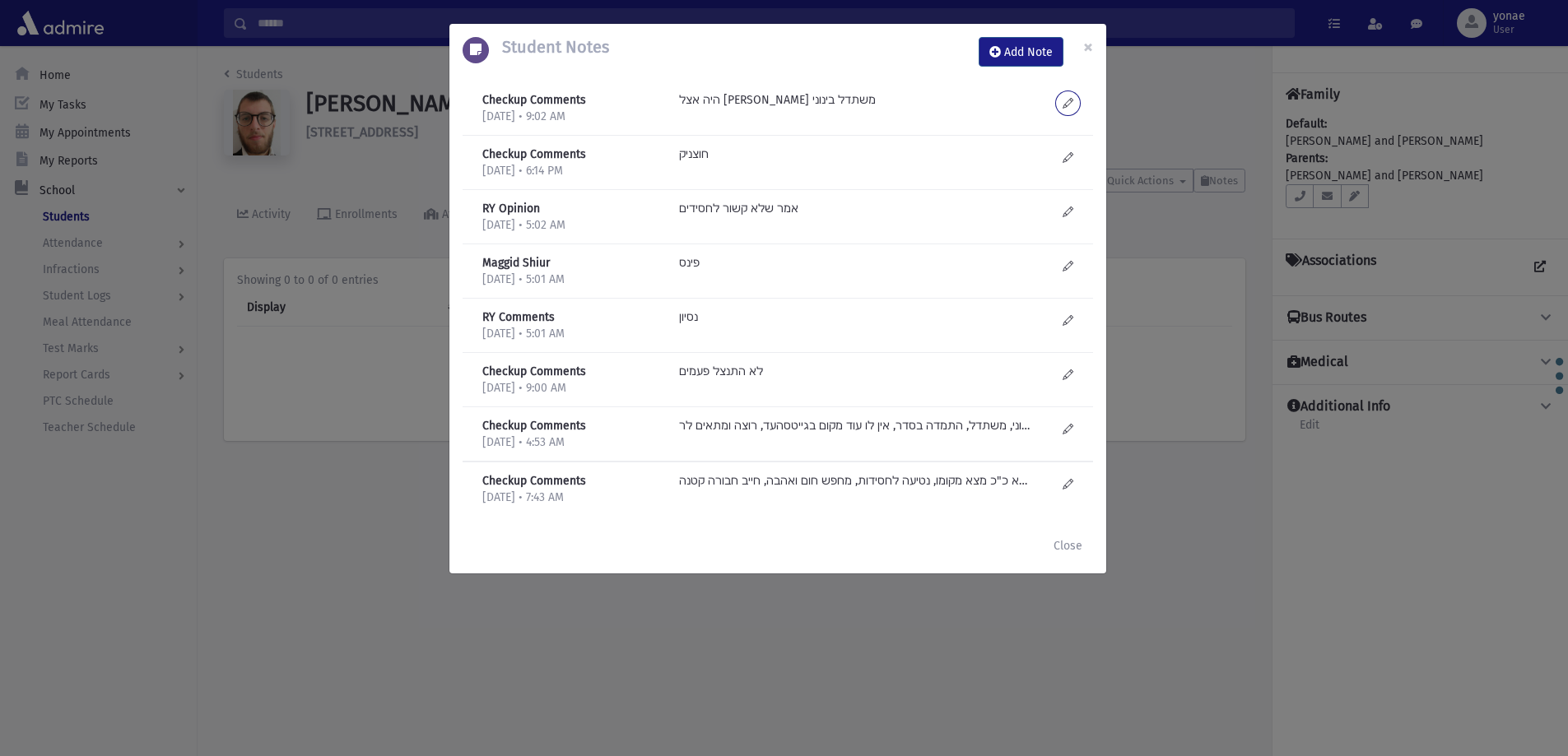 click at bounding box center [1068, 103] 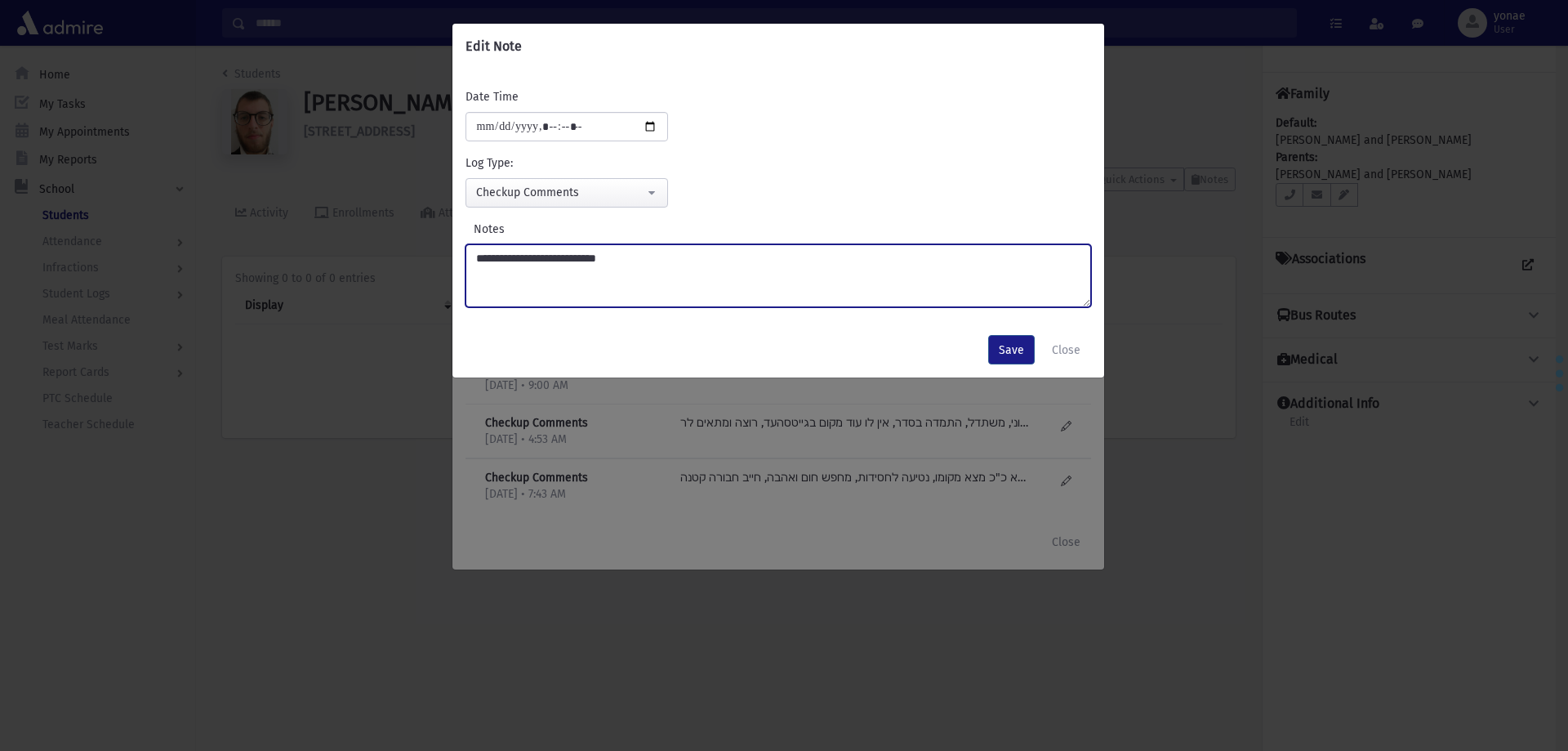 click on "**********" at bounding box center [778, 275] 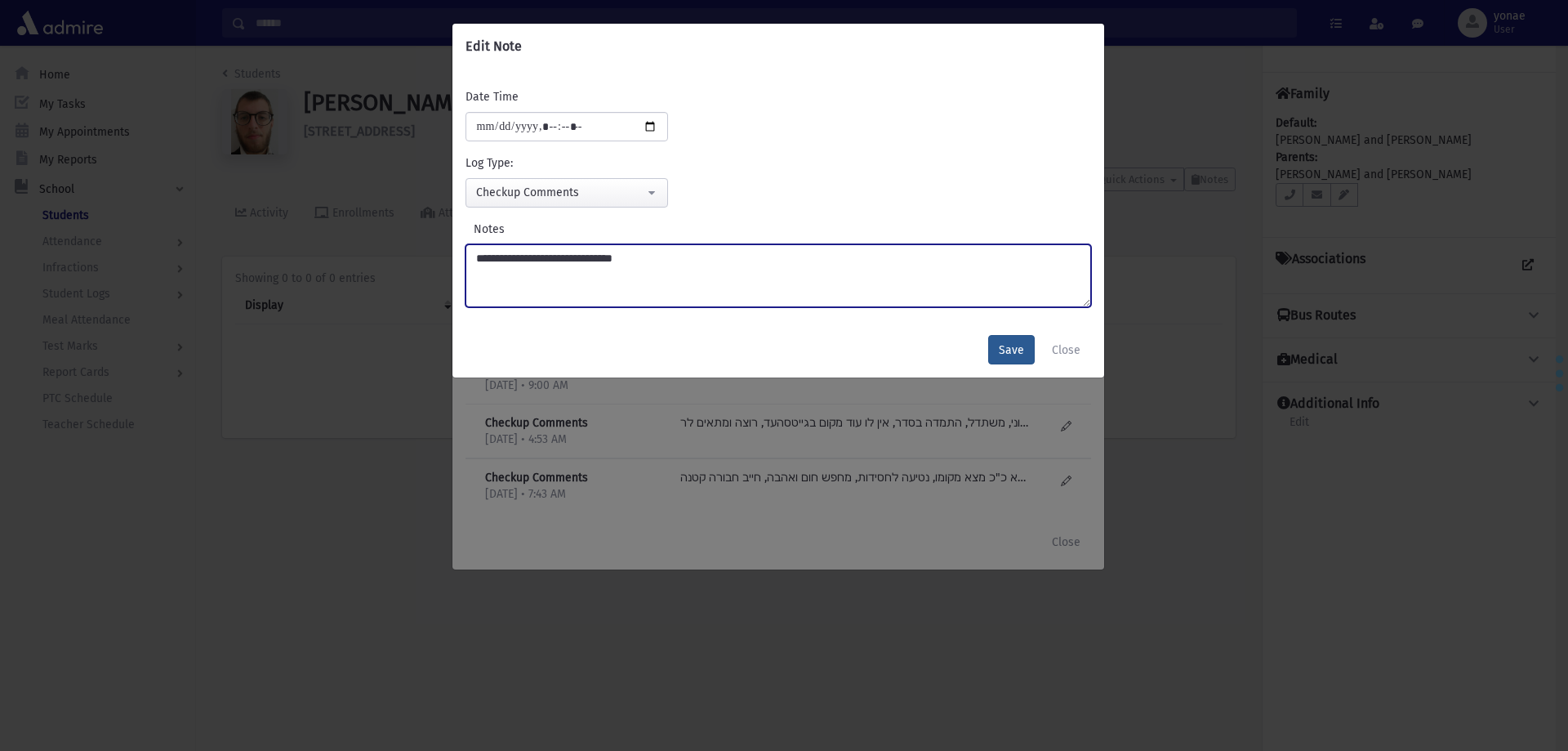 type on "**********" 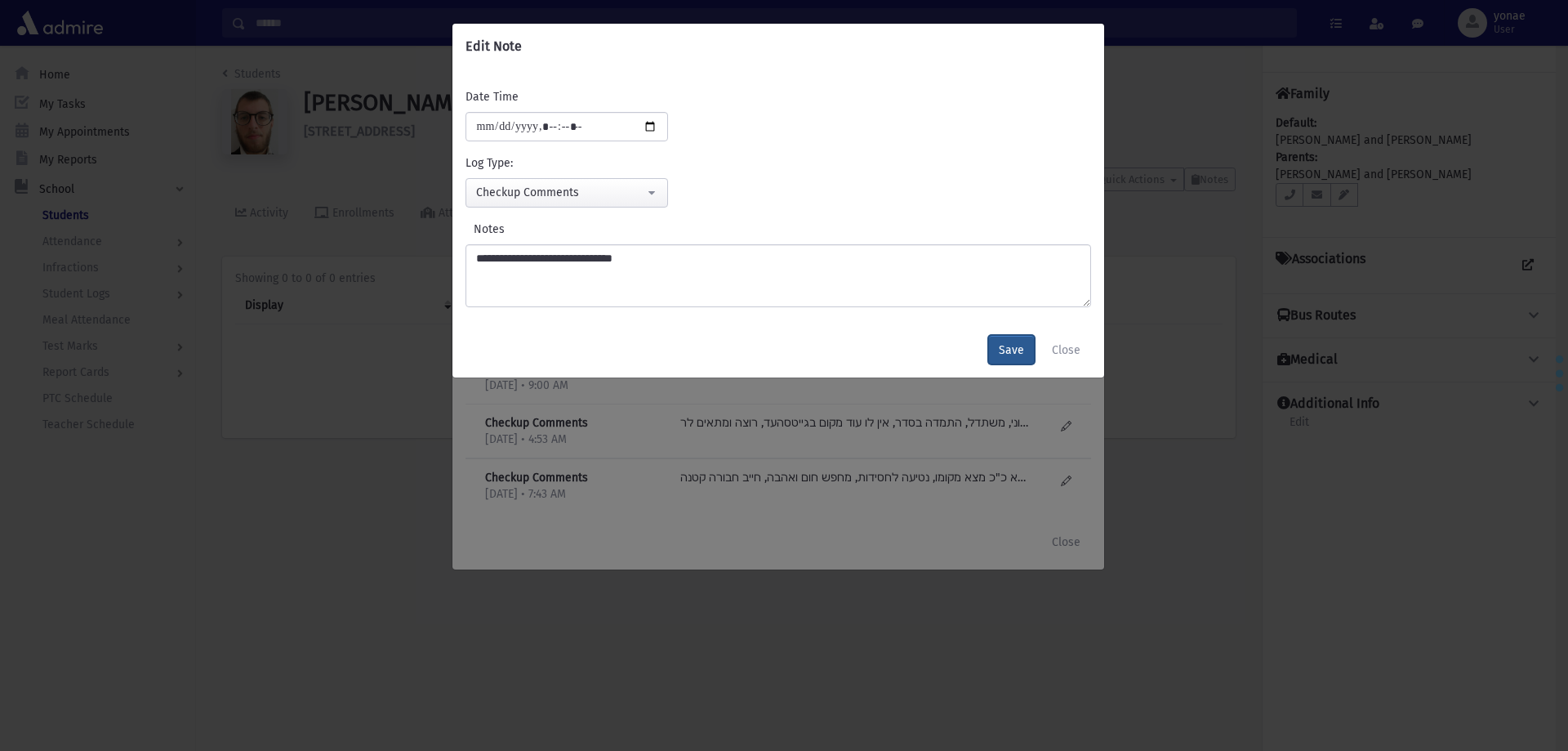 click on "Save" at bounding box center (1011, 350) 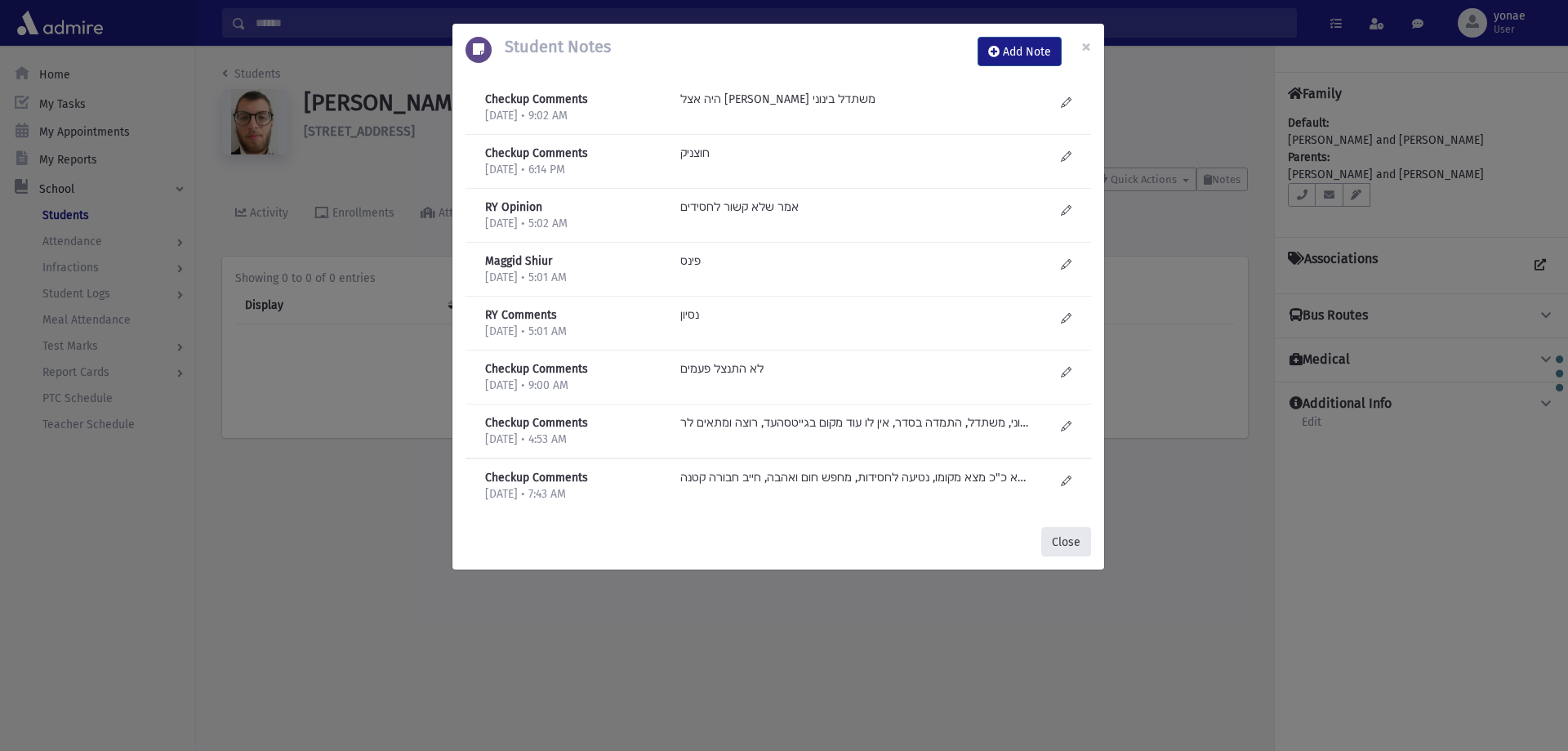 click on "Close" at bounding box center [1066, 542] 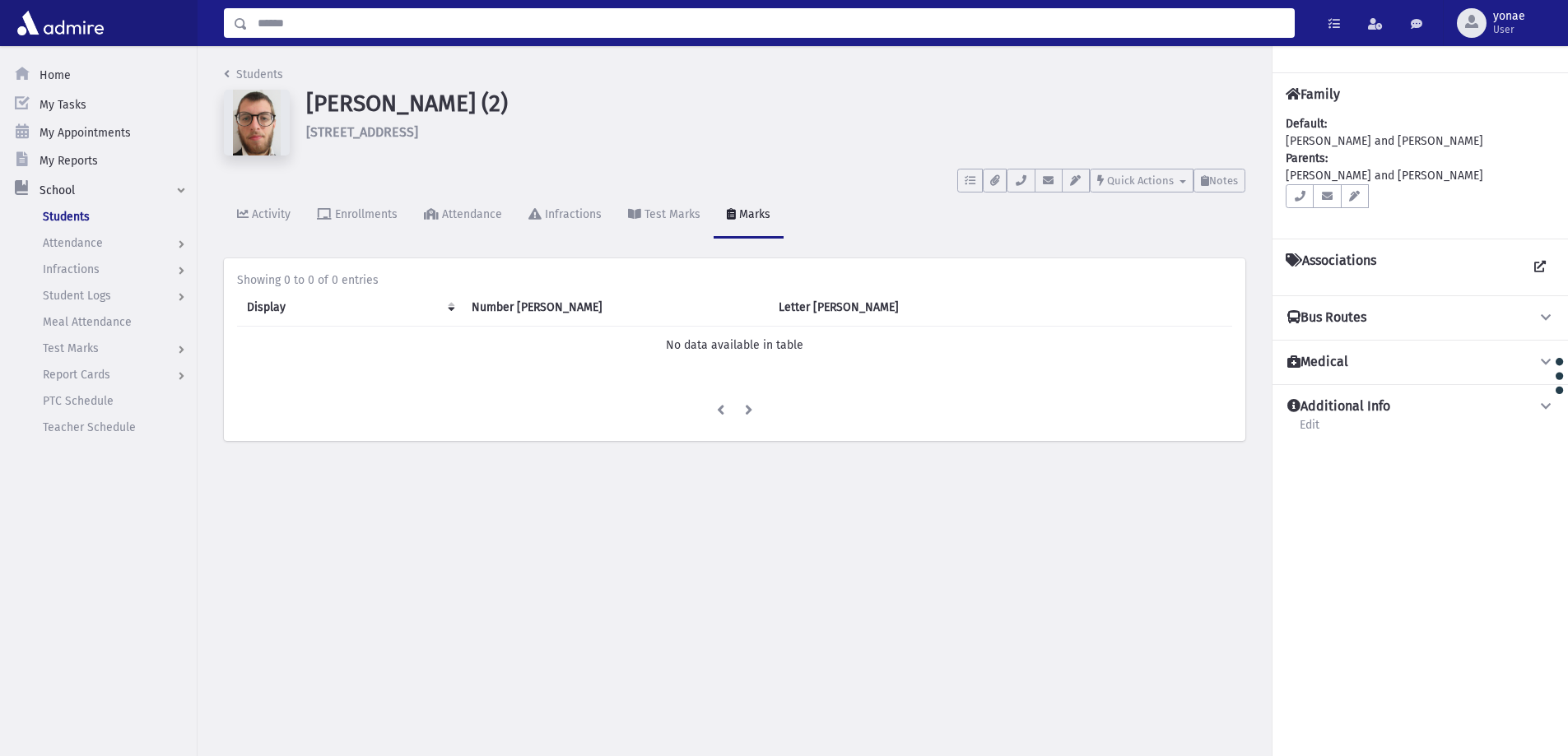 click at bounding box center (770, 23) 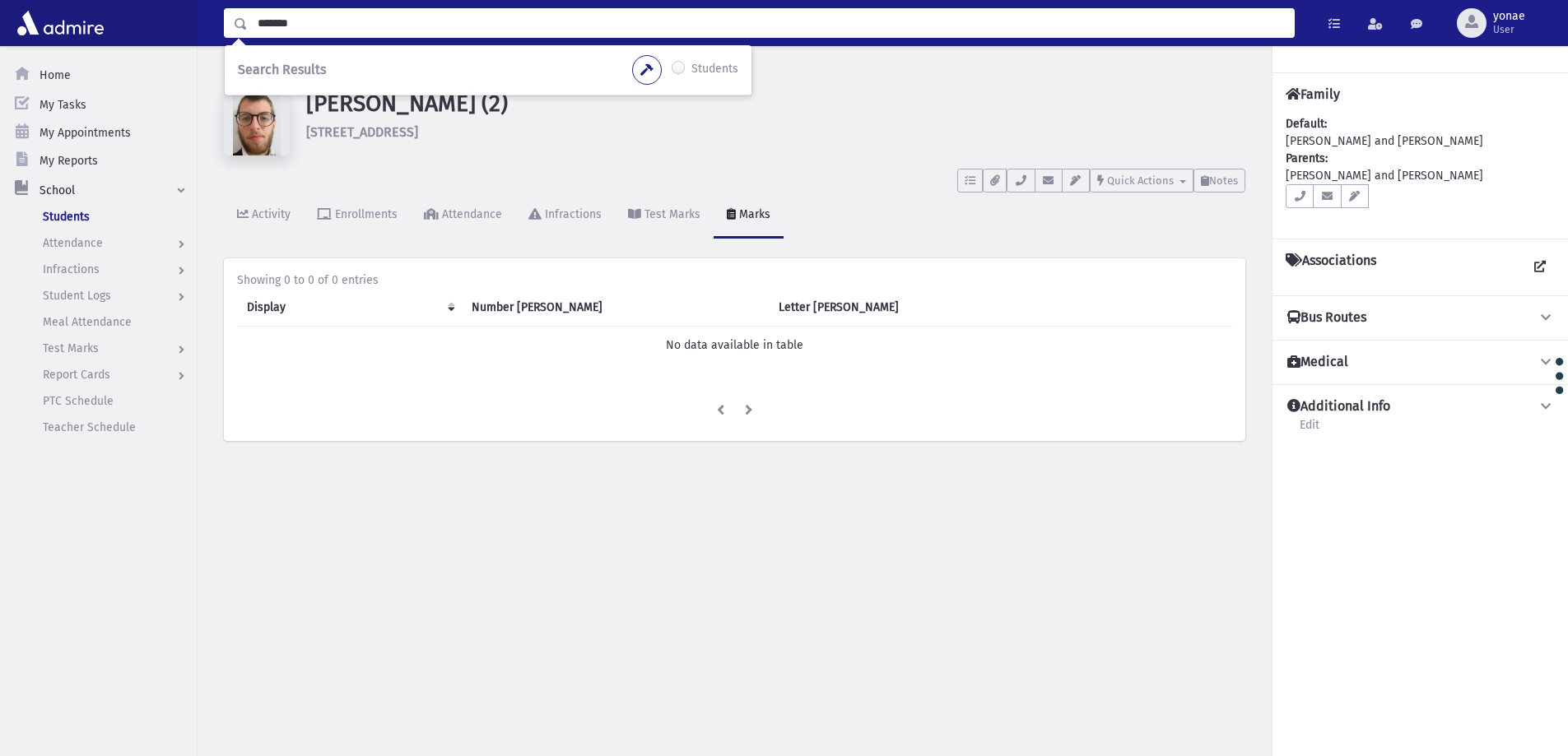 type on "*******" 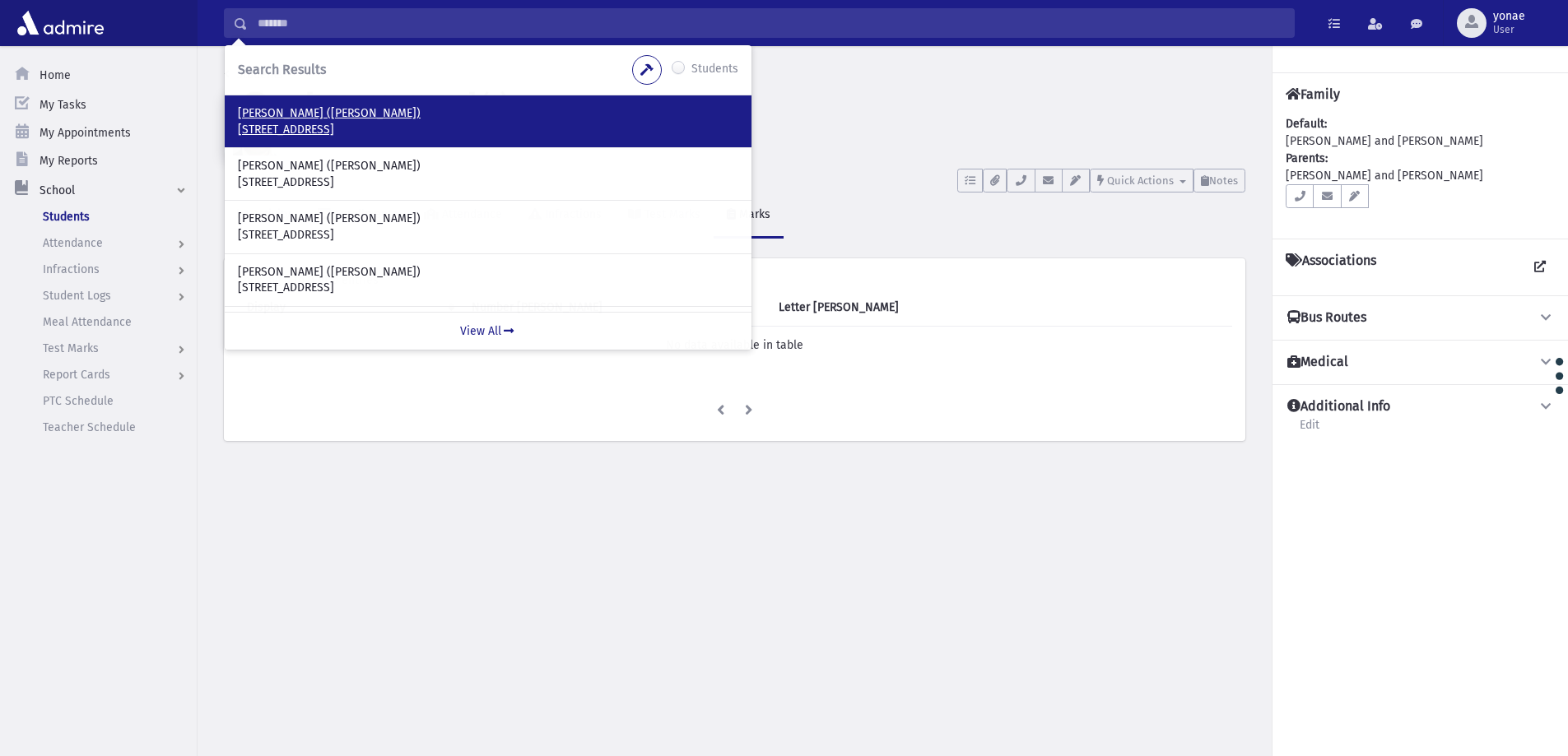 click on "Frenkel, Pinchos (Eli)" at bounding box center [488, 114] 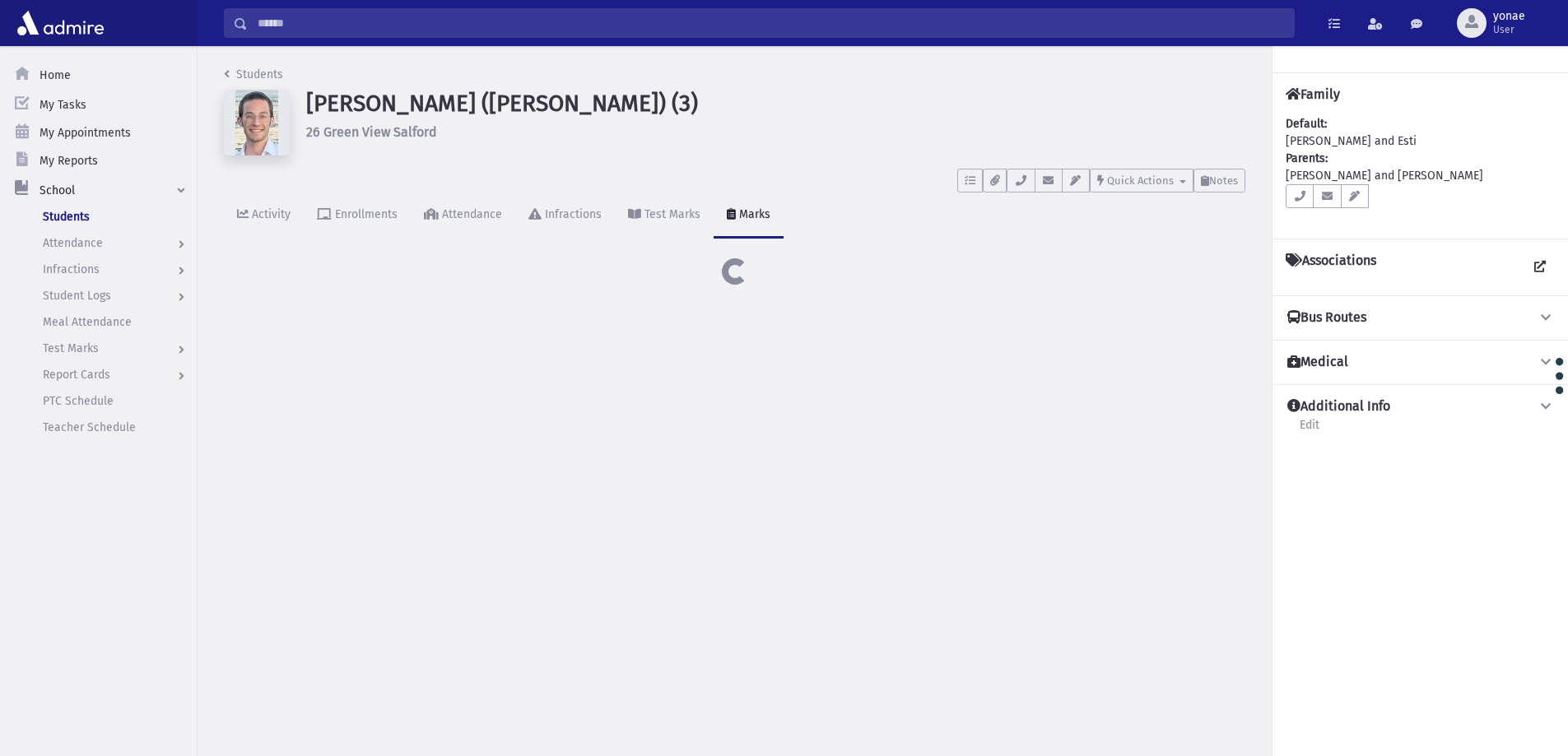 scroll, scrollTop: 0, scrollLeft: 0, axis: both 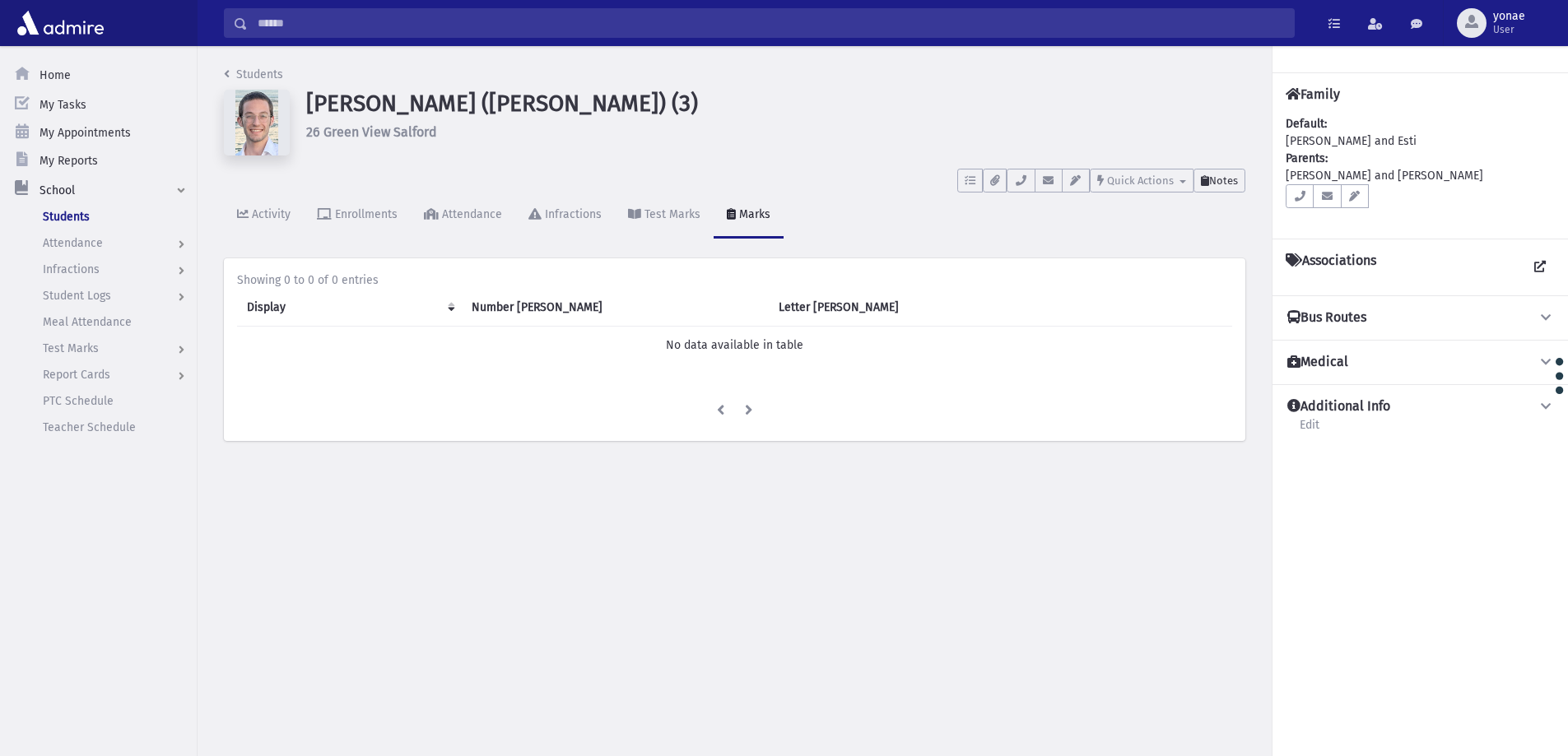 click on "Notes" at bounding box center (1223, 180) 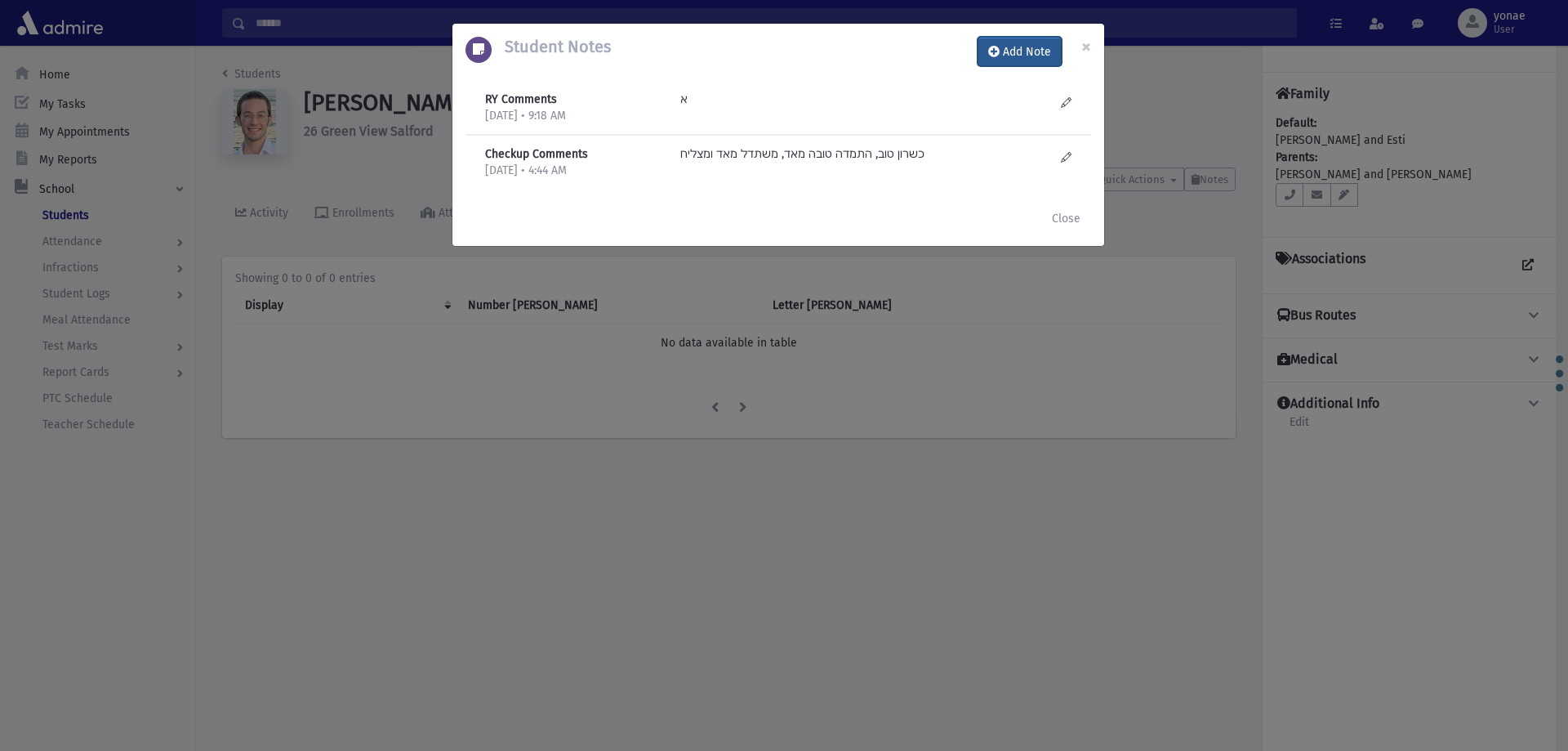 click on "Add Note" at bounding box center (1019, 51) 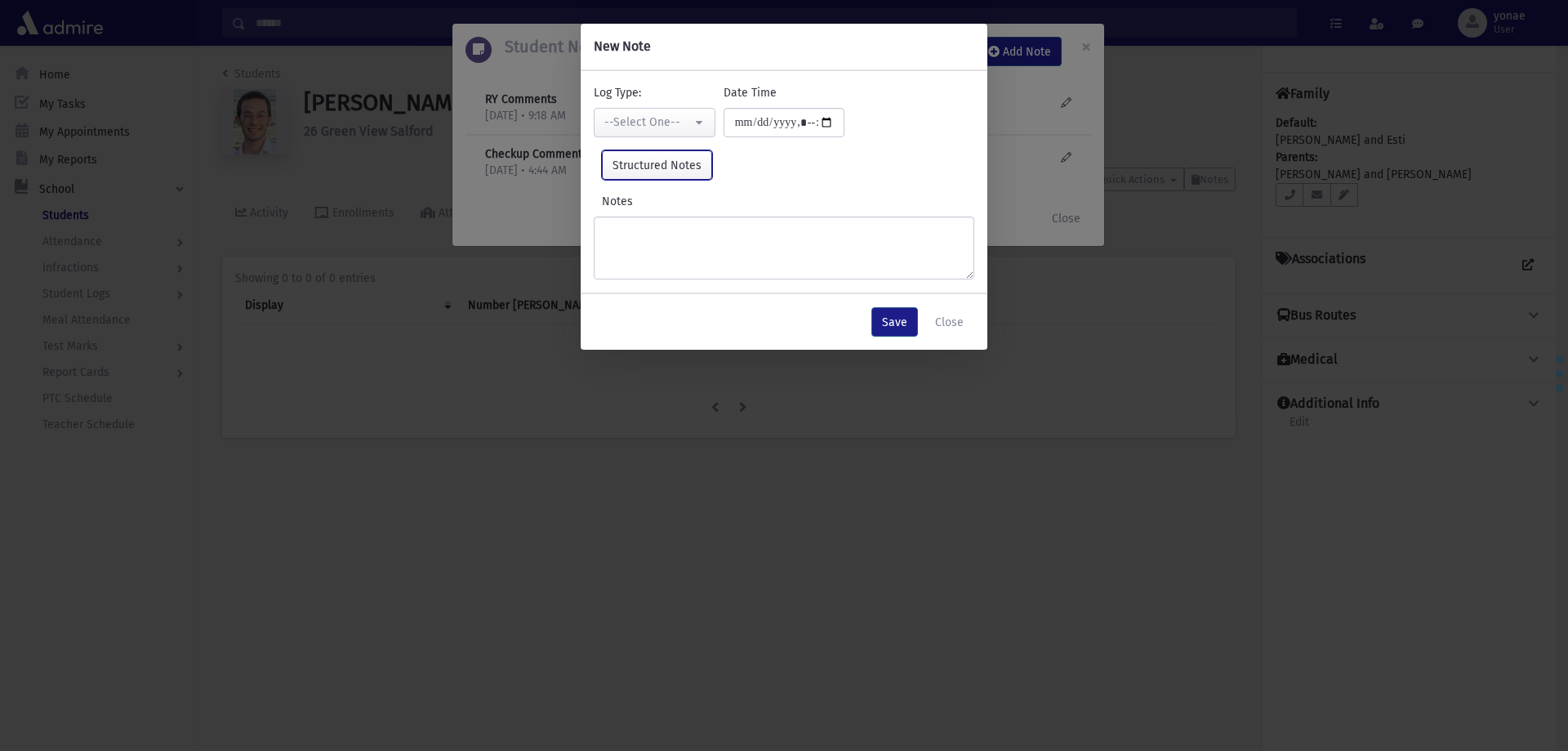 click on "Structured Notes" at bounding box center [657, 165] 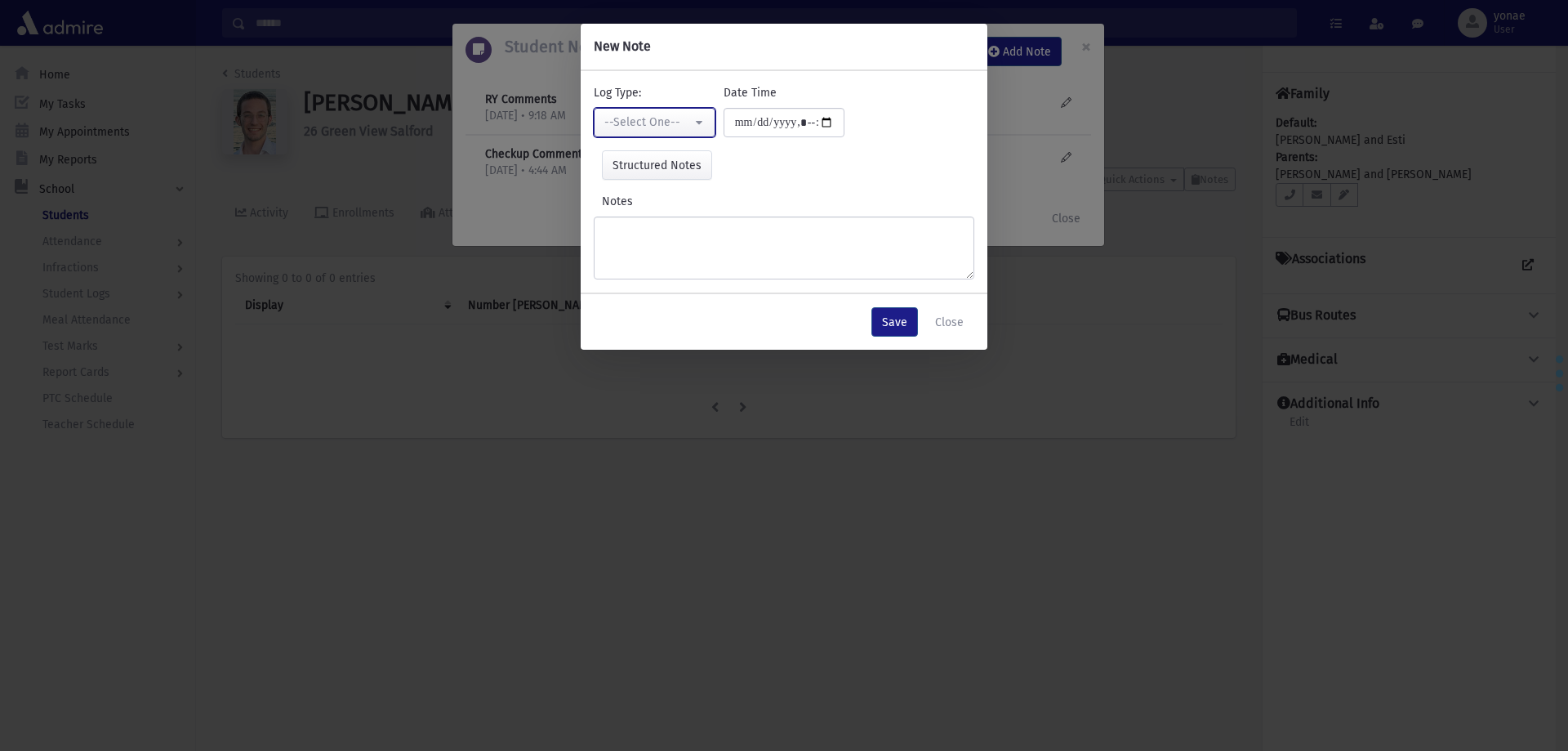 click on "--Select One--" at bounding box center [648, 122] 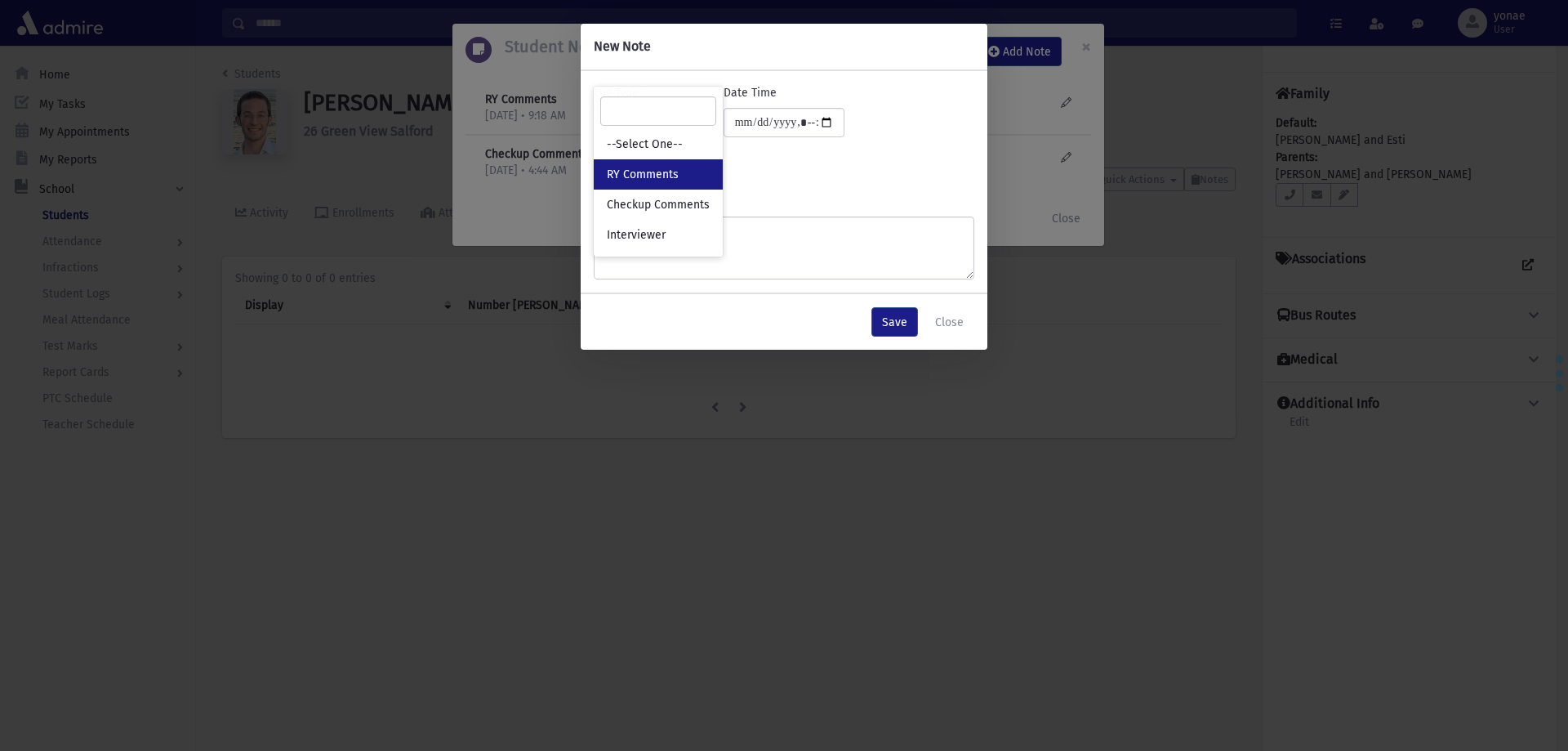 click on "RY Comments" at bounding box center (643, 175) 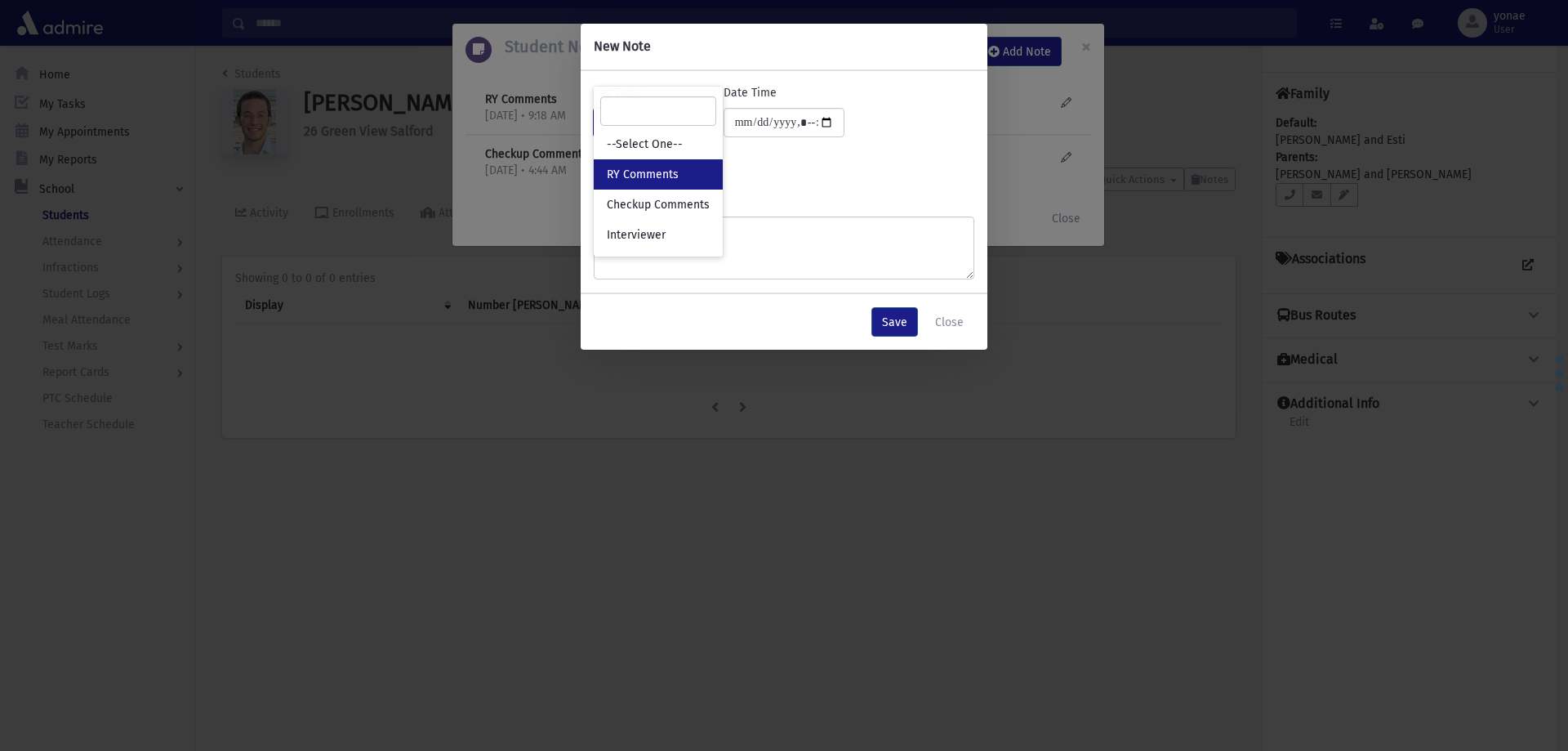 select on "*" 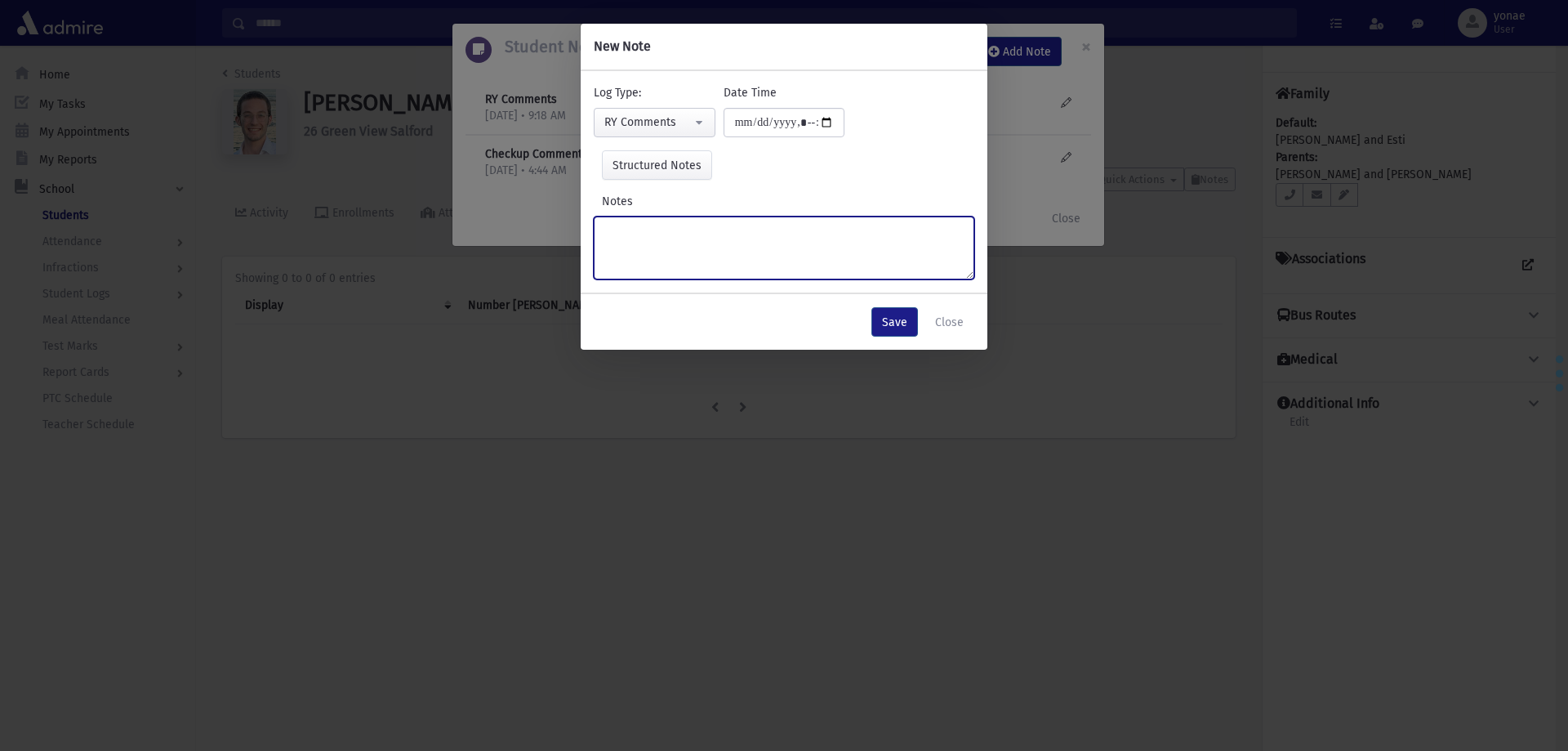click on "Notes" at bounding box center [784, 248] 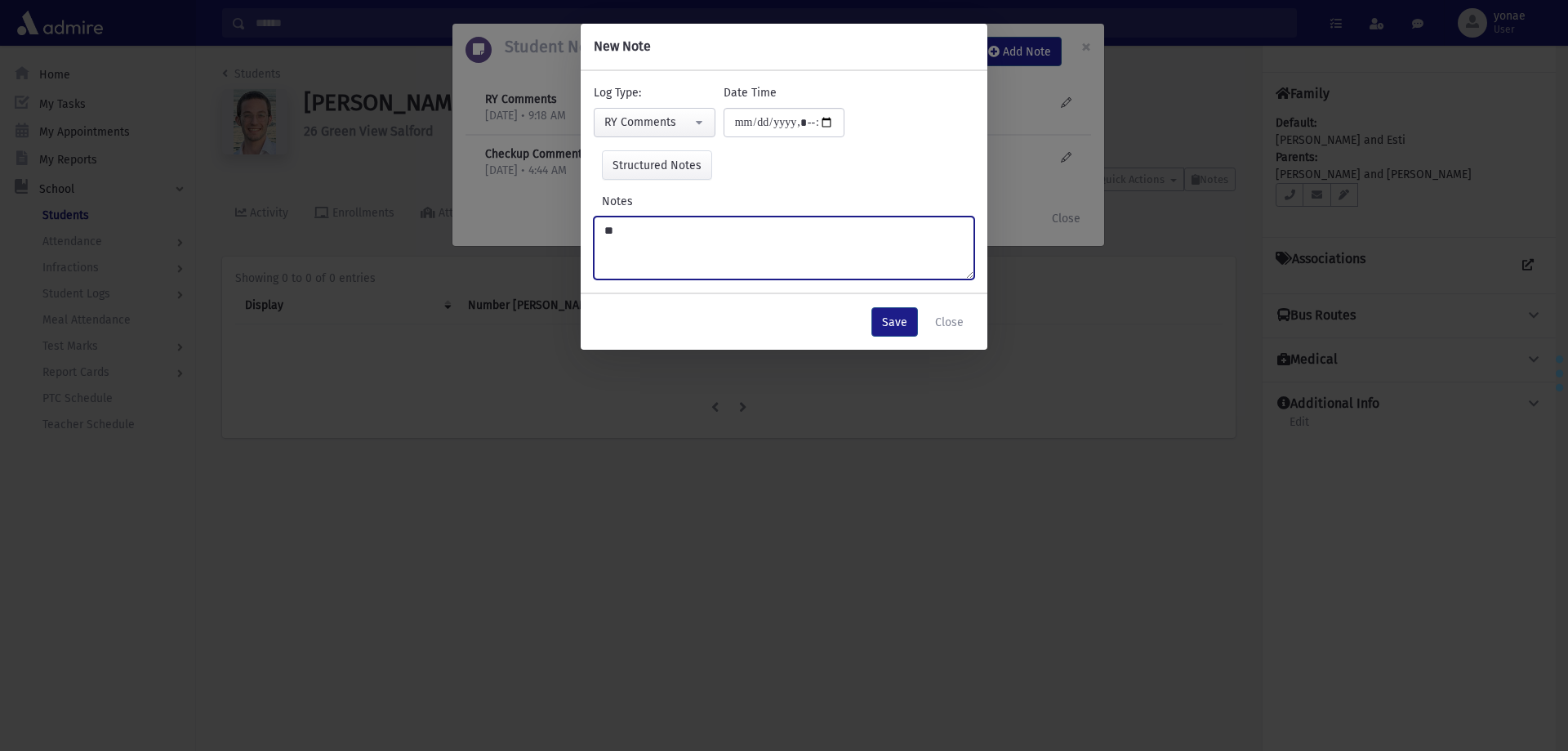 type on "*" 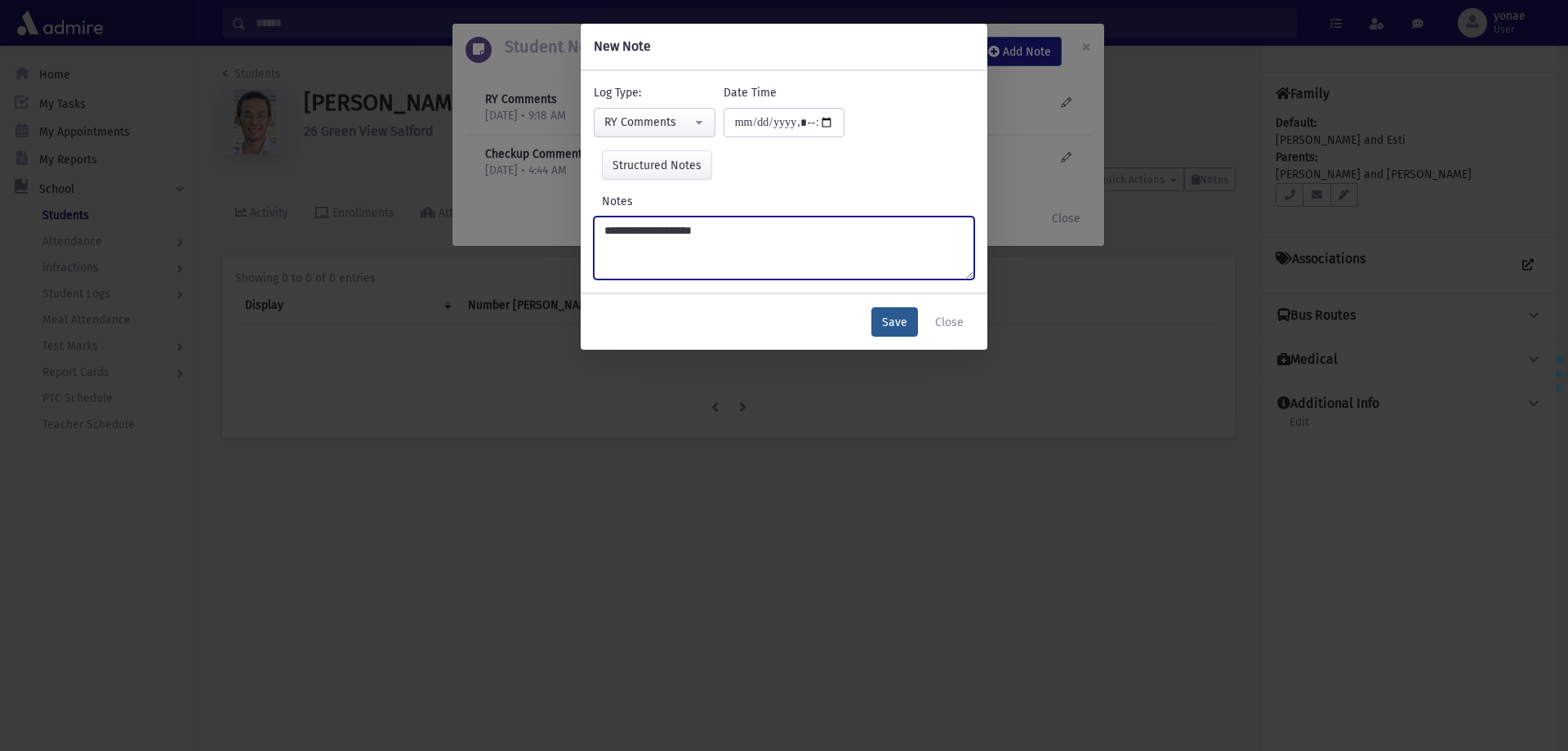 type on "**********" 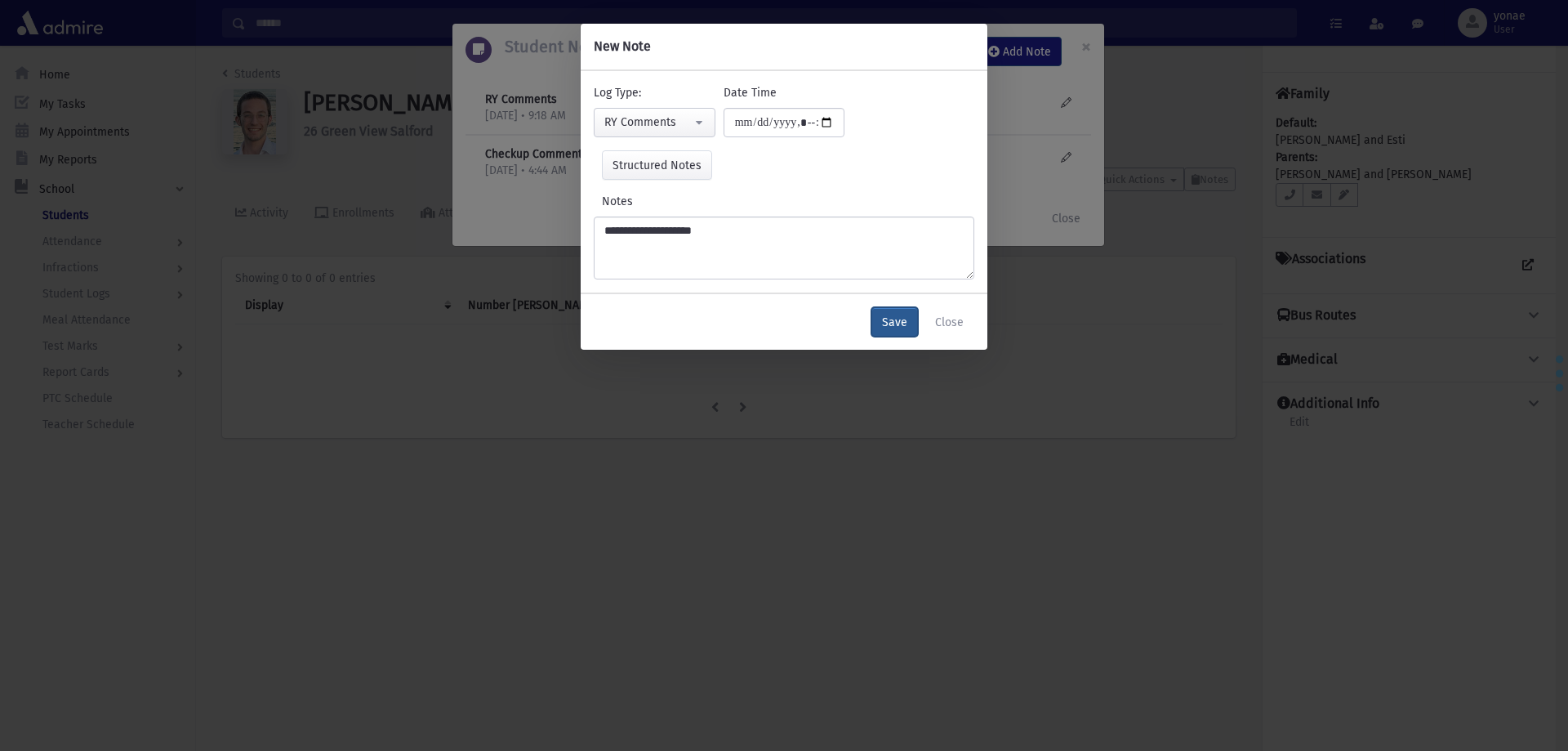 click on "Save" at bounding box center [894, 322] 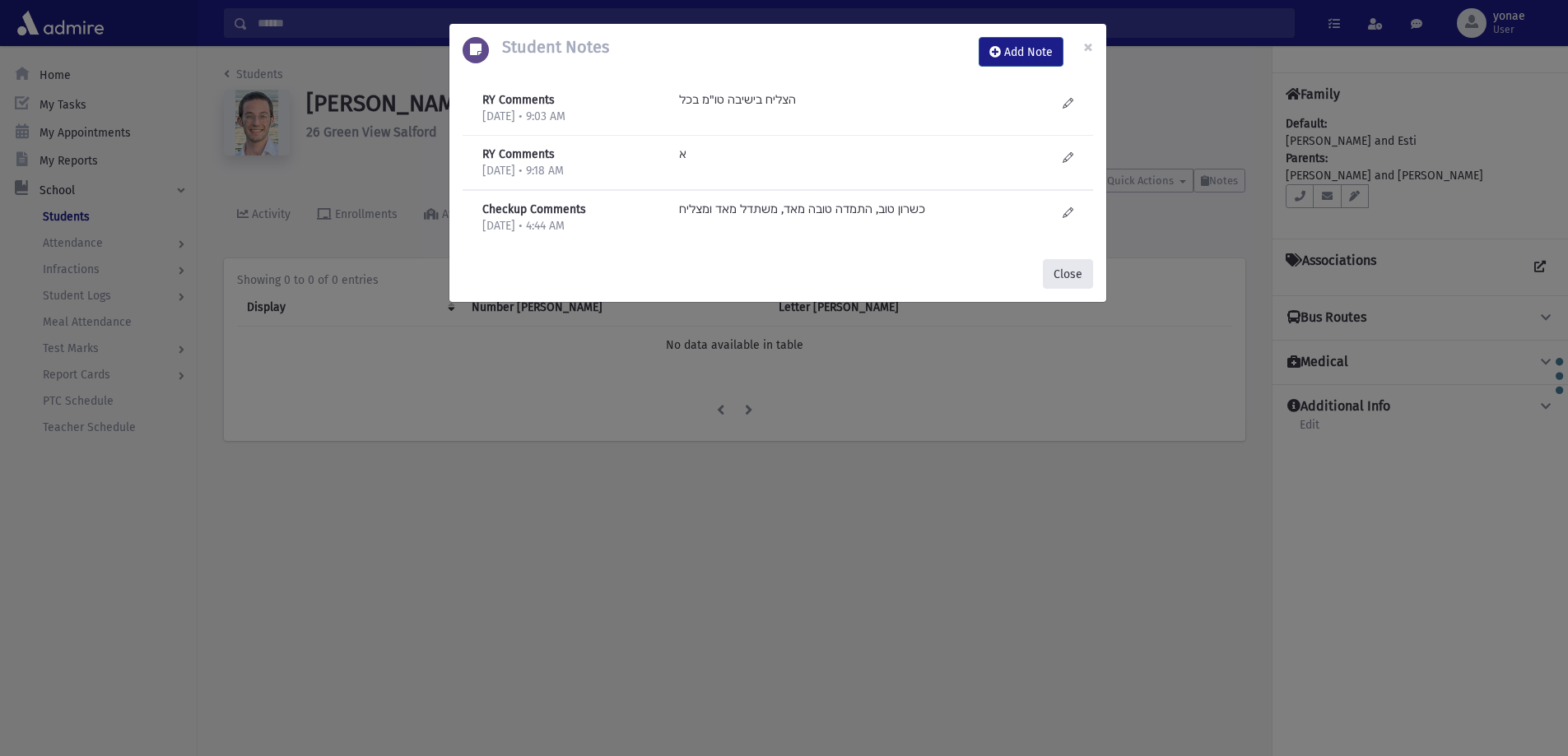click on "Close" at bounding box center [1068, 274] 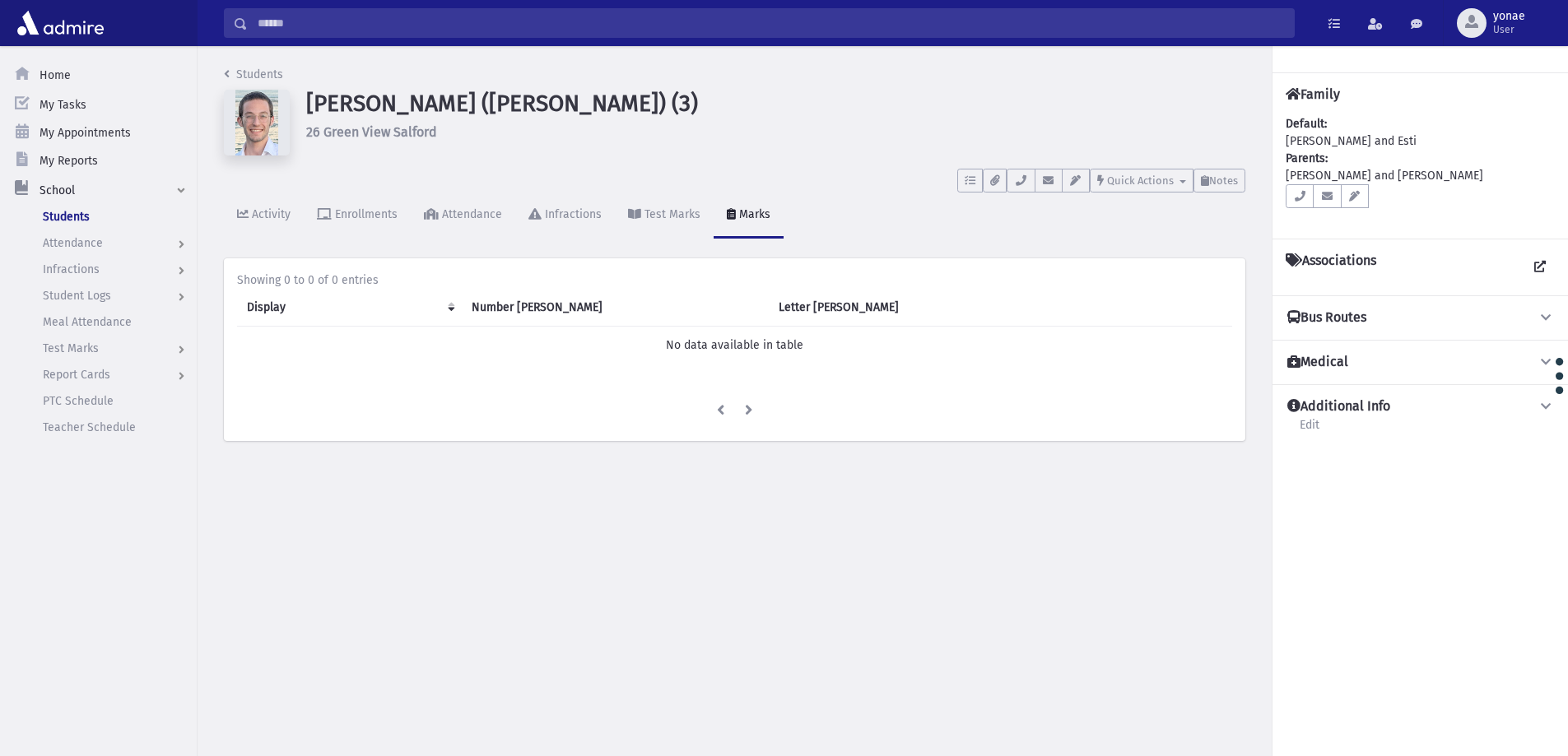 scroll, scrollTop: 37, scrollLeft: 0, axis: vertical 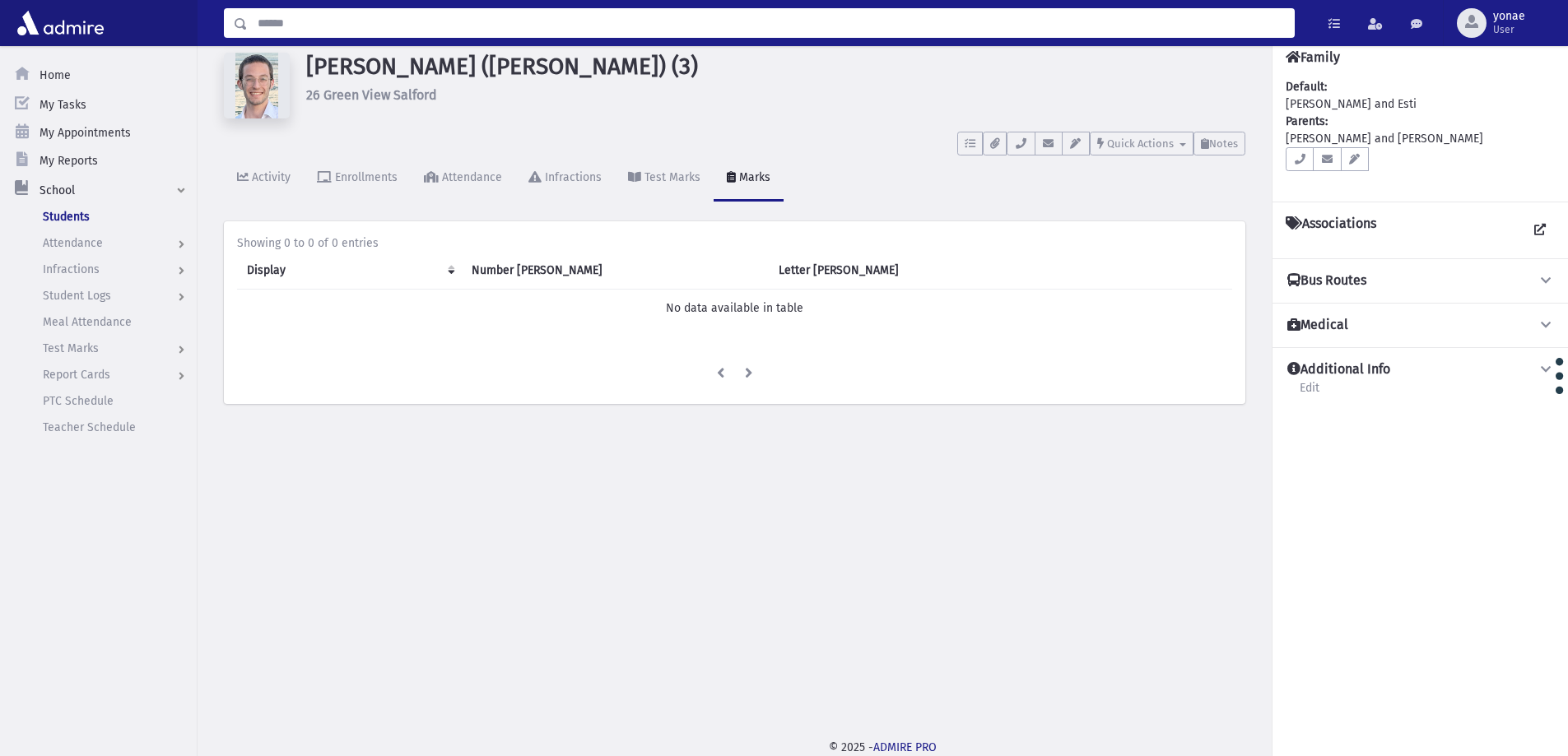 click at bounding box center (770, 23) 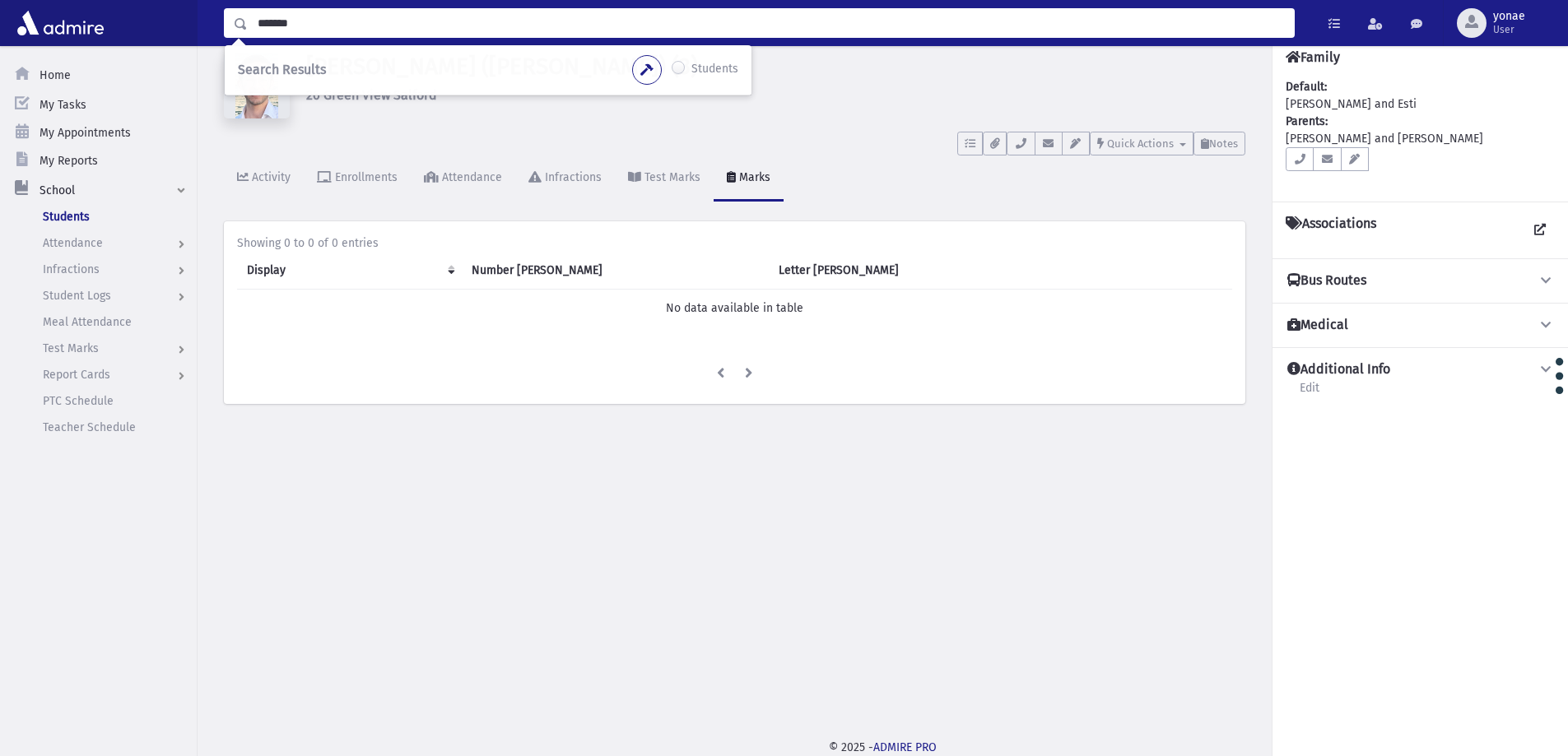 type on "*******" 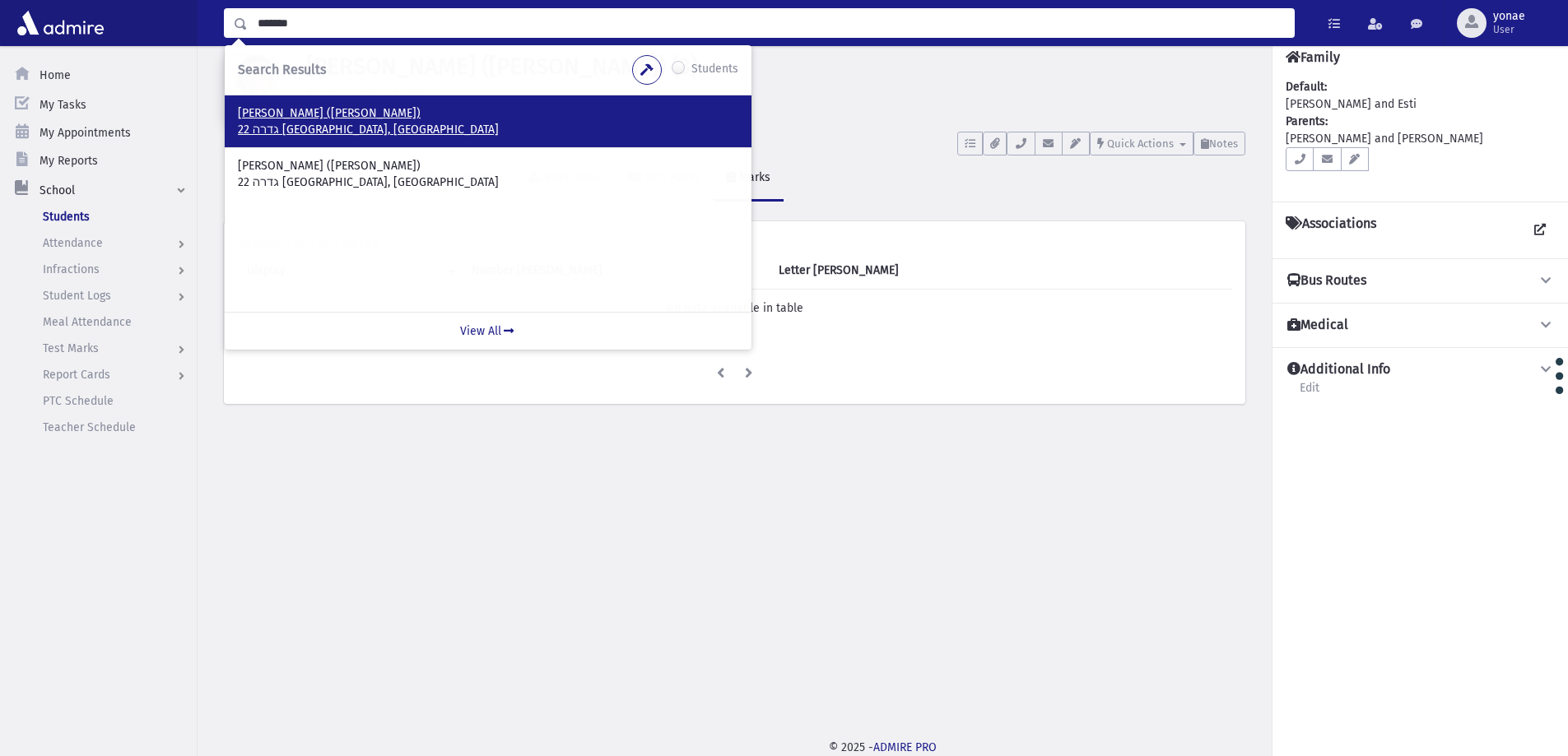 click on "22 גדרה  [GEOGRAPHIC_DATA],   [GEOGRAPHIC_DATA]" at bounding box center [488, 130] 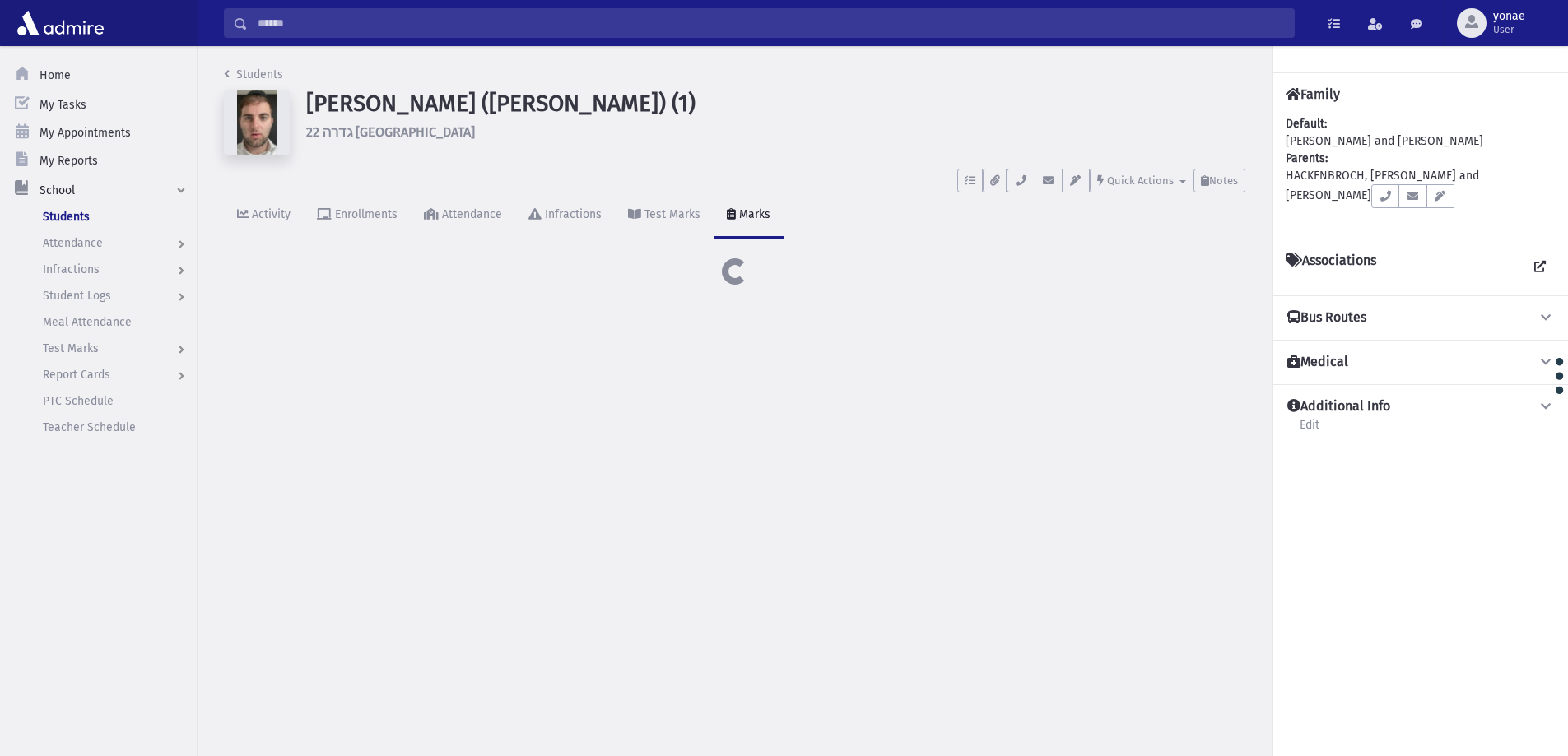 scroll, scrollTop: 0, scrollLeft: 0, axis: both 